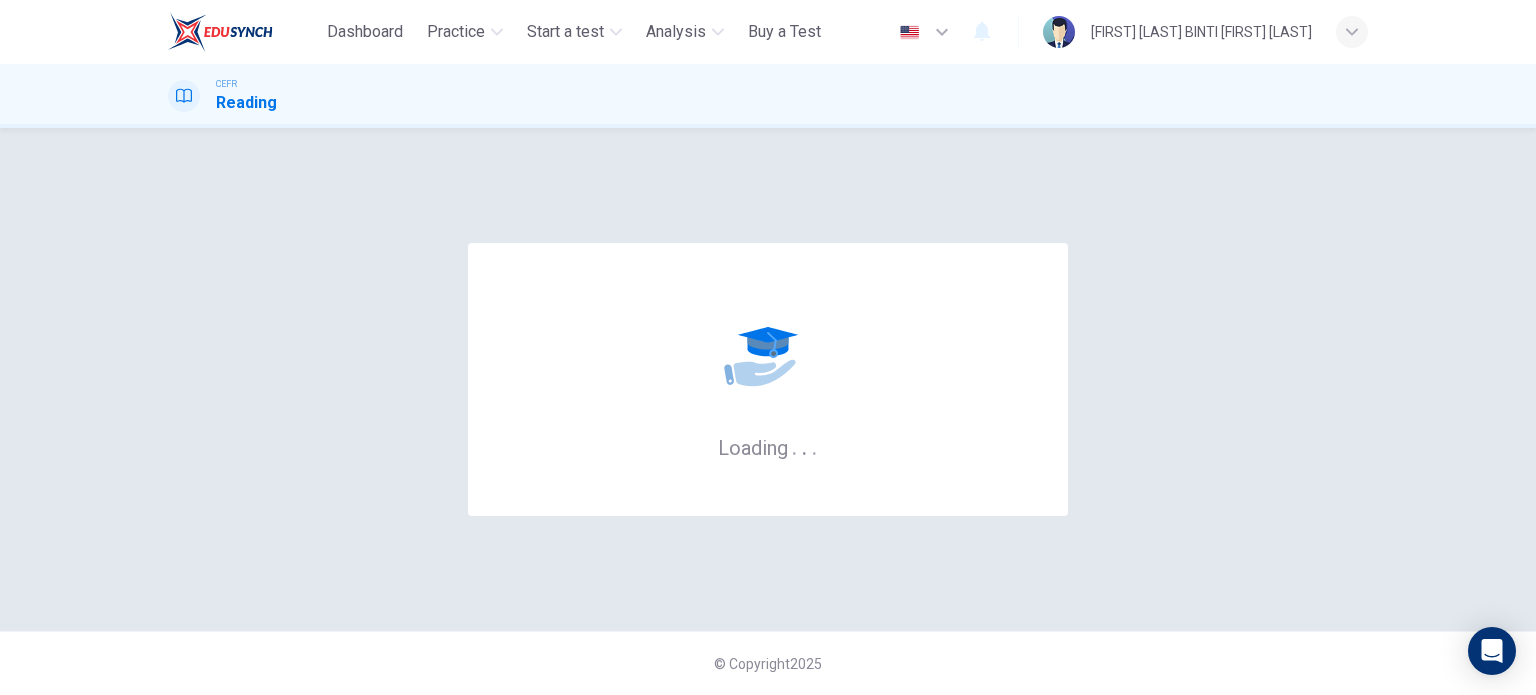 scroll, scrollTop: 0, scrollLeft: 0, axis: both 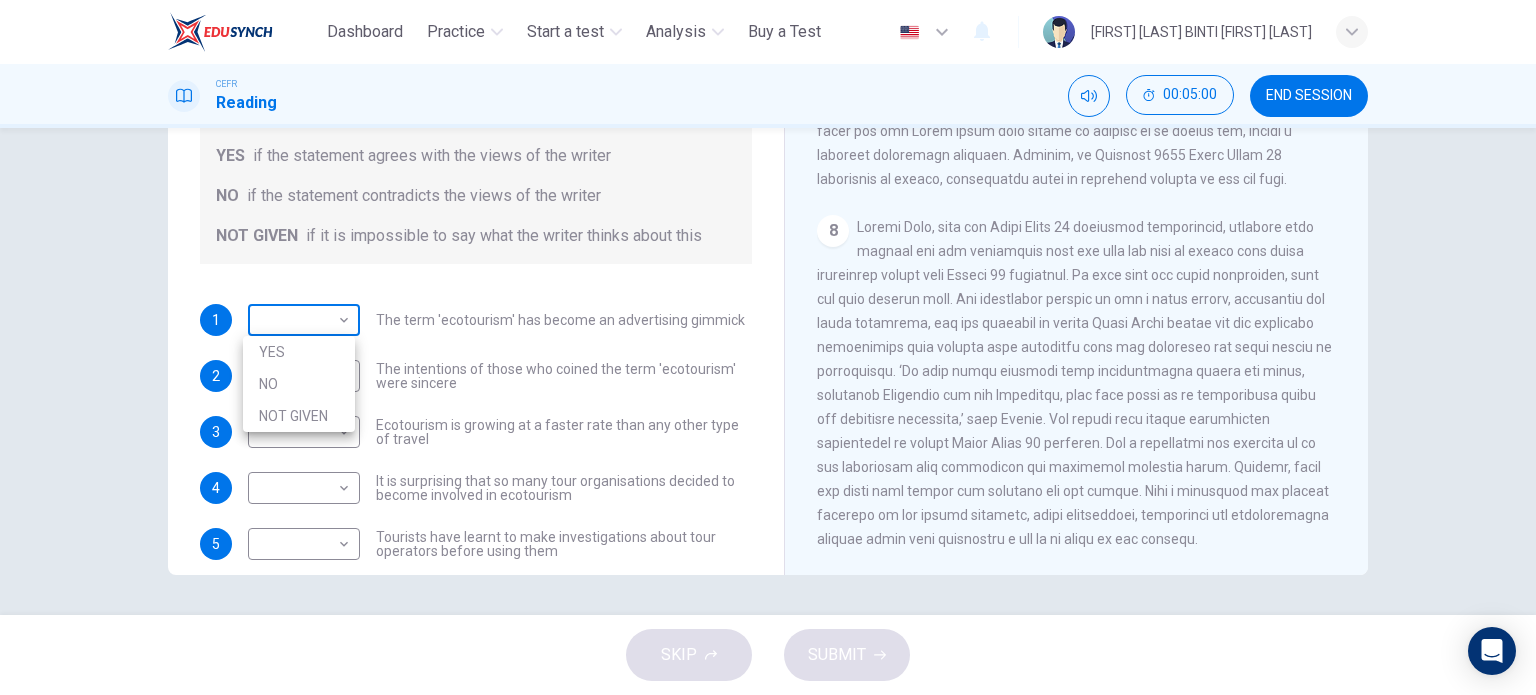 click on "This site uses cookies, as explained in our  Privacy Policy . If you agree to the use of cookies, please click the Accept button and continue to browse our site.   Privacy Policy Accept Dashboard Practice Start a test Analysis Buy a Test English ** ​ WAN NUR NABILAH BINTI WAN AHMAD YANEE CEFR Reading 00:05:00 END SESSION Questions 1 - 6 Do the following statements agree with the information given in the Reading Passage ?
In the boxes below write YES if the statement agrees with the views of the writer NO if the statement contradicts the views of the writer NOT GIVEN if it is impossible to say what the writer thinks about this 1 ​ ​ The term 'ecotourism' has become an advertising gimmick 2 ​ ​ The intentions of those who coined the term 'ecotourism' were sincere 3 ​ ​ Ecotourism is growing at a faster rate than any other type of travel 4 ​ ​ It is surprising that so many tour organisations decided to become involved in ecotourism 5 ​ ​ 6 ​ ​ It's Eco-logical CLICK TO ZOOM 1 2 3 4 5" at bounding box center [768, 347] 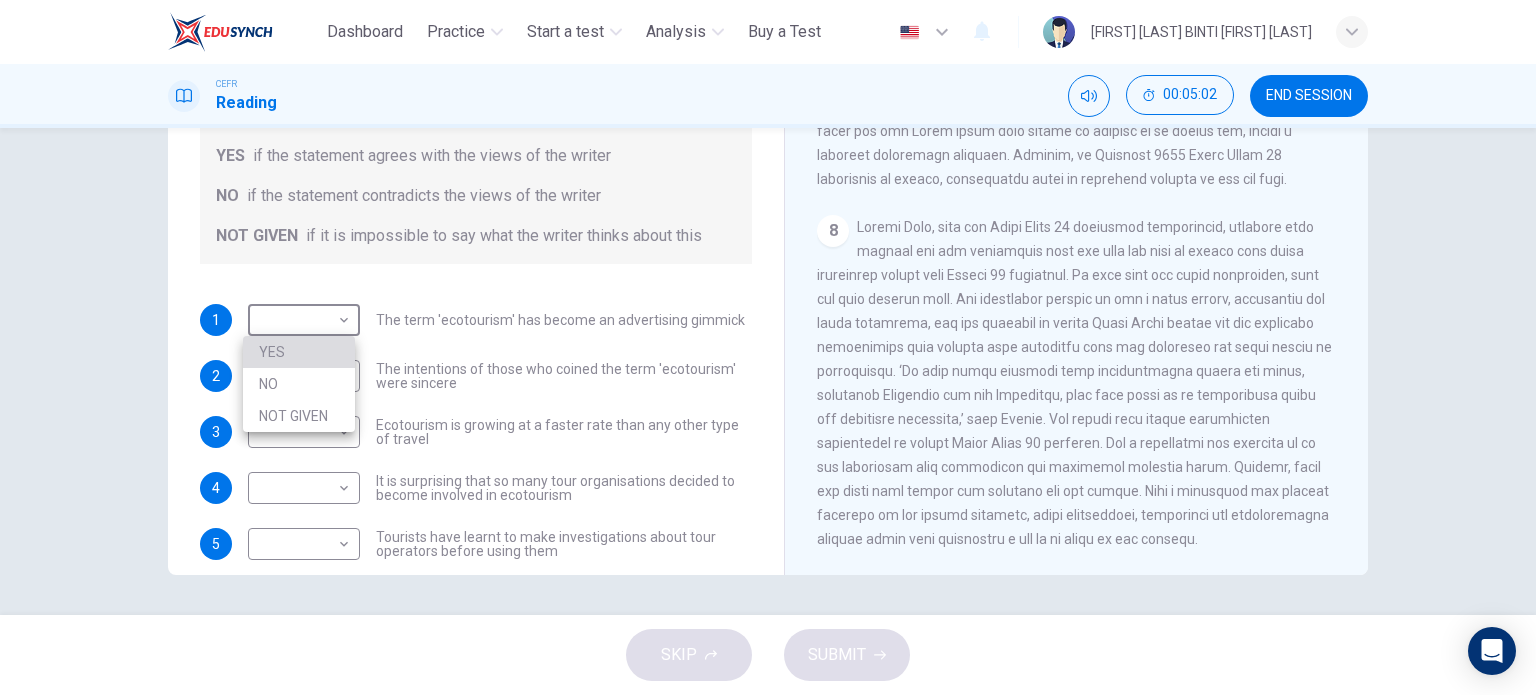 click on "YES" at bounding box center (299, 352) 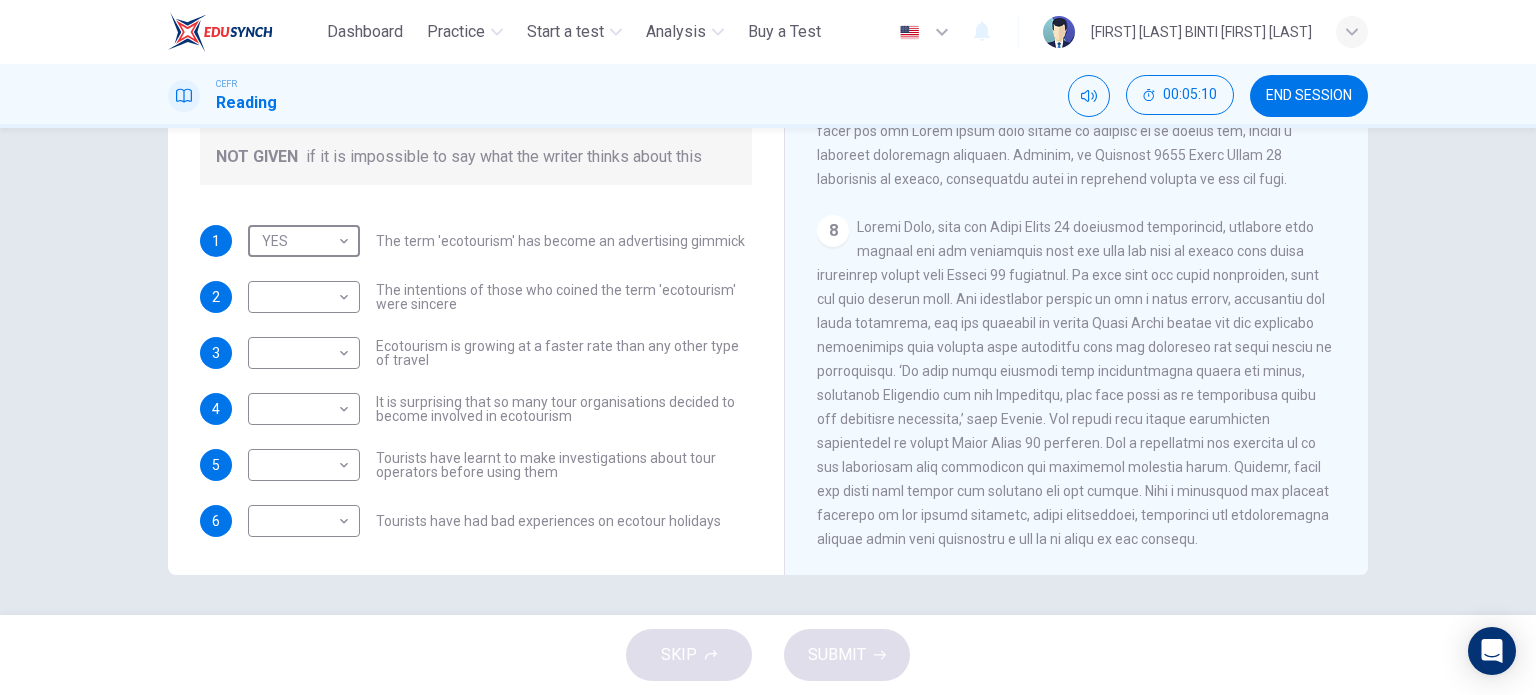scroll, scrollTop: 80, scrollLeft: 0, axis: vertical 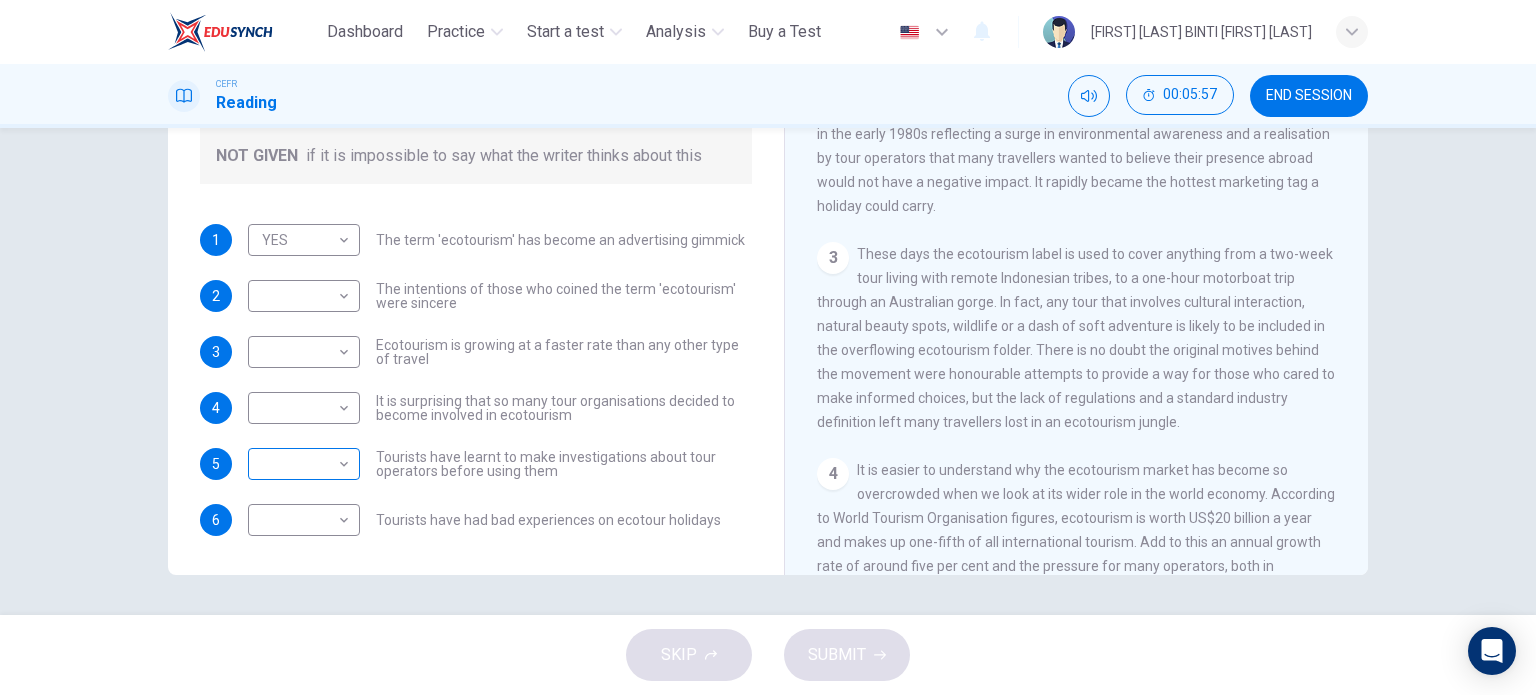 click on "​ ​" at bounding box center [304, 464] 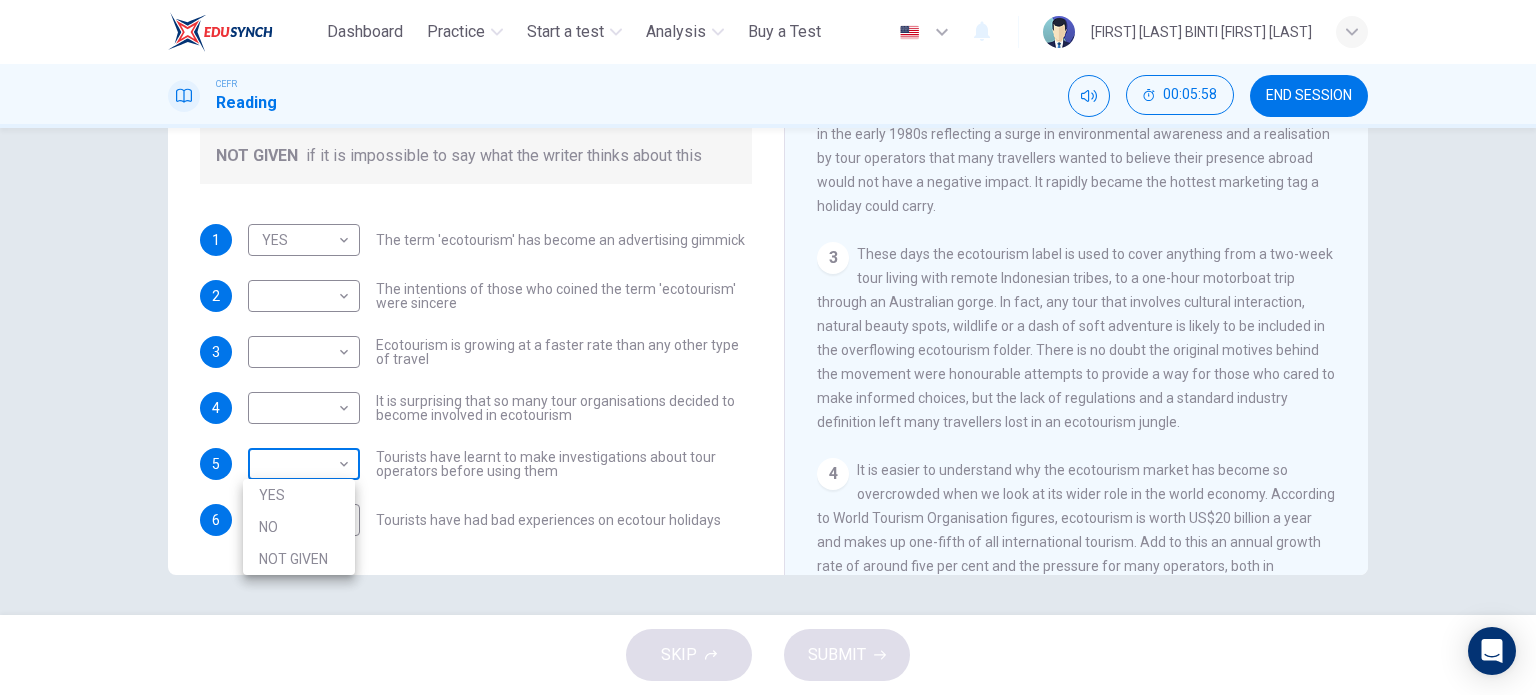click on "This site uses cookies, as explained in our  Privacy Policy . If you agree to the use of cookies, please click the Accept button and continue to browse our site.   Privacy Policy Accept Dashboard Practice Start a test Analysis Buy a Test English ** ​ WAN NUR NABILAH BINTI WAN AHMAD YANEE CEFR Reading 00:05:58 END SESSION Questions 1 - 6 Do the following statements agree with the information given in the Reading Passage ?
In the boxes below write YES if the statement agrees with the views of the writer NO if the statement contradicts the views of the writer NOT GIVEN if it is impossible to say what the writer thinks about this 1 YES *** ​ The term 'ecotourism' has become an advertising gimmick 2 ​ ​ The intentions of those who coined the term 'ecotourism' were sincere 3 ​ ​ Ecotourism is growing at a faster rate than any other type of travel 4 ​ ​ It is surprising that so many tour organisations decided to become involved in ecotourism 5 ​ ​ 6 ​ ​ It's Eco-logical CLICK TO ZOOM 1 2 3" at bounding box center (768, 347) 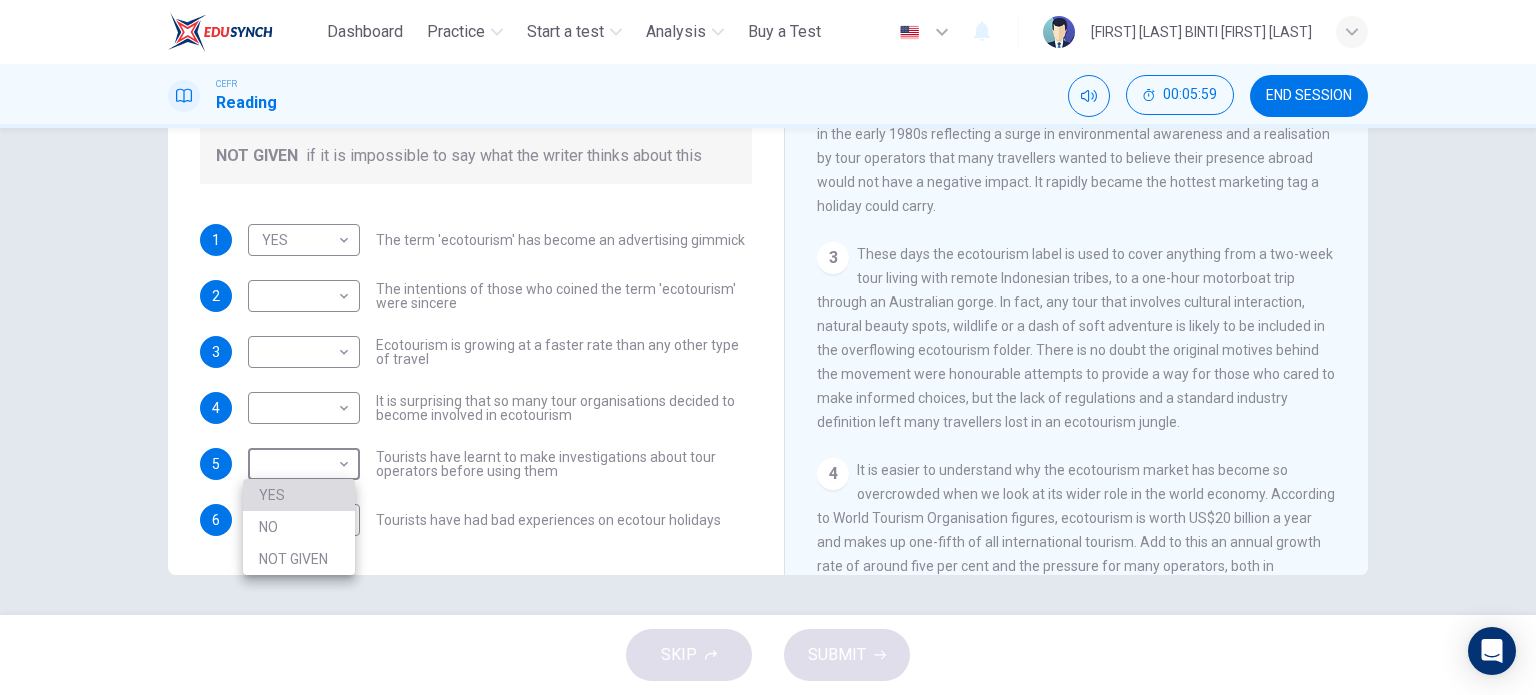 click on "YES" at bounding box center [299, 495] 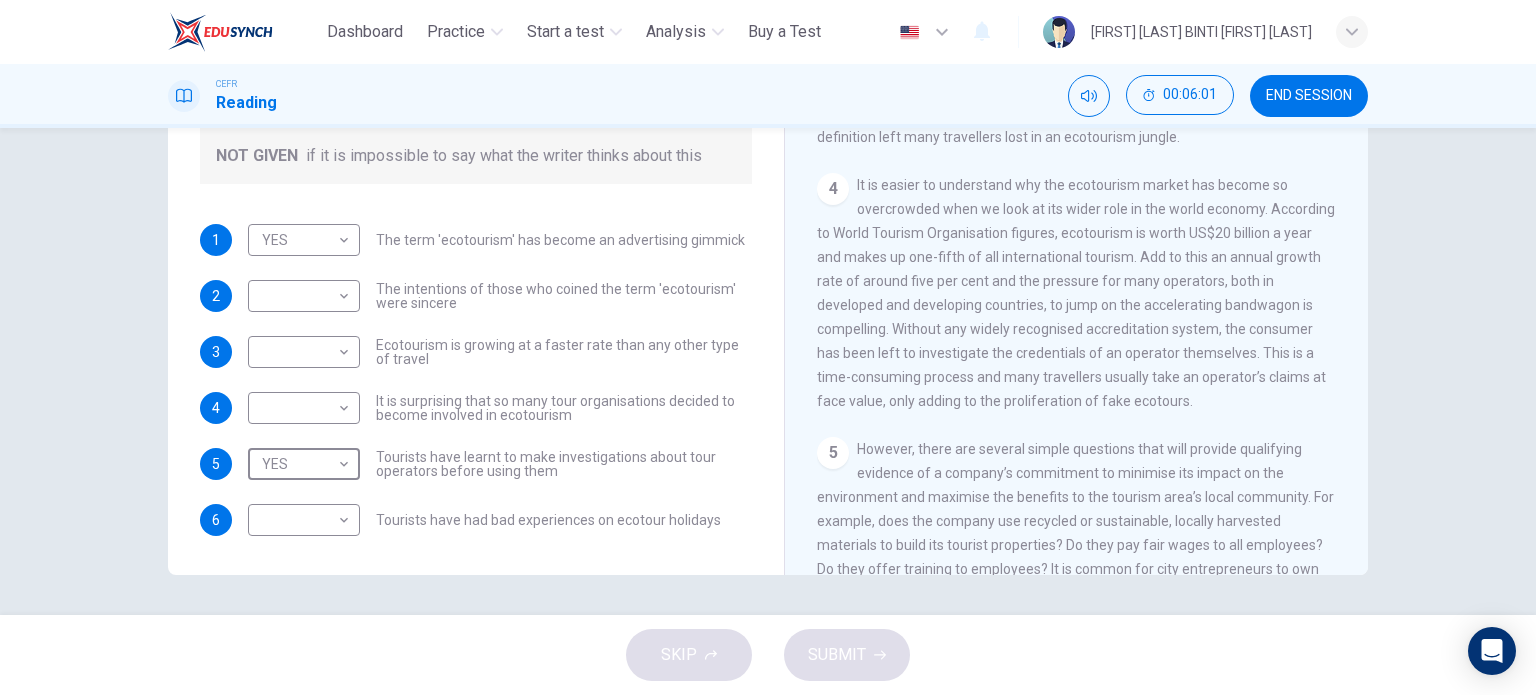 scroll, scrollTop: 675, scrollLeft: 0, axis: vertical 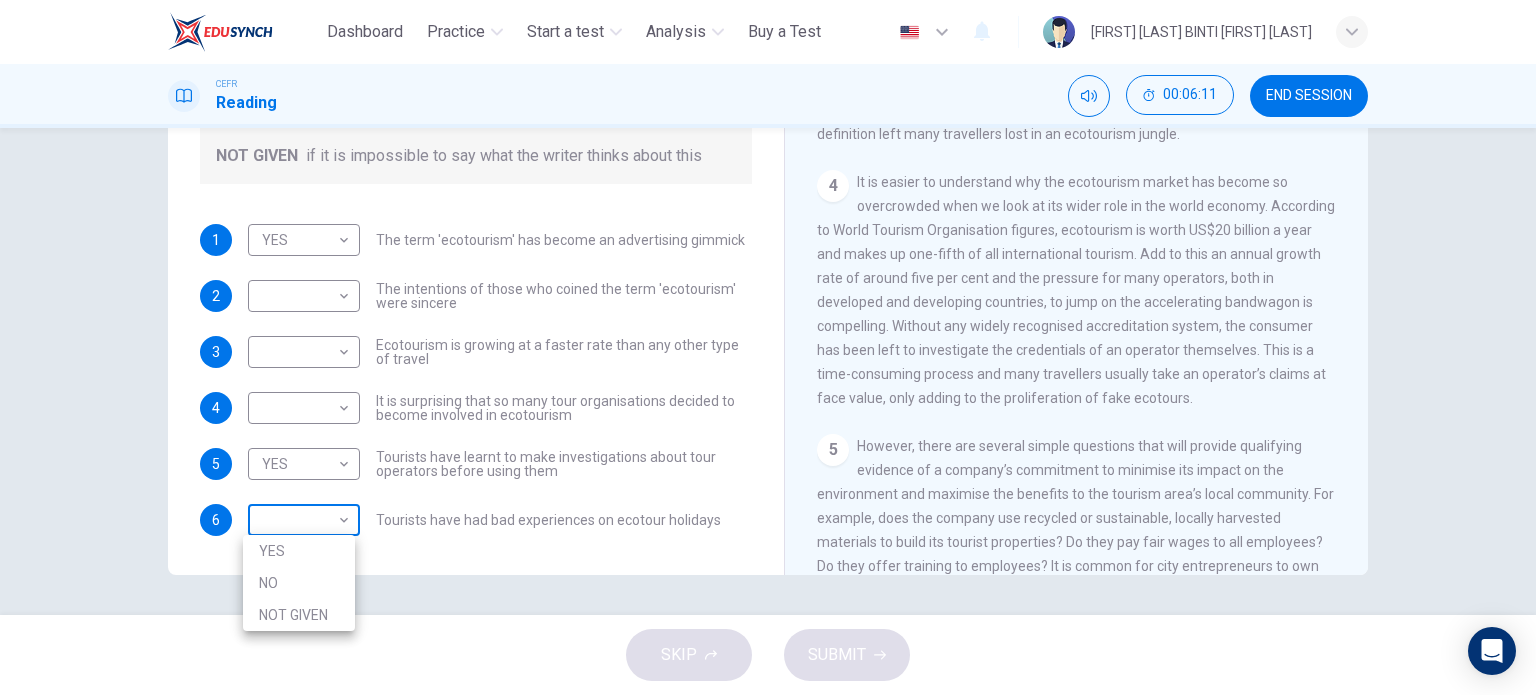 click on "This site uses cookies, as explained in our  Privacy Policy . If you agree to the use of cookies, please click the Accept button and continue to browse our site.   Privacy Policy Accept Dashboard Practice Start a test Analysis Buy a Test English ** ​ WAN NUR NABILAH BINTI WAN AHMAD YANEE CEFR Reading 00:06:11 END SESSION Questions 1 - 6 Do the following statements agree with the information given in the Reading Passage ?
In the boxes below write YES if the statement agrees with the views of the writer NO if the statement contradicts the views of the writer NOT GIVEN if it is impossible to say what the writer thinks about this 1 YES *** ​ The term 'ecotourism' has become an advertising gimmick 2 ​ ​ The intentions of those who coined the term 'ecotourism' were sincere 3 ​ ​ Ecotourism is growing at a faster rate than any other type of travel 4 ​ ​ It is surprising that so many tour organisations decided to become involved in ecotourism 5 YES *** ​ 6 ​ ​ It's Eco-logical CLICK TO ZOOM 1" at bounding box center (768, 347) 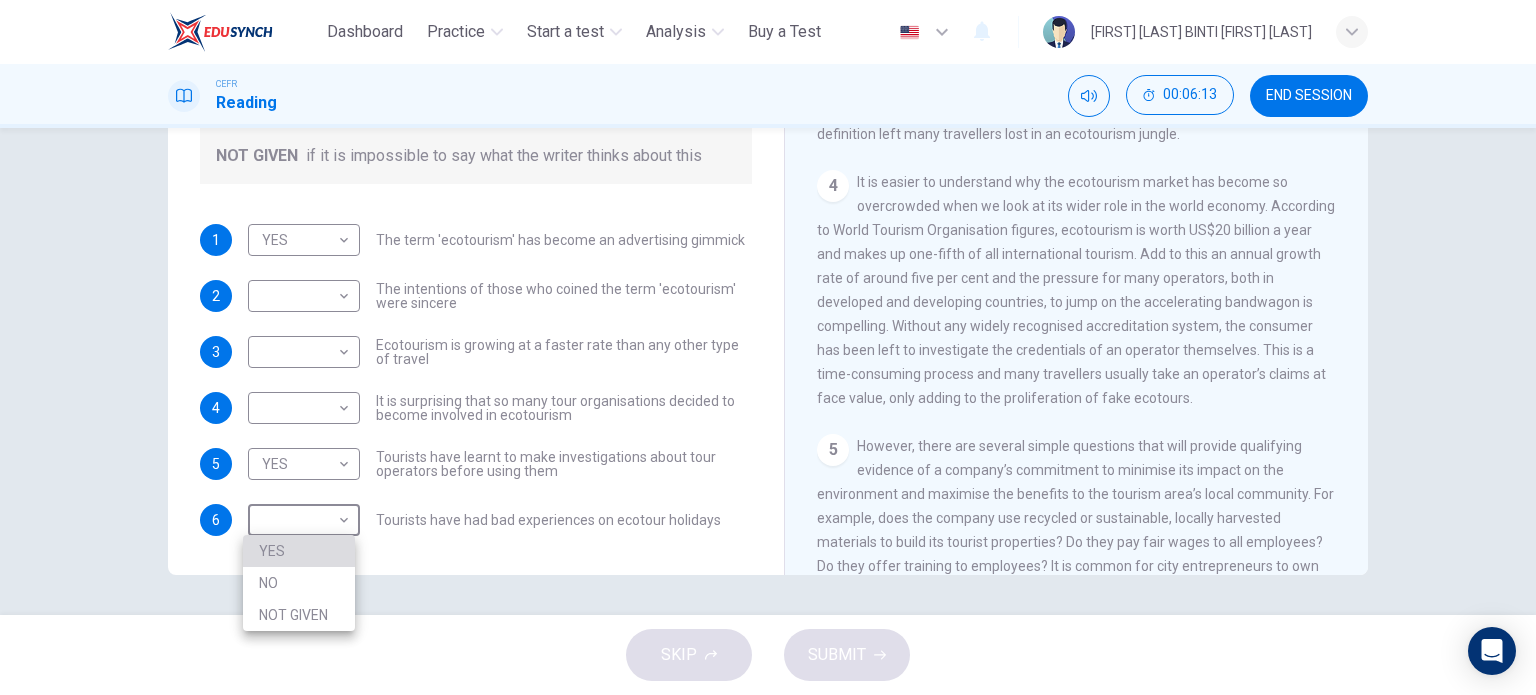 click on "YES" at bounding box center (299, 551) 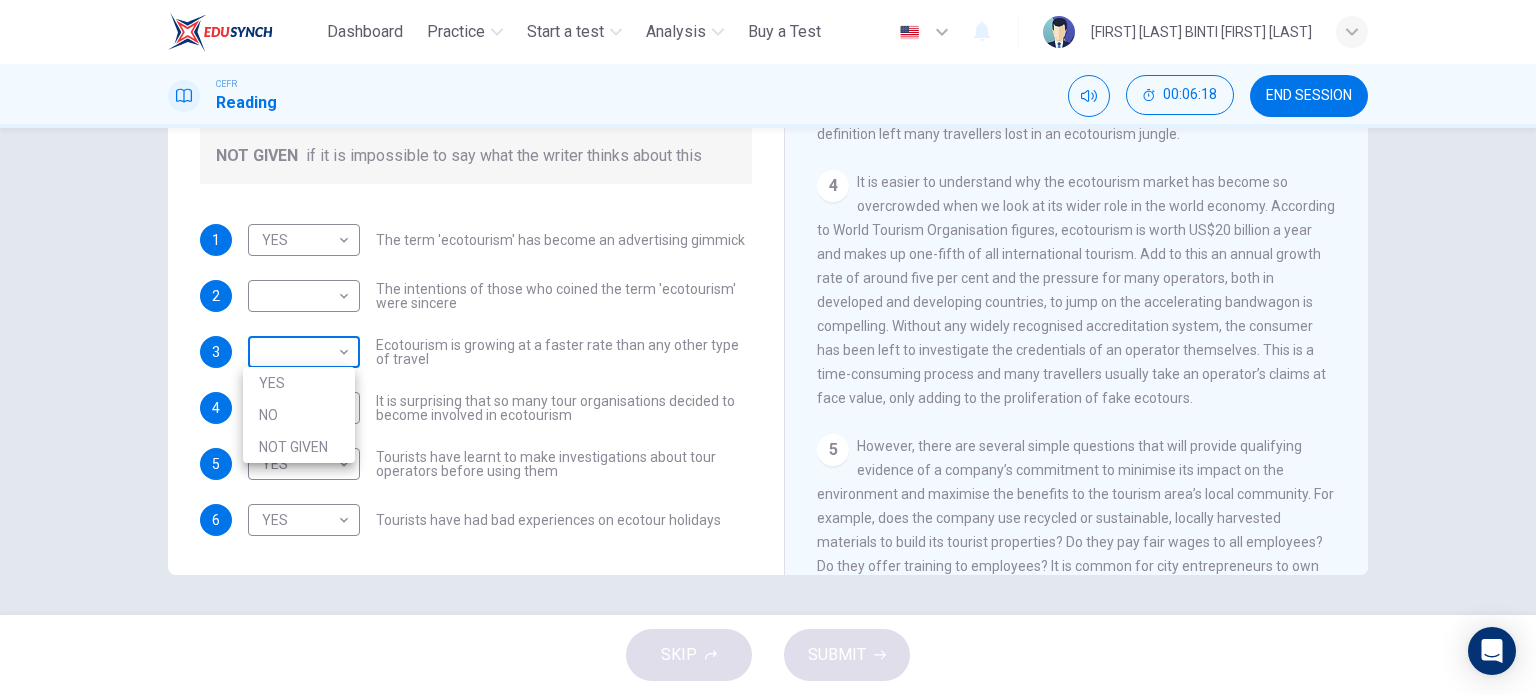 click on "This site uses cookies, as explained in our  Privacy Policy . If you agree to the use of cookies, please click the Accept button and continue to browse our site.   Privacy Policy Accept Dashboard Practice Start a test Analysis Buy a Test English ** ​ WAN NUR NABILAH BINTI WAN AHMAD YANEE CEFR Reading 00:06:18 END SESSION Questions 1 - 6 Do the following statements agree with the information given in the Reading Passage ?
In the boxes below write YES if the statement agrees with the views of the writer NO if the statement contradicts the views of the writer NOT GIVEN if it is impossible to say what the writer thinks about this 1 YES *** ​ The term 'ecotourism' has become an advertising gimmick 2 ​ ​ The intentions of those who coined the term 'ecotourism' were sincere 3 ​ ​ Ecotourism is growing at a faster rate than any other type of travel 4 ​ ​ It is surprising that so many tour organisations decided to become involved in ecotourism 5 YES *** ​ 6 YES *** ​ It's Eco-logical 1 2 3 4 5 6" at bounding box center (768, 347) 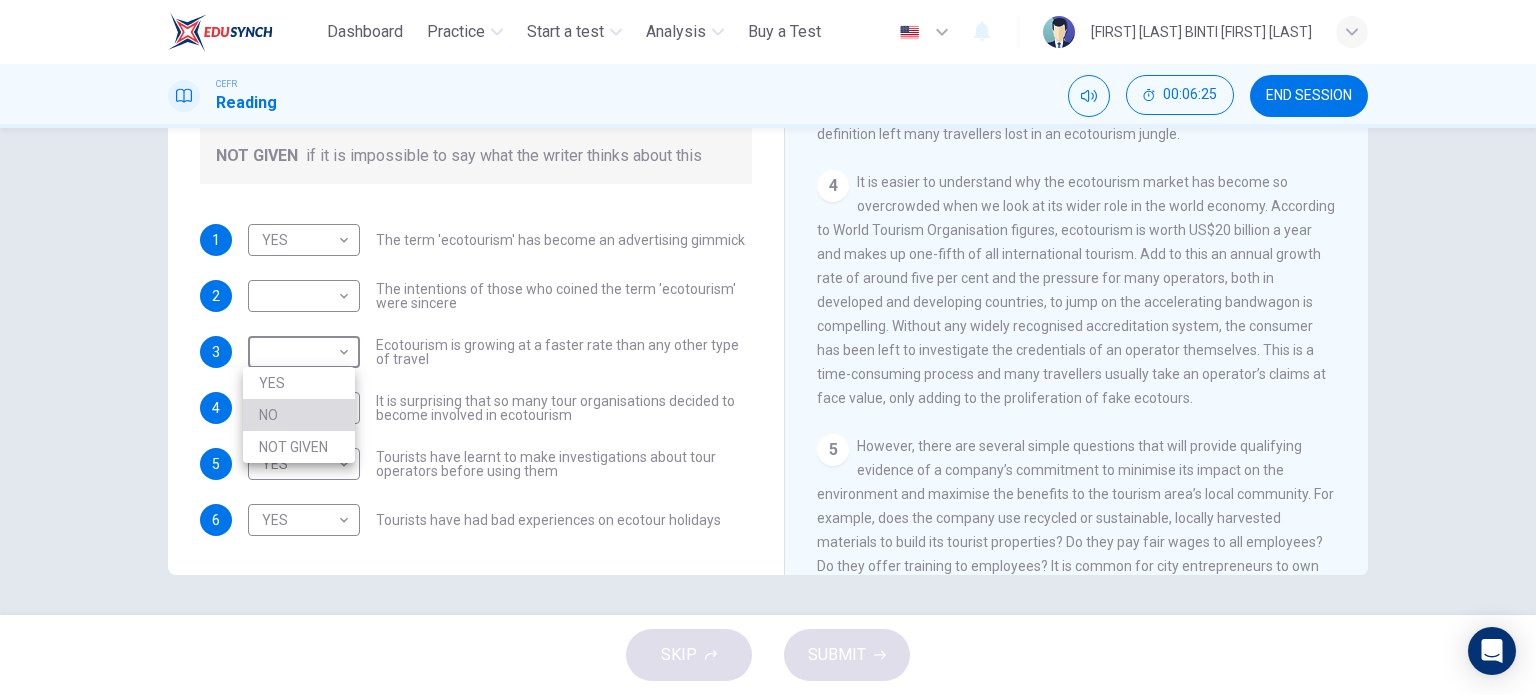 click on "NO" at bounding box center (299, 415) 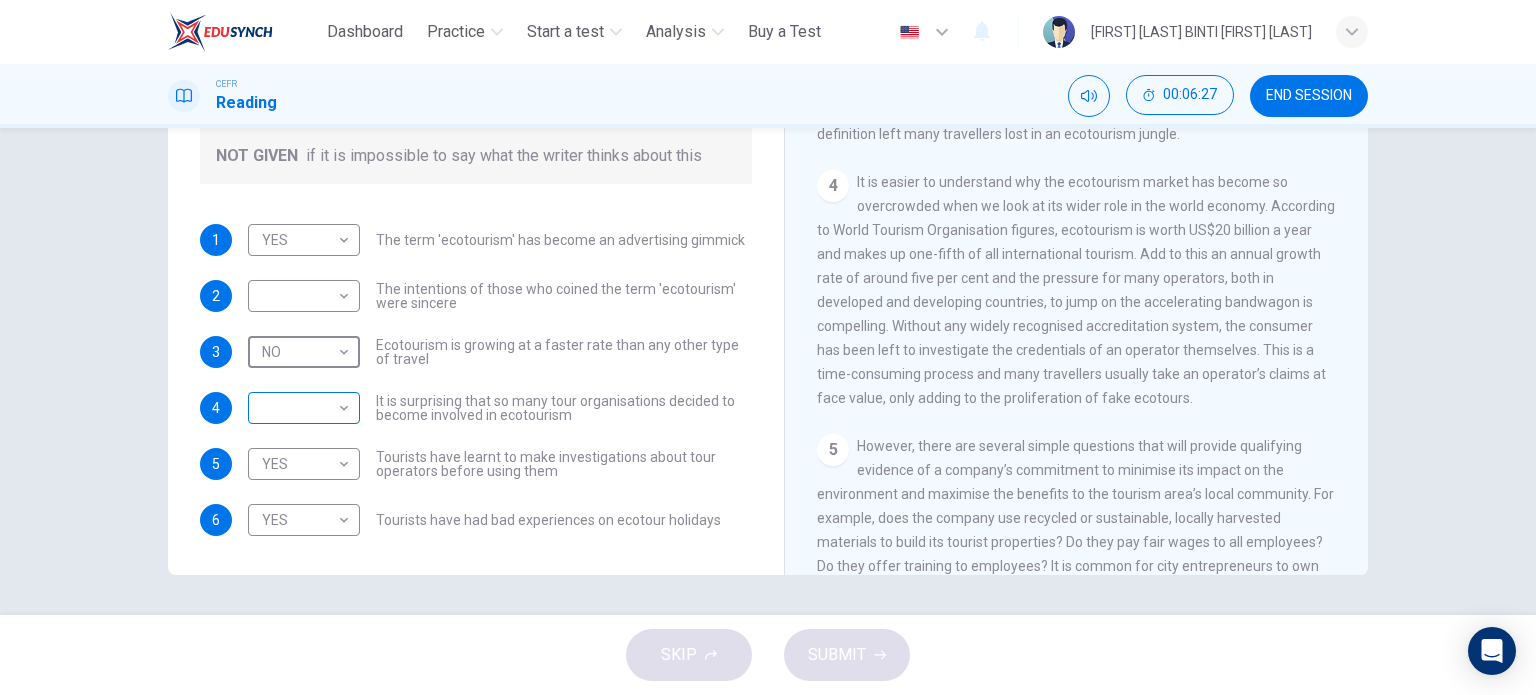 click on "This site uses cookies, as explained in our  Privacy Policy . If you agree to the use of cookies, please click the Accept button and continue to browse our site.   Privacy Policy Accept Dashboard Practice Start a test Analysis Buy a Test English ** ​ WAN NUR NABILAH BINTI WAN AHMAD YANEE CEFR Reading 00:06:27 END SESSION Questions 1 - 6 Do the following statements agree with the information given in the Reading Passage ?
In the boxes below write YES if the statement agrees with the views of the writer NO if the statement contradicts the views of the writer NOT GIVEN if it is impossible to say what the writer thinks about this 1 YES *** ​ The term 'ecotourism' has become an advertising gimmick 2 ​ ​ The intentions of those who coined the term 'ecotourism' were sincere 3 NO ** ​ Ecotourism is growing at a faster rate than any other type of travel 4 ​ ​ It is surprising that so many tour organisations decided to become involved in ecotourism 5 YES *** ​ 6 YES *** ​ It's Eco-logical 1 2 3 4 5" at bounding box center (768, 347) 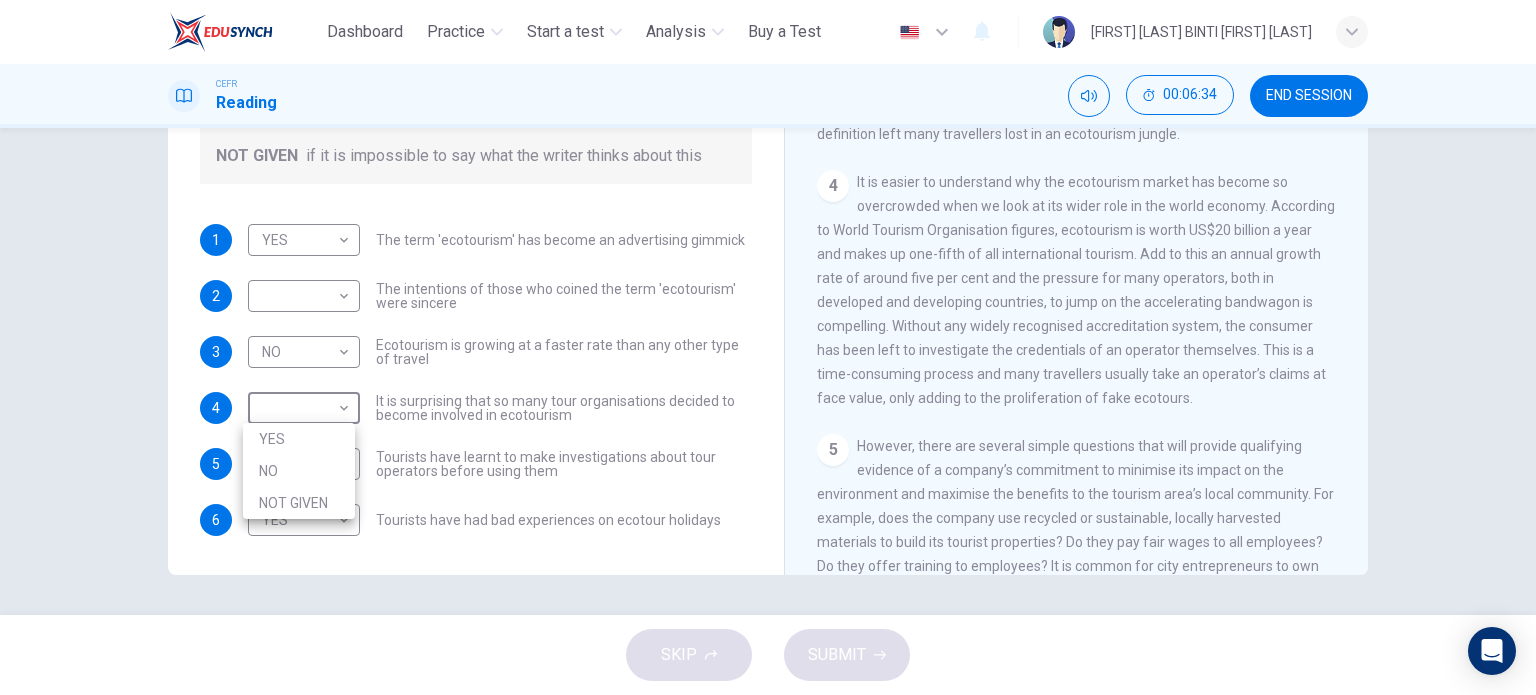 click at bounding box center (768, 347) 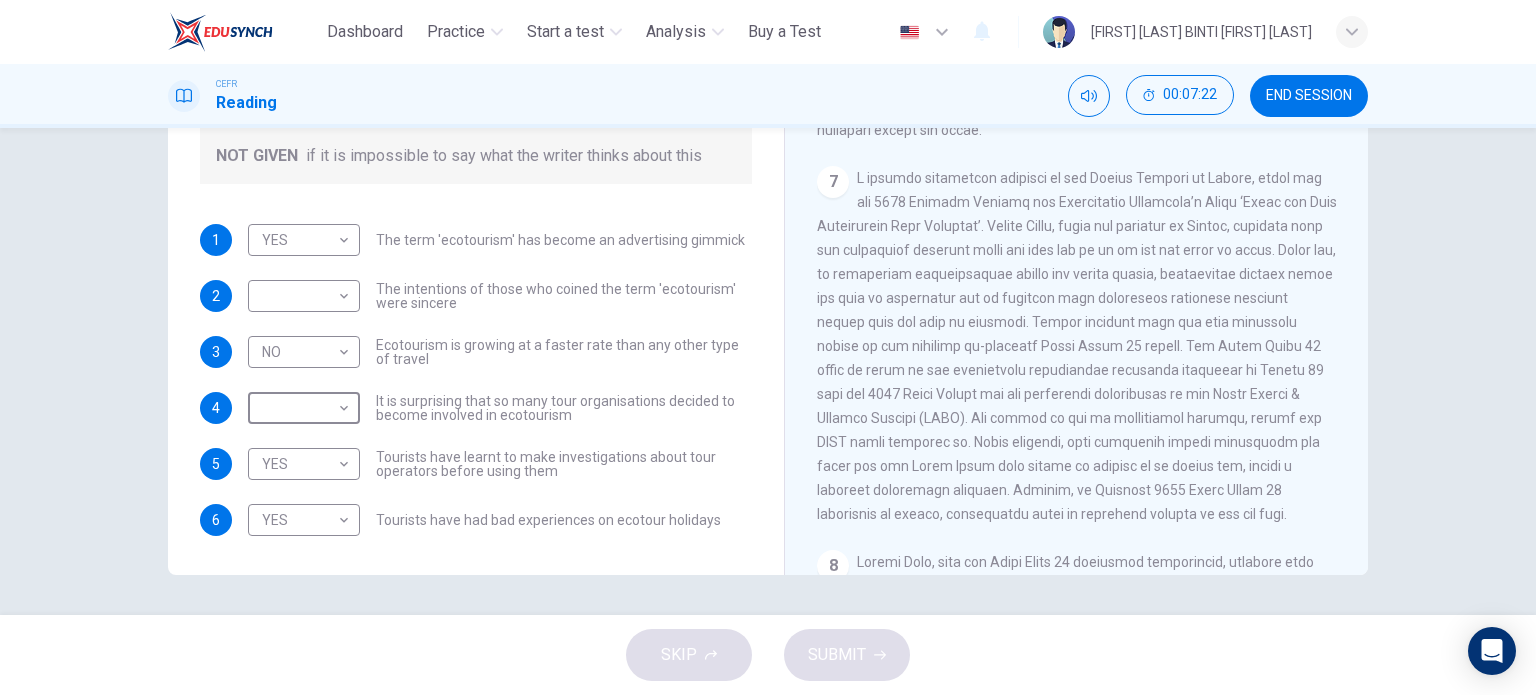 scroll, scrollTop: 1620, scrollLeft: 0, axis: vertical 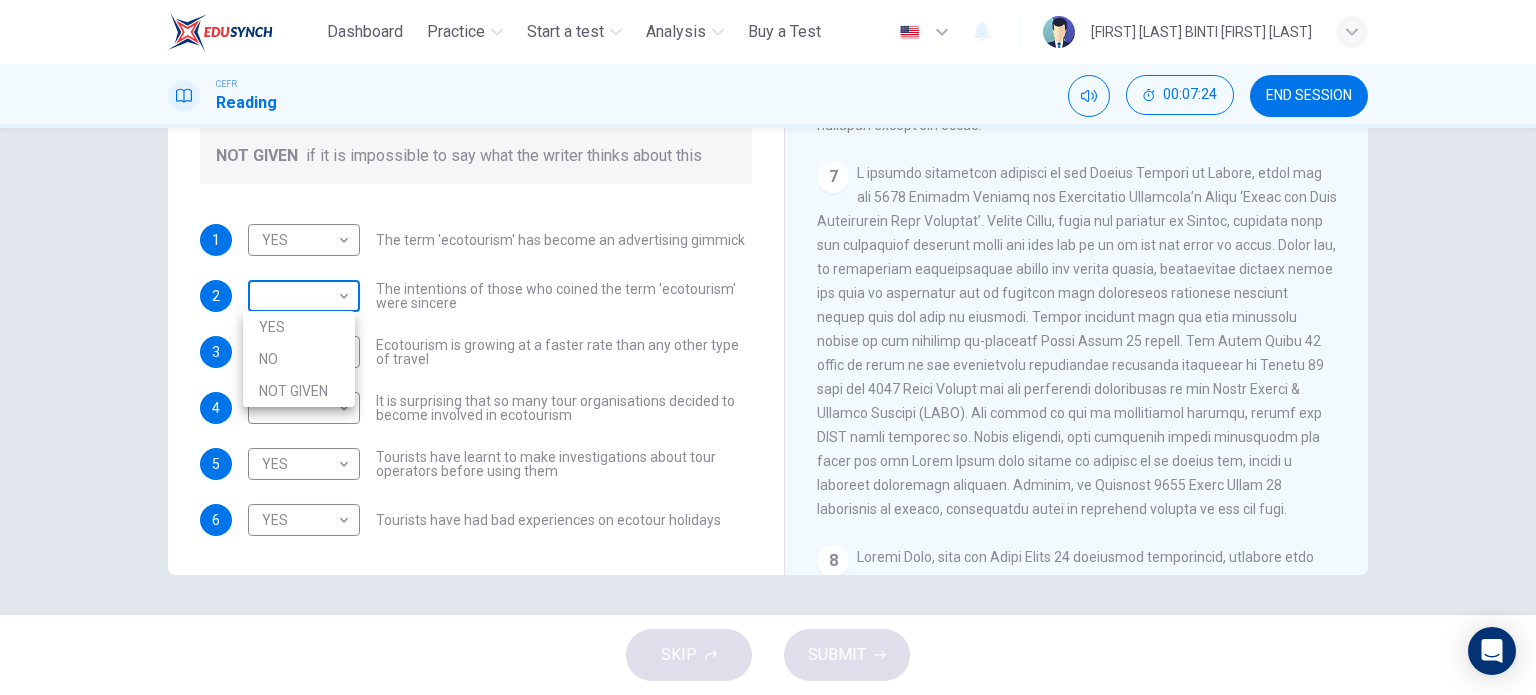 click on "This site uses cookies, as explained in our  Privacy Policy . If you agree to the use of cookies, please click the Accept button and continue to browse our site.   Privacy Policy Accept Dashboard Practice Start a test Analysis Buy a Test English ** ​ WAN NUR NABILAH BINTI WAN AHMAD YANEE CEFR Reading 00:07:24 END SESSION Questions 1 - 6 Do the following statements agree with the information given in the Reading Passage ?
In the boxes below write YES if the statement agrees with the views of the writer NO if the statement contradicts the views of the writer NOT GIVEN if it is impossible to say what the writer thinks about this 1 YES *** ​ The term 'ecotourism' has become an advertising gimmick 2 ​ ​ The intentions of those who coined the term 'ecotourism' were sincere 3 NO ** ​ Ecotourism is growing at a faster rate than any other type of travel 4 ​ ​ It is surprising that so many tour organisations decided to become involved in ecotourism 5 YES *** ​ 6 YES *** ​ It's Eco-logical 1 2 3 4 5" at bounding box center (768, 347) 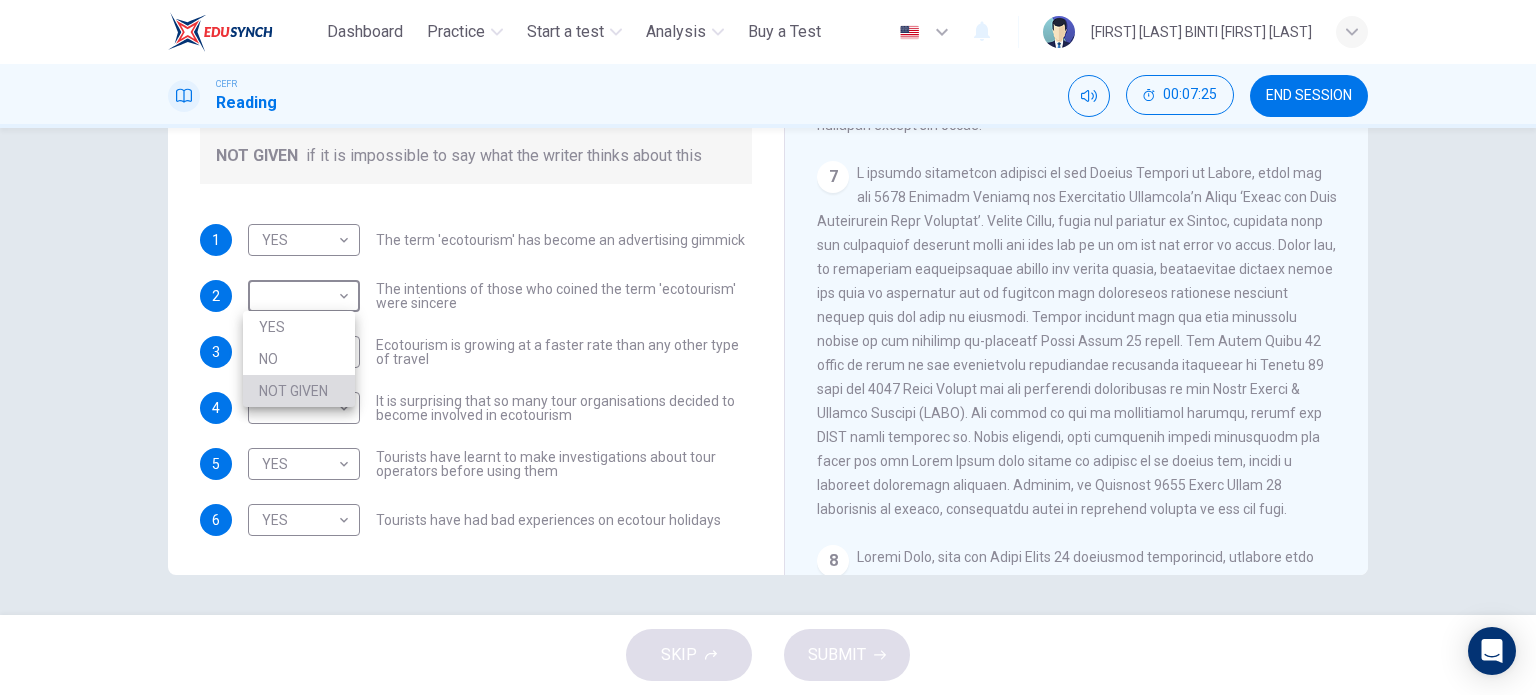 click on "NOT GIVEN" at bounding box center [299, 391] 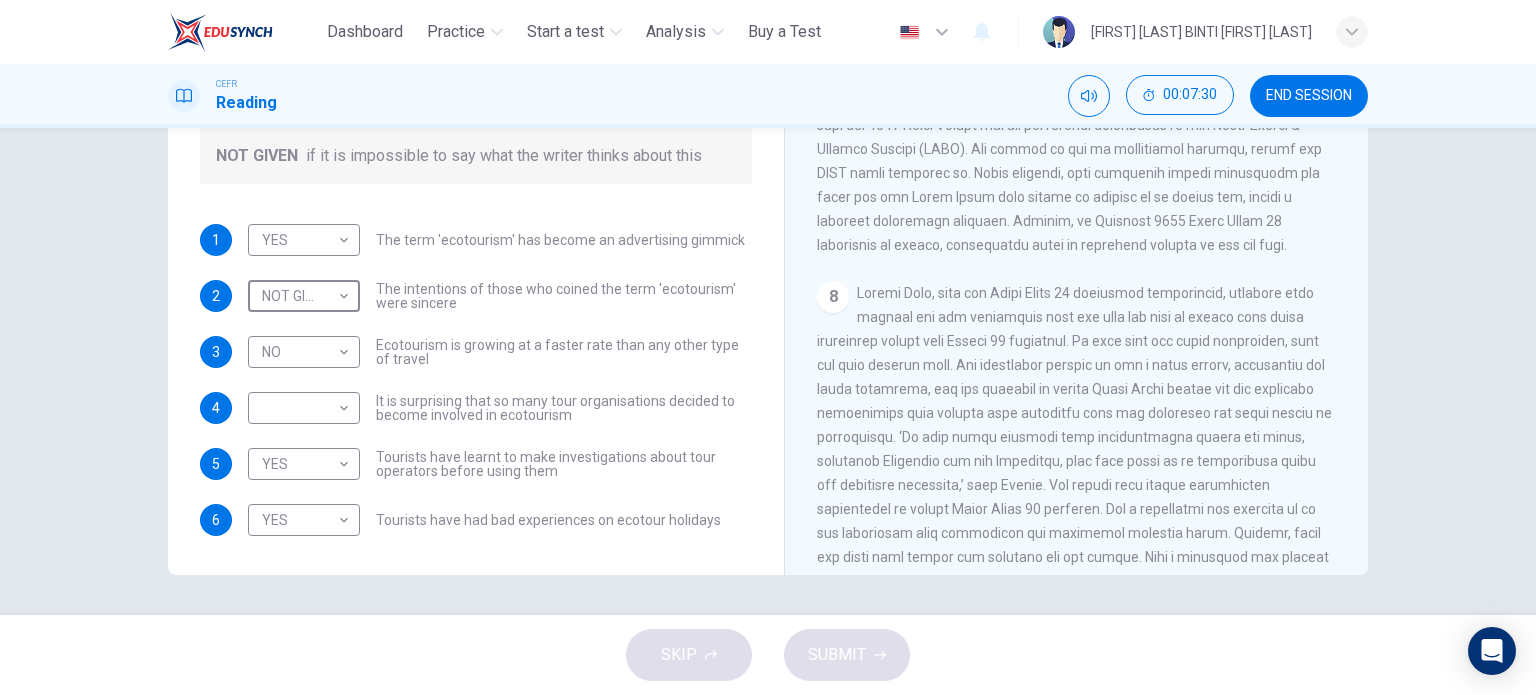 scroll, scrollTop: 1886, scrollLeft: 0, axis: vertical 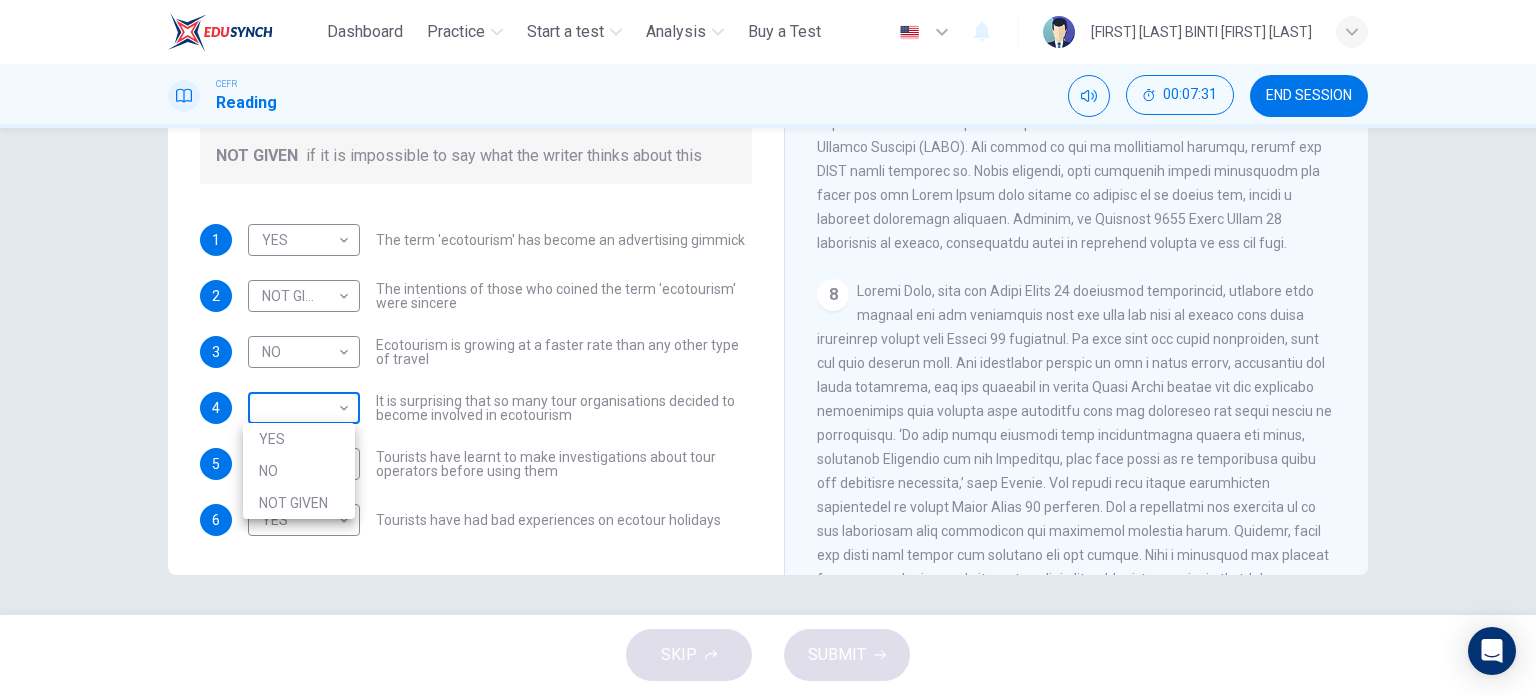 click on "This site uses cookies, as explained in our  Privacy Policy . If you agree to the use of cookies, please click the Accept button and continue to browse our site.   Privacy Policy Accept Dashboard Practice Start a test Analysis Buy a Test English ** ​ WAN NUR NABILAH BINTI WAN AHMAD YANEE CEFR Reading 00:07:31 END SESSION Questions 1 - 6 Do the following statements agree with the information given in the Reading Passage ?
In the boxes below write YES if the statement agrees with the views of the writer NO if the statement contradicts the views of the writer NOT GIVEN if it is impossible to say what the writer thinks about this 1 YES *** ​ The term 'ecotourism' has become an advertising gimmick 2 NOT GIVEN ********* ​ The intentions of those who coined the term 'ecotourism' were sincere 3 NO ** ​ Ecotourism is growing at a faster rate than any other type of travel 4 ​ ​ It is surprising that so many tour organisations decided to become involved in ecotourism 5 YES *** ​ 6 YES *** ​ 1 2 3 4 5 6" at bounding box center (768, 347) 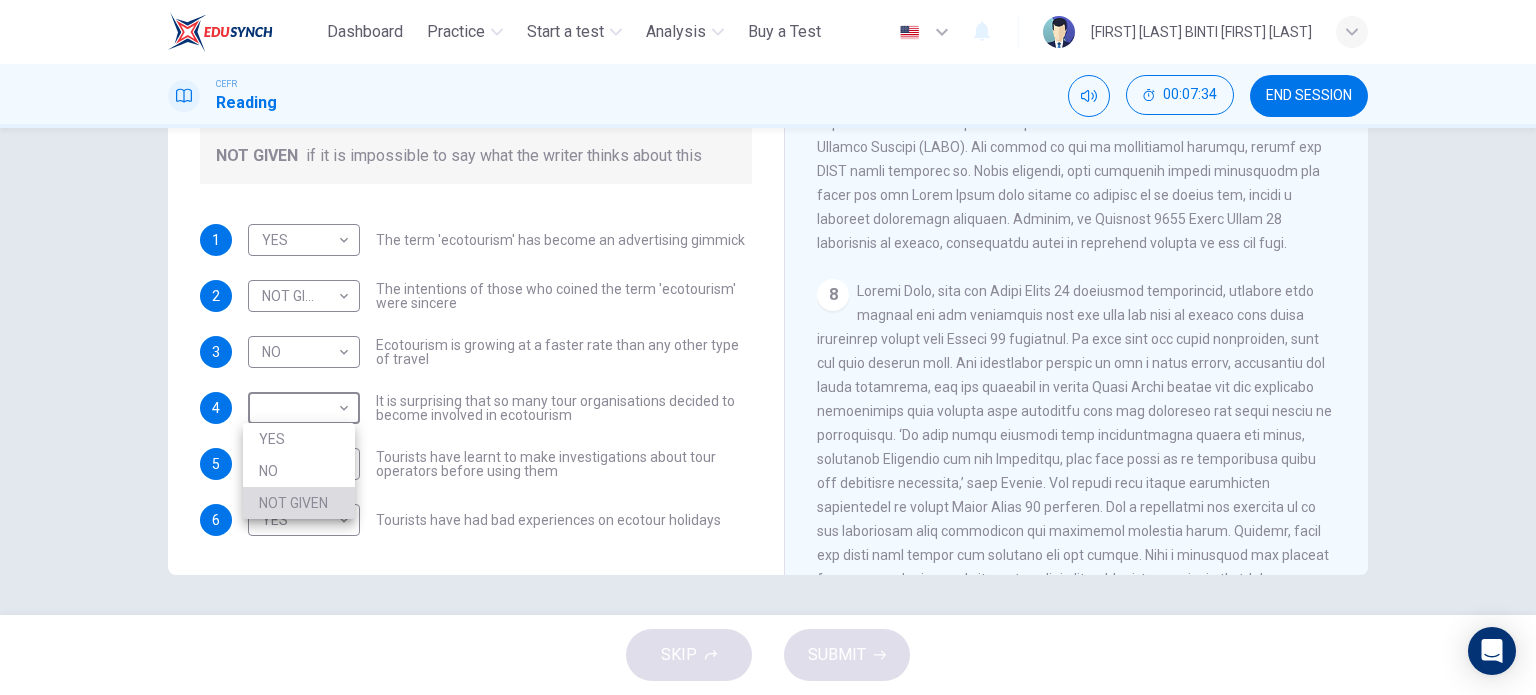 click on "NOT GIVEN" at bounding box center [299, 503] 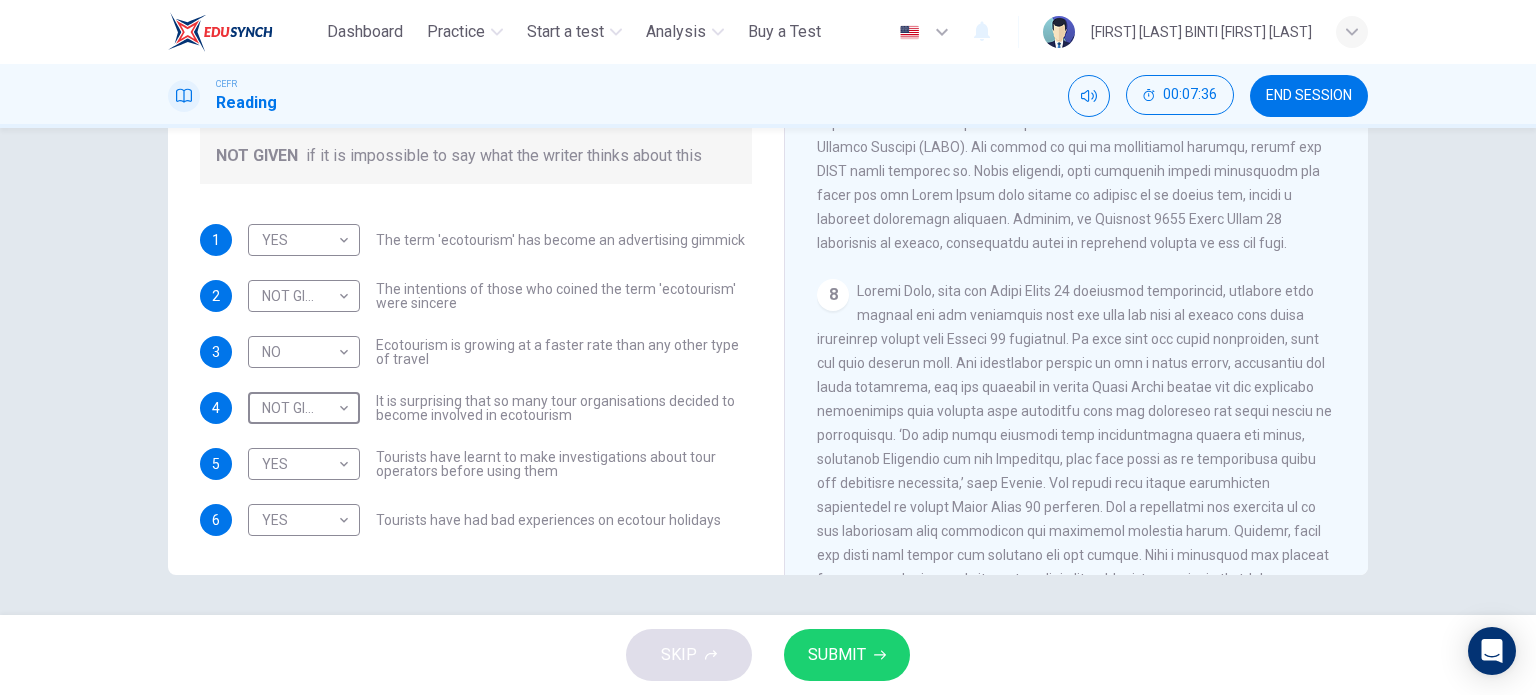 click on "SUBMIT" at bounding box center [837, 655] 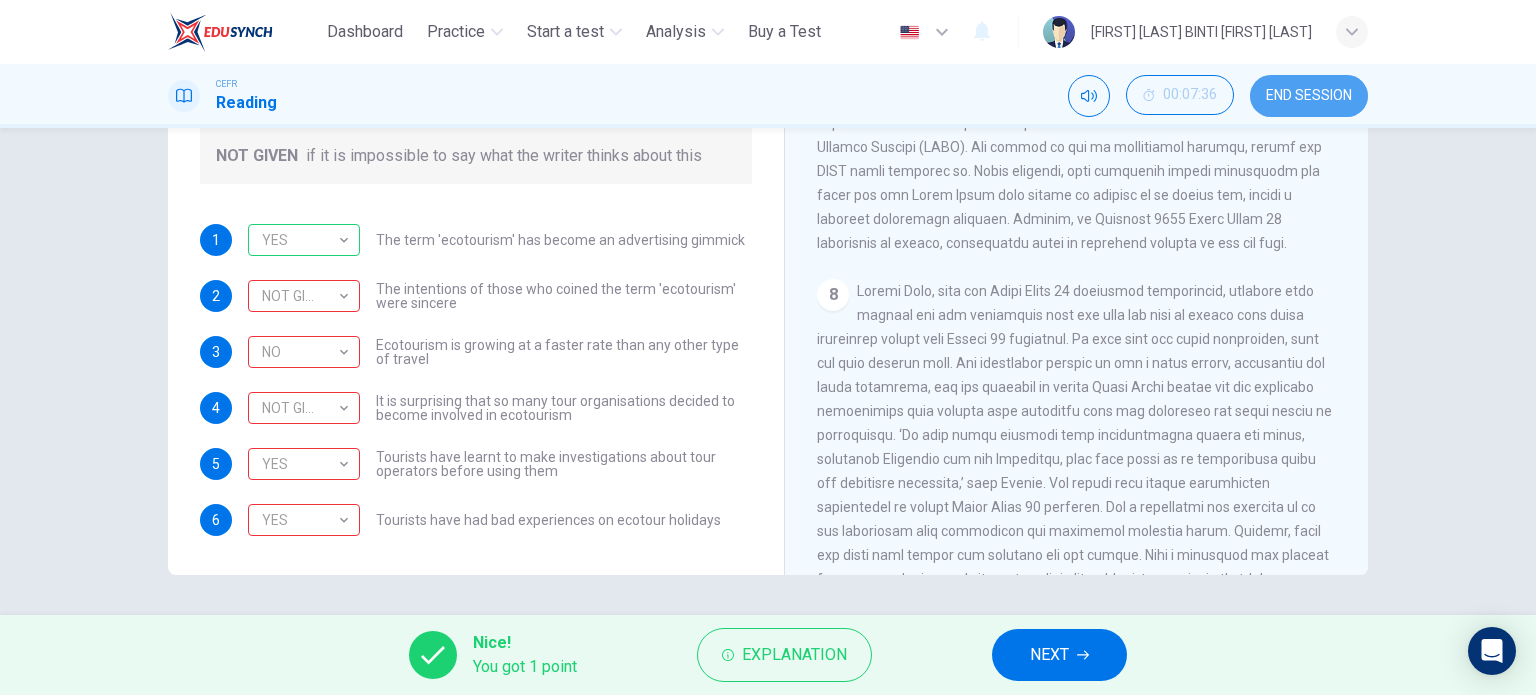click on "END SESSION" at bounding box center [1309, 96] 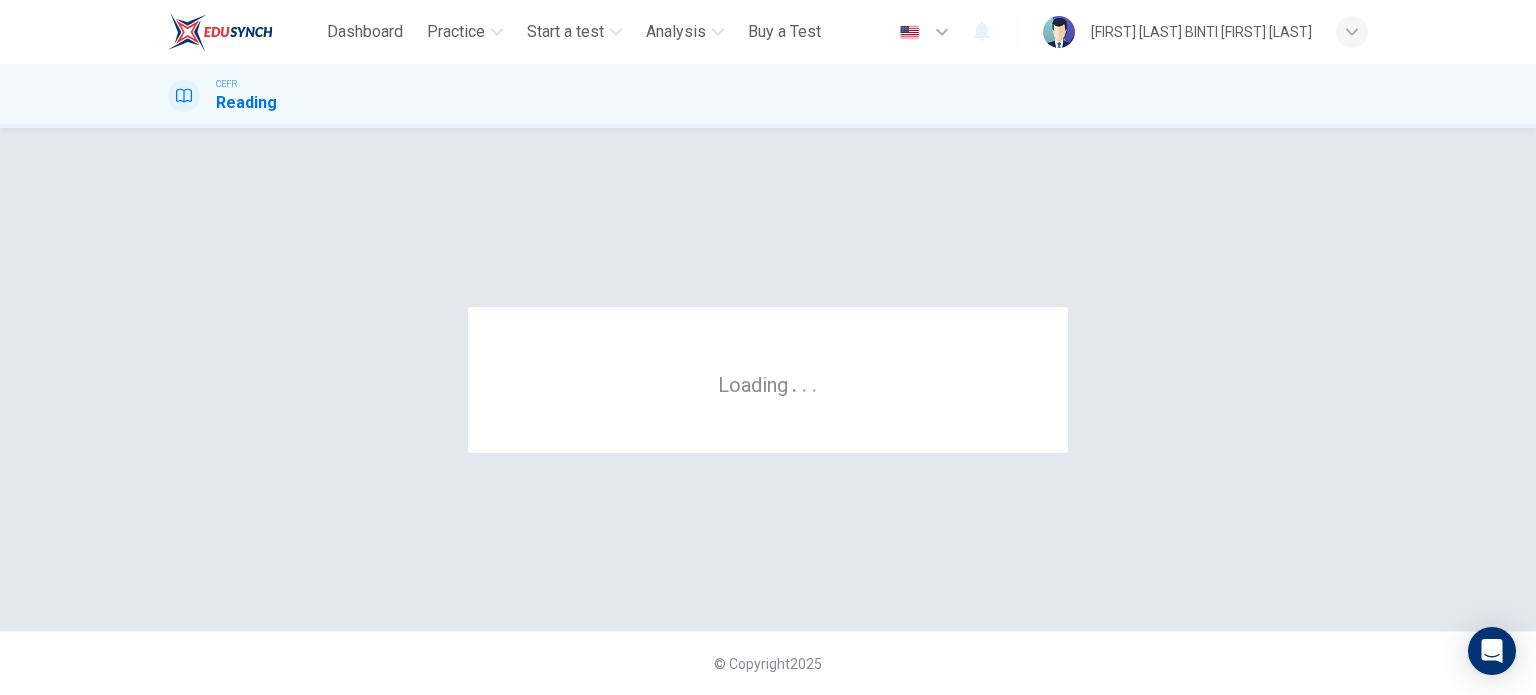scroll, scrollTop: 0, scrollLeft: 0, axis: both 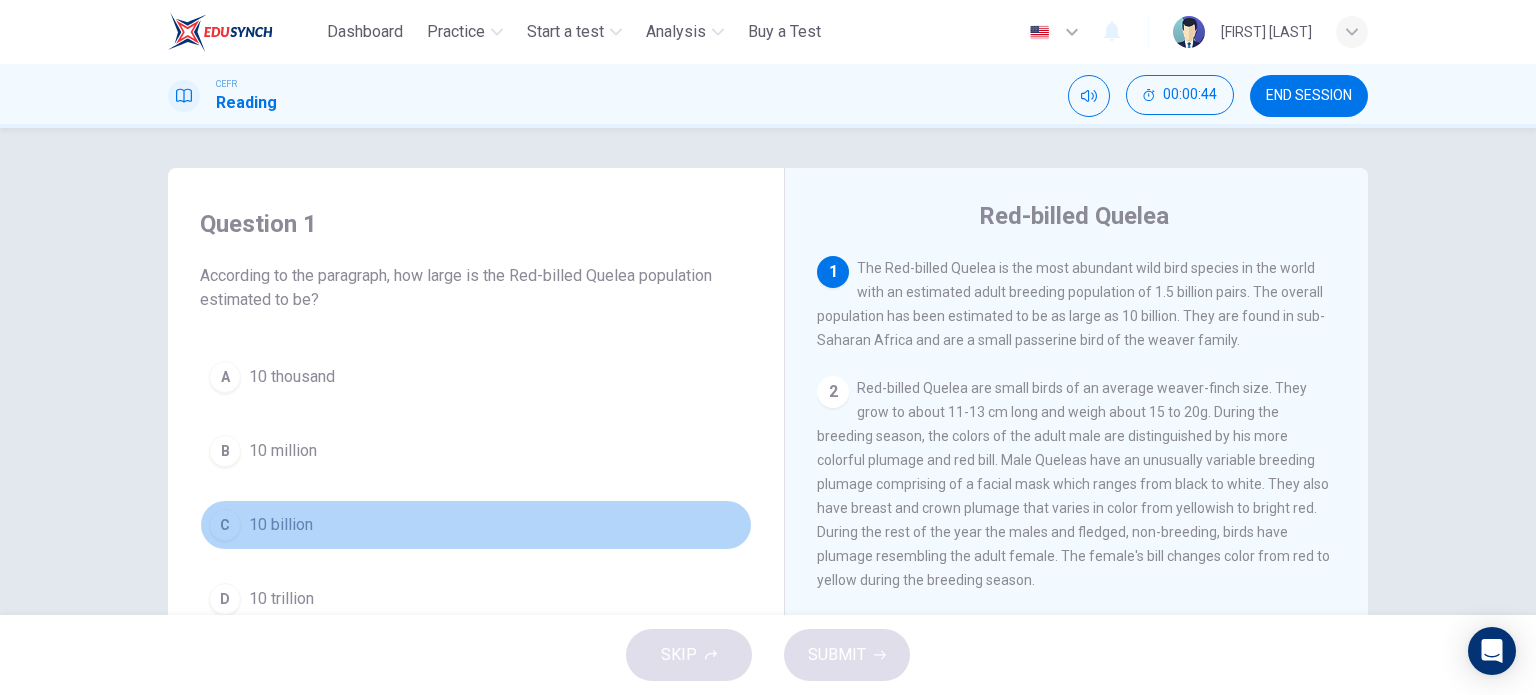 click on "10 billion" at bounding box center (281, 525) 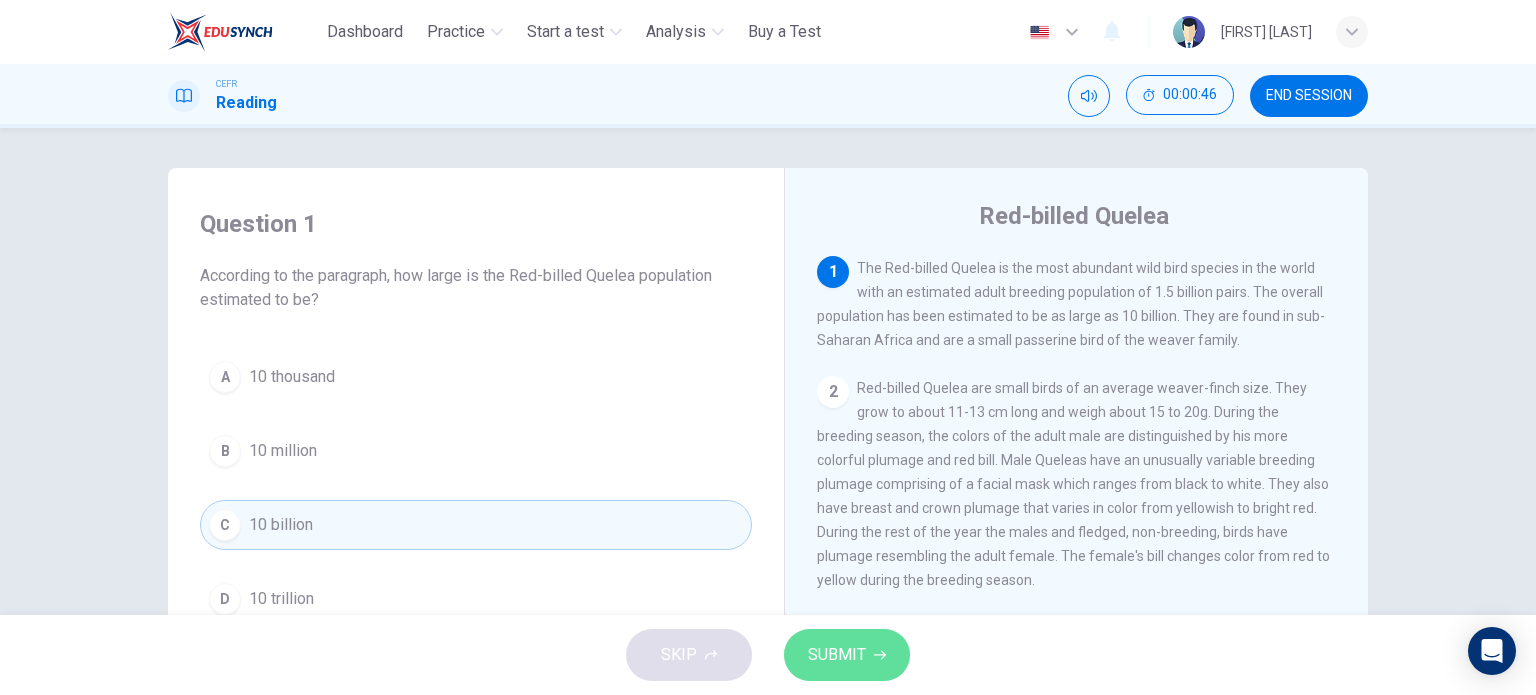 click on "SUBMIT" at bounding box center [847, 655] 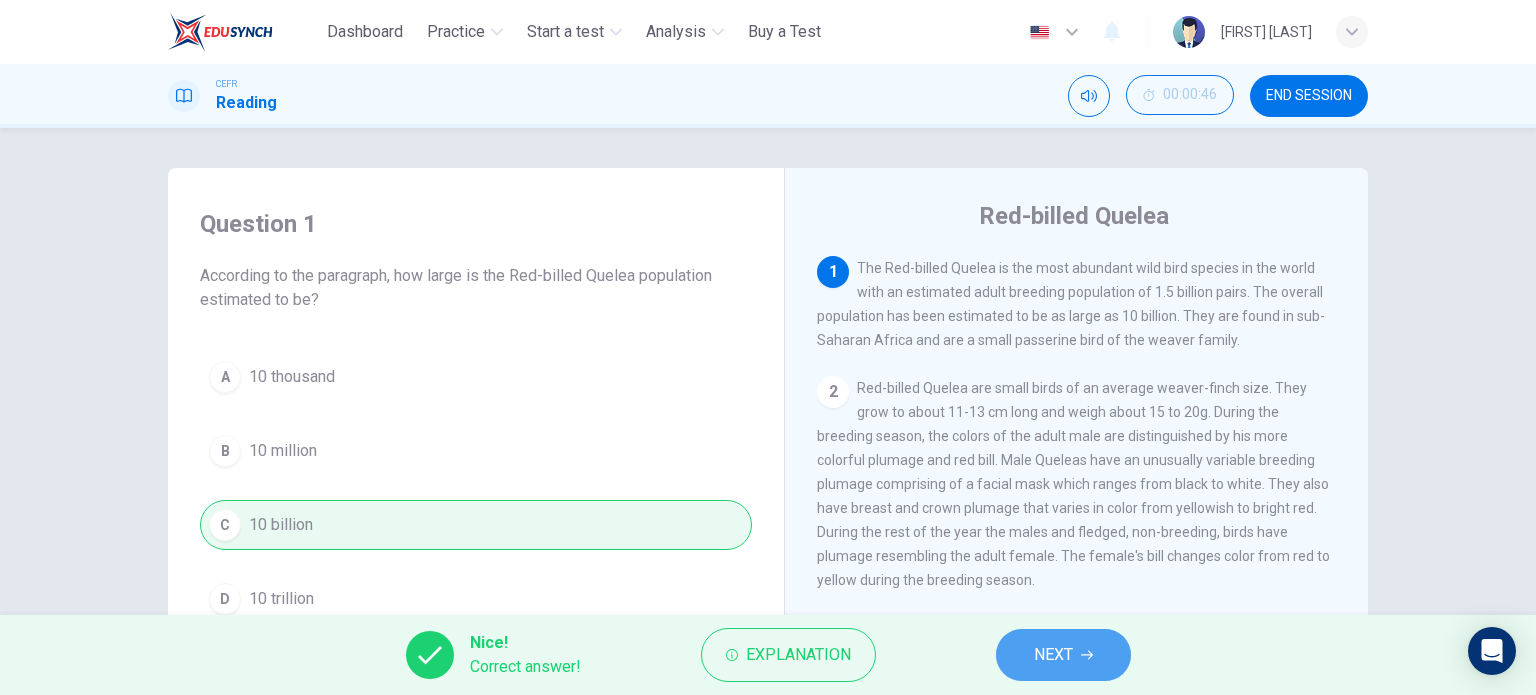 click on "NEXT" at bounding box center (1053, 655) 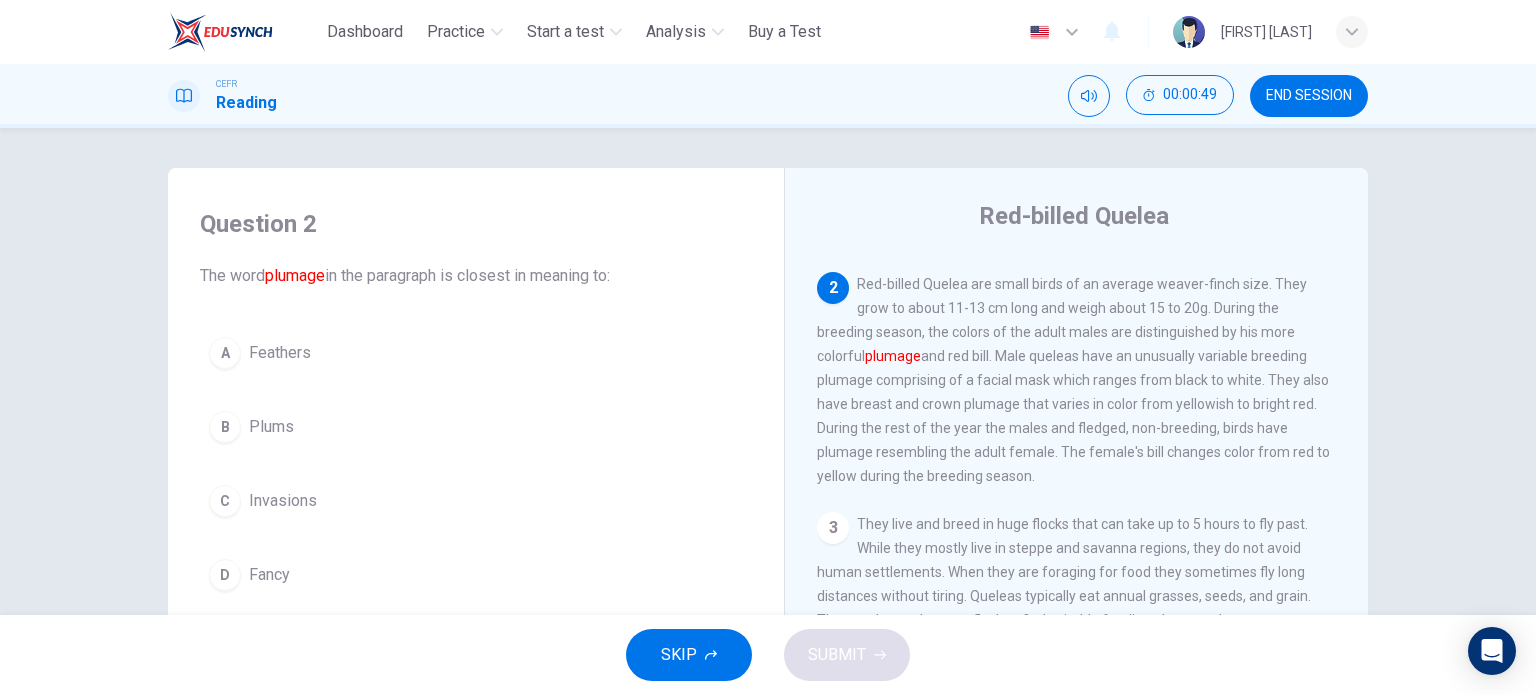 scroll, scrollTop: 106, scrollLeft: 0, axis: vertical 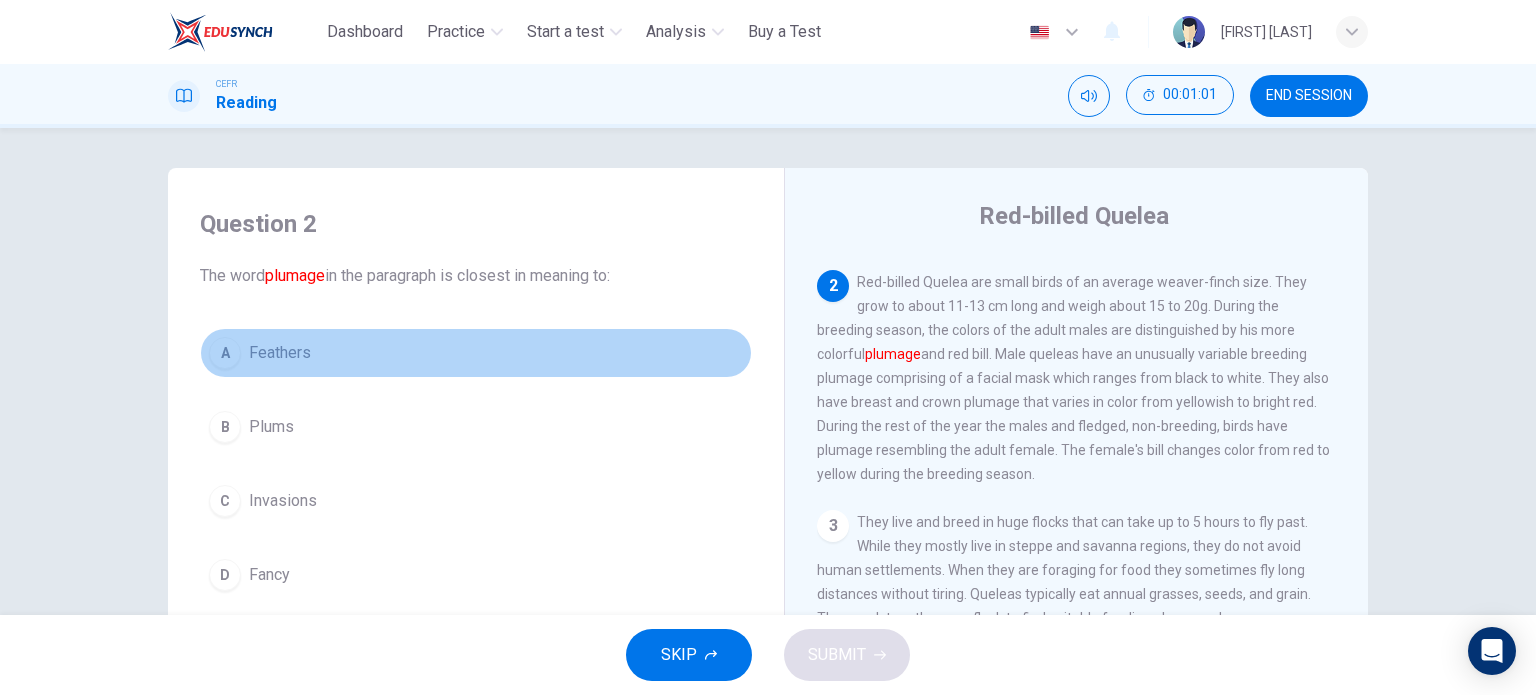 click on "Feathers" at bounding box center [280, 353] 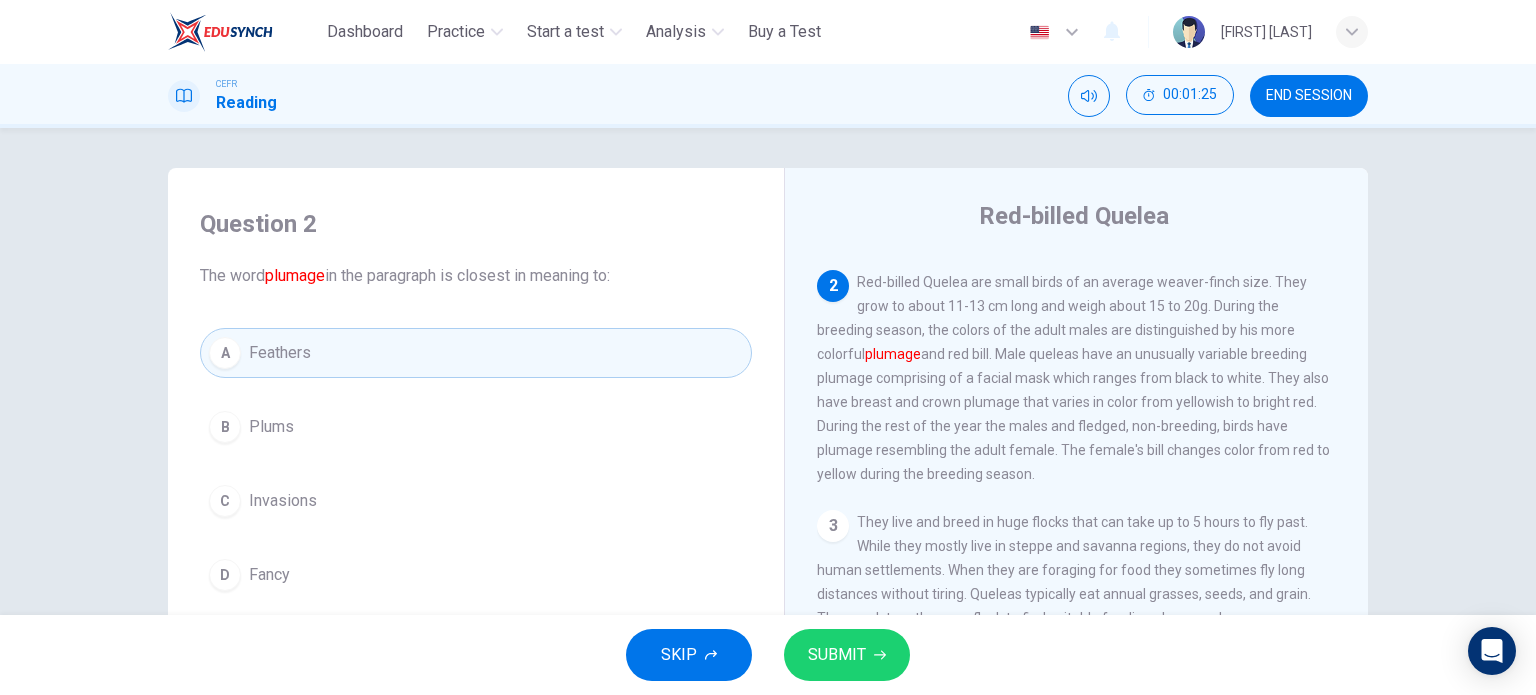 click on "SUBMIT" at bounding box center (837, 655) 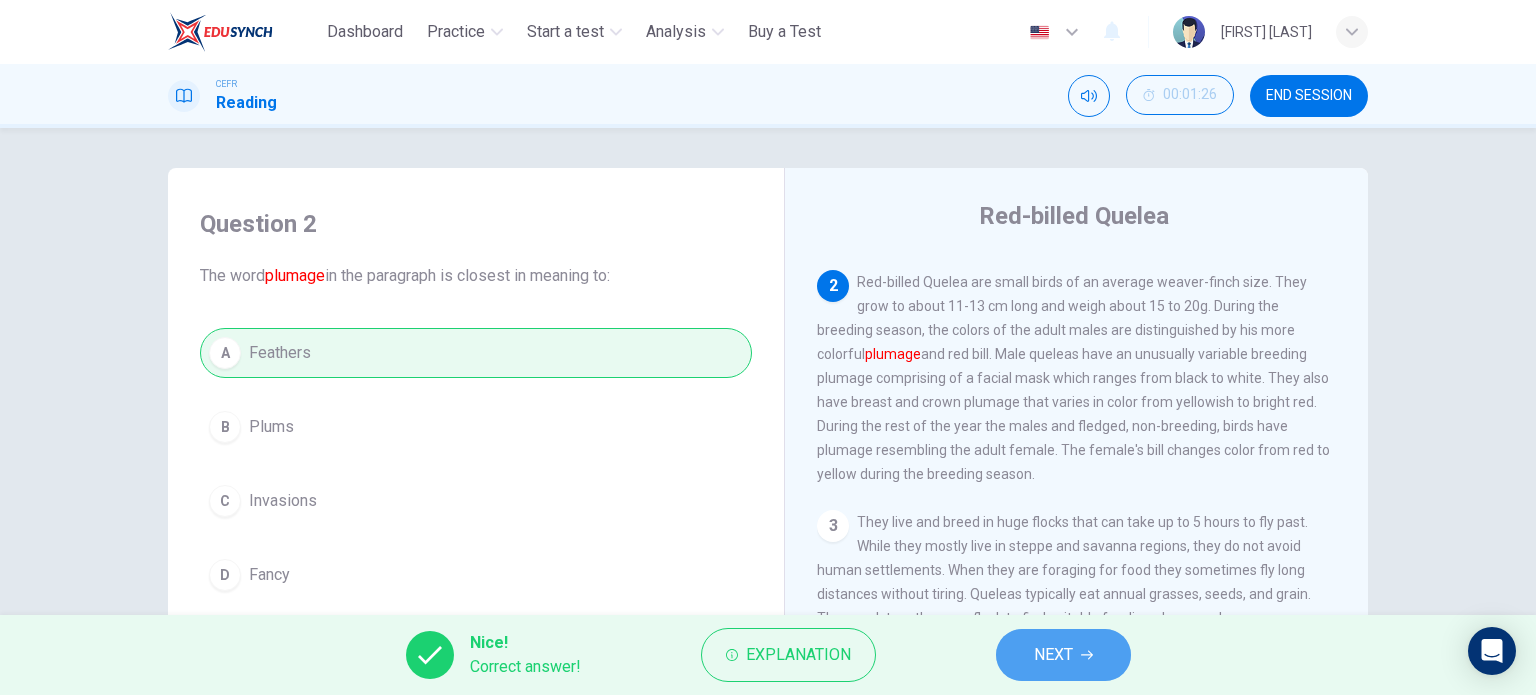 click on "NEXT" at bounding box center [1053, 655] 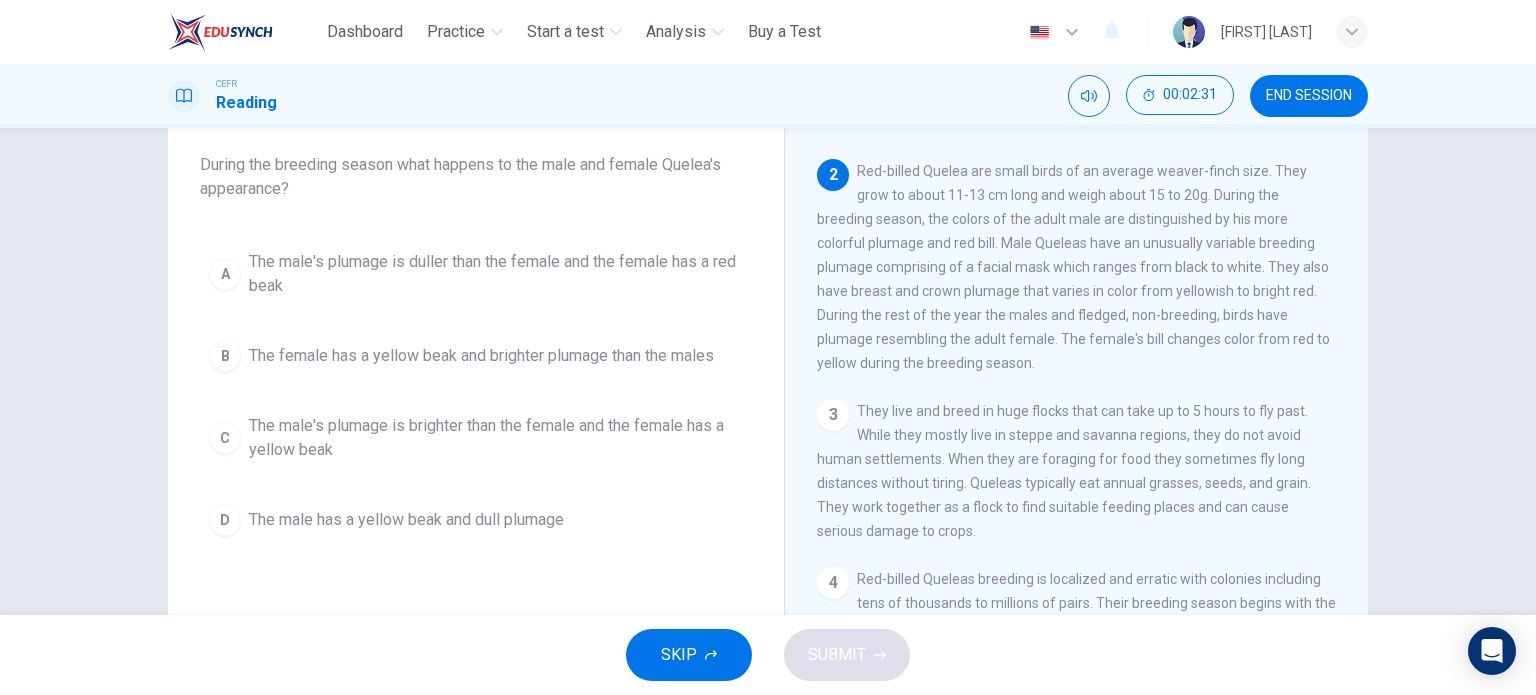 scroll, scrollTop: 112, scrollLeft: 0, axis: vertical 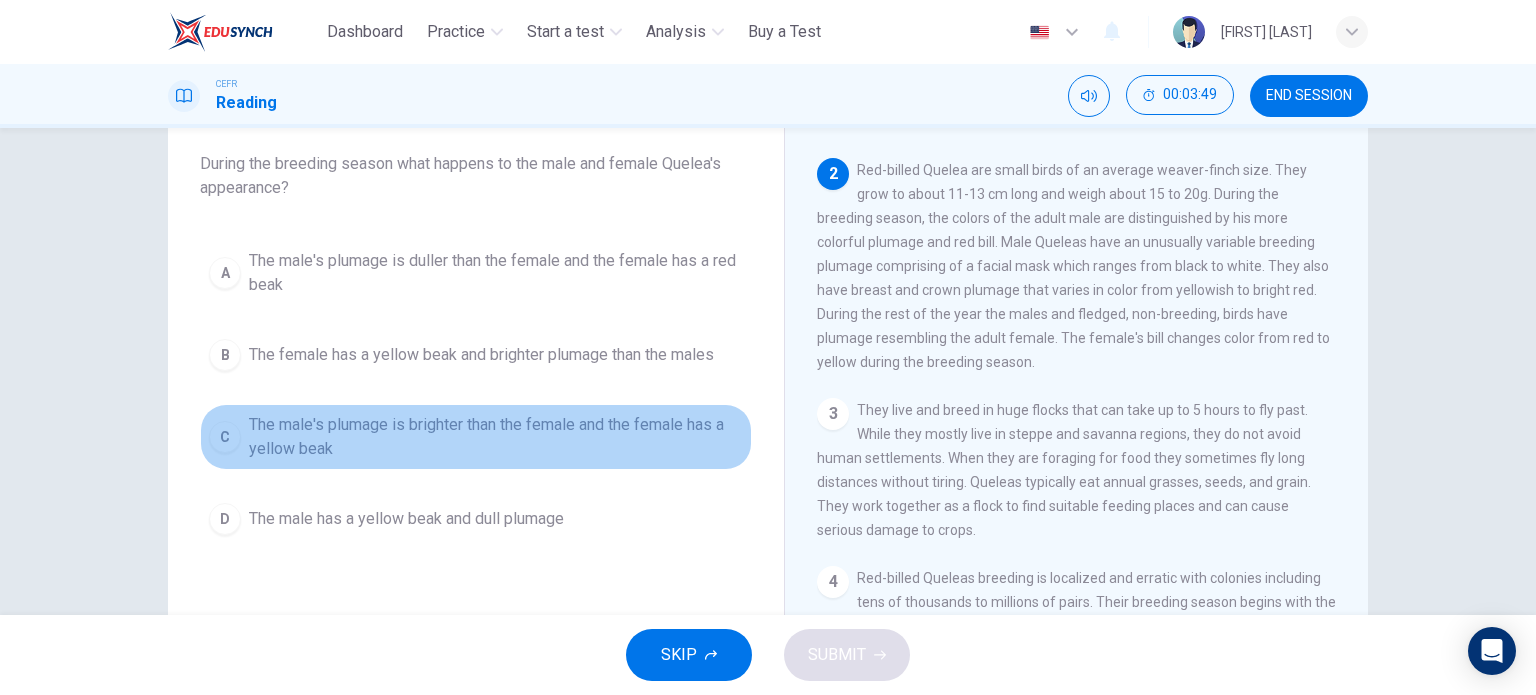 click on "The male's plumage is brighter than the female and the female has a yellow beak" at bounding box center (496, 437) 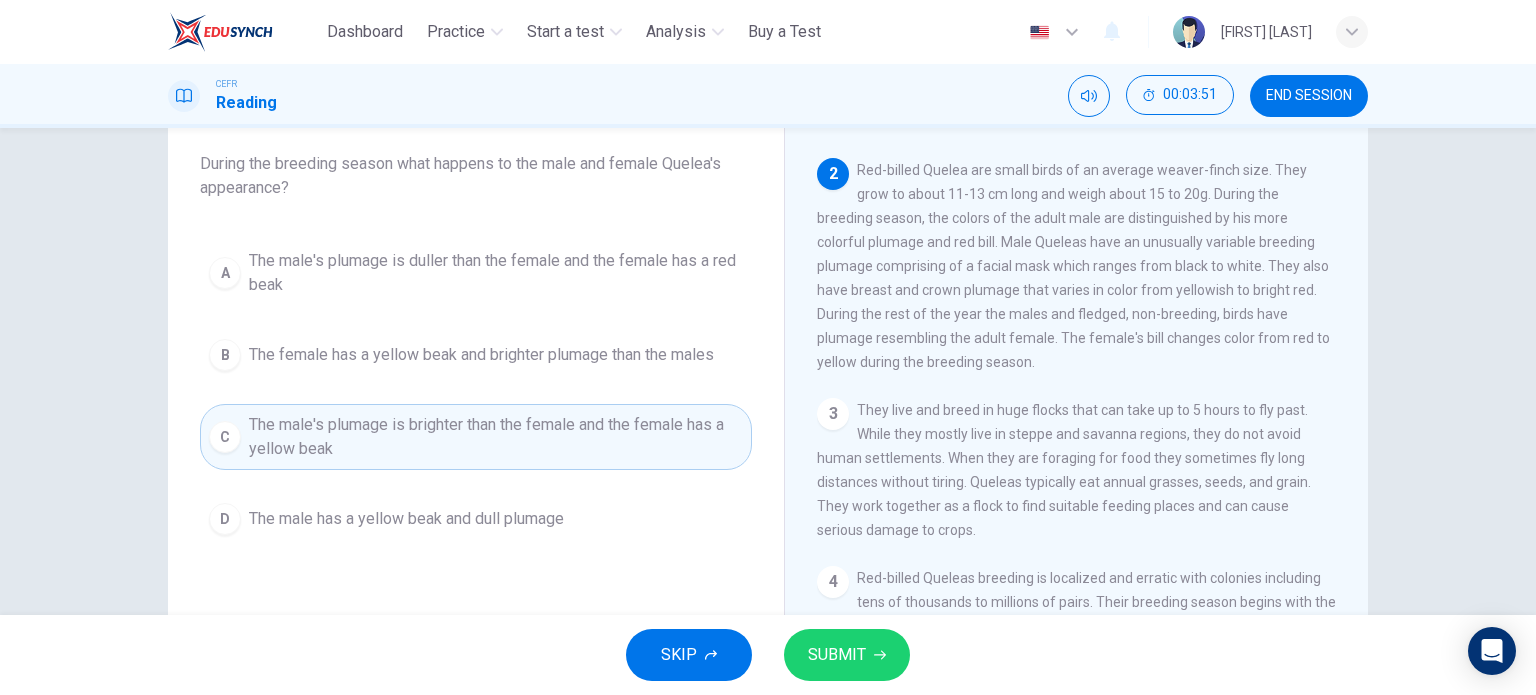 click on "SUBMIT" at bounding box center [847, 655] 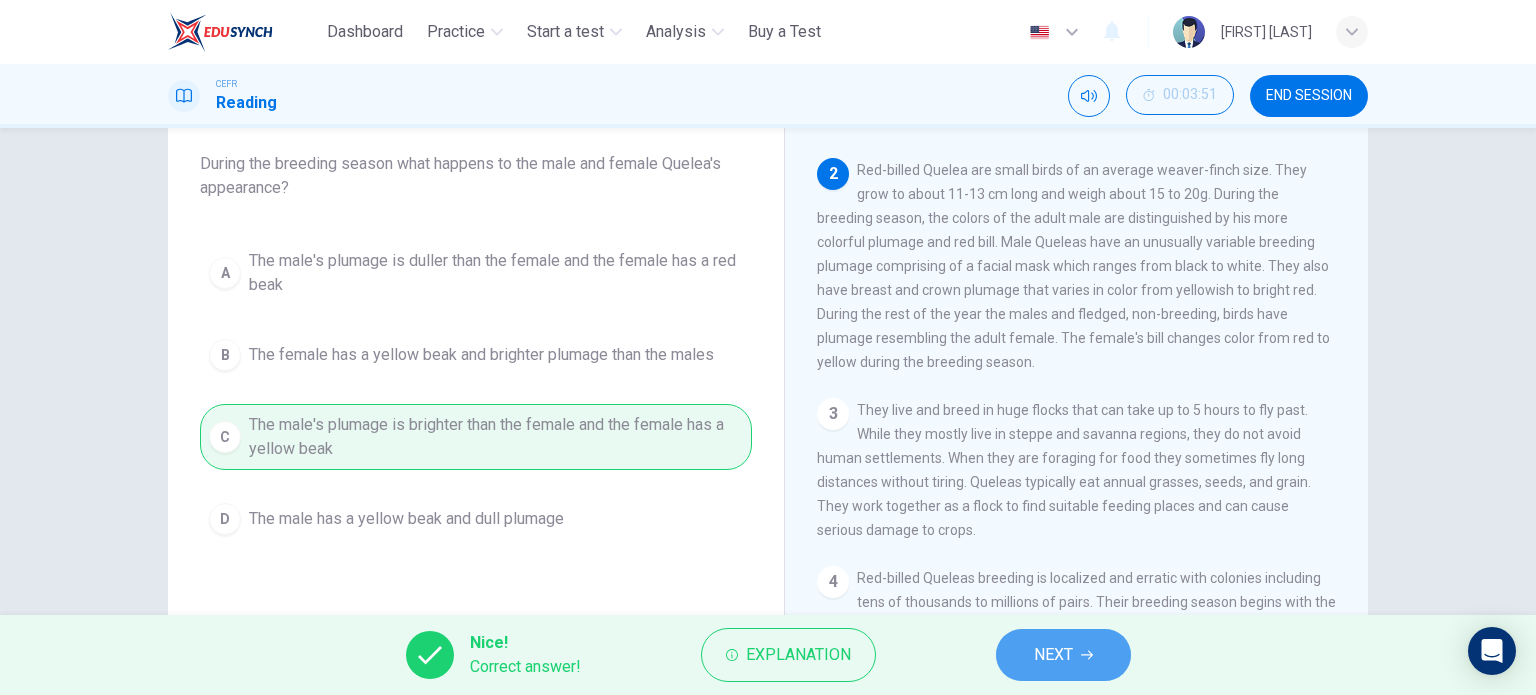 click on "NEXT" at bounding box center (1053, 655) 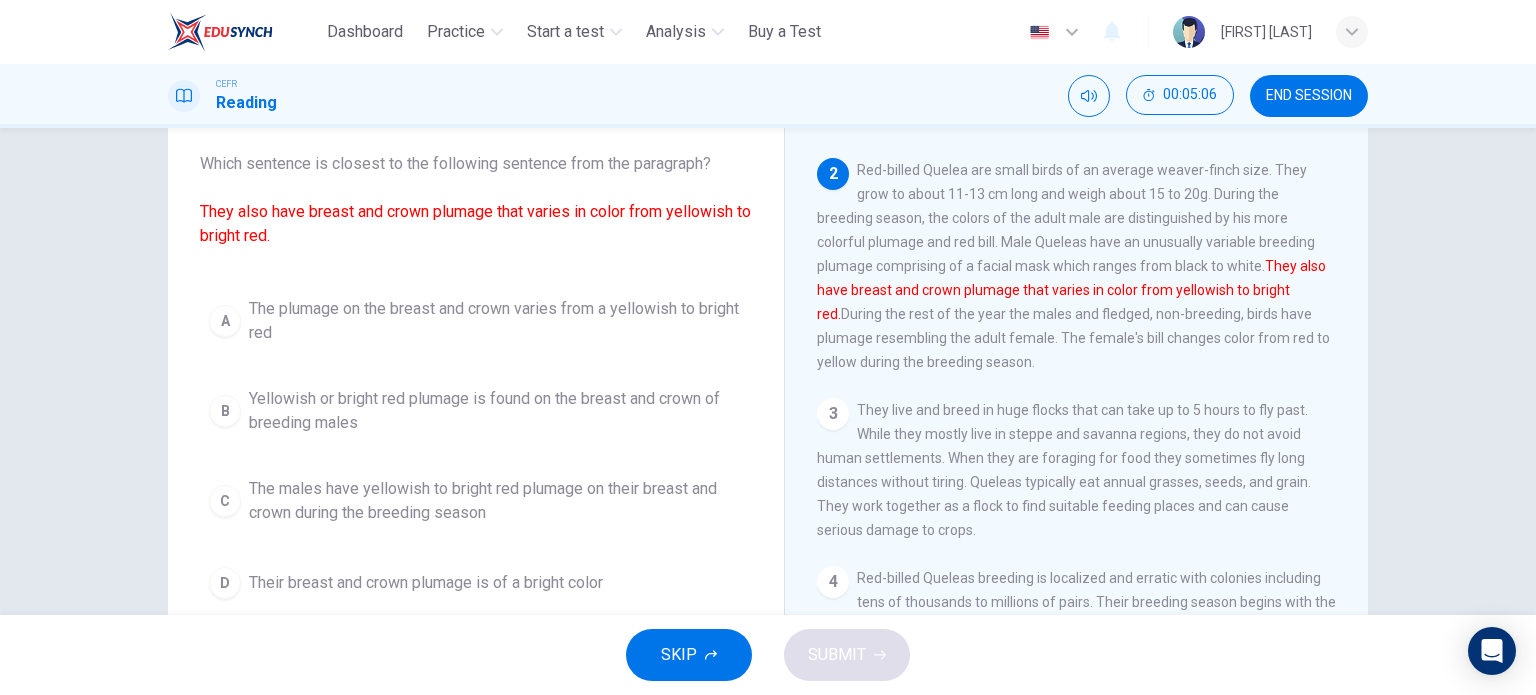 click on "The males have yellowish to bright red plumage on their breast and crown during the breeding season" at bounding box center [496, 501] 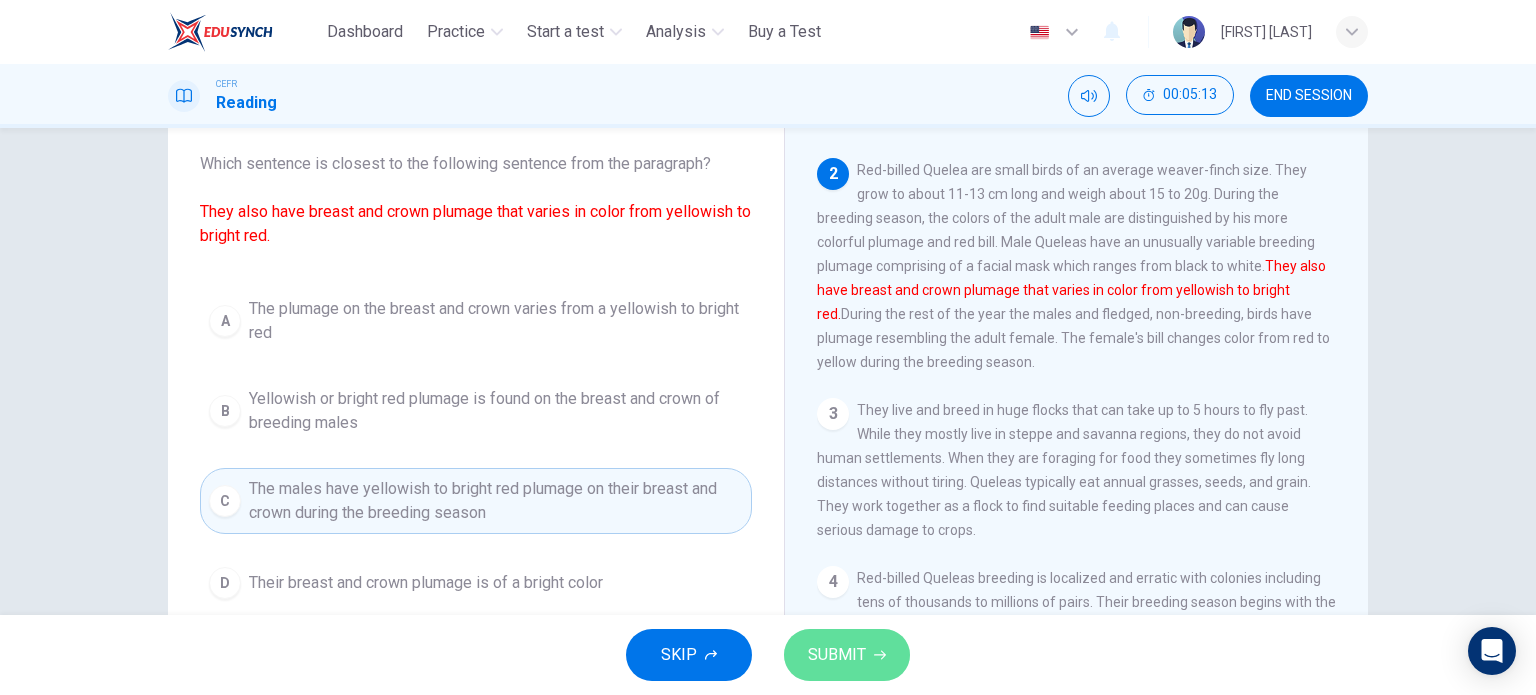 click on "SUBMIT" at bounding box center [837, 655] 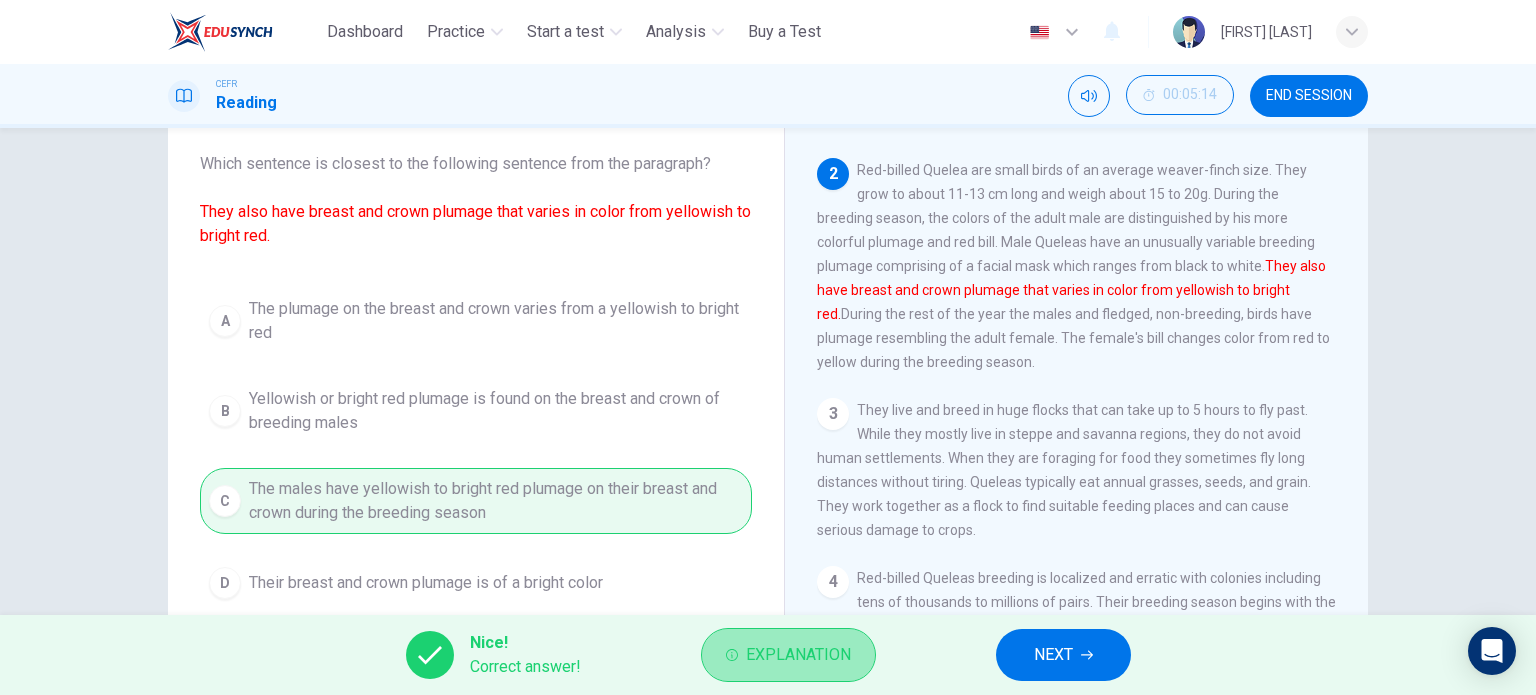 click on "Explanation" at bounding box center (798, 655) 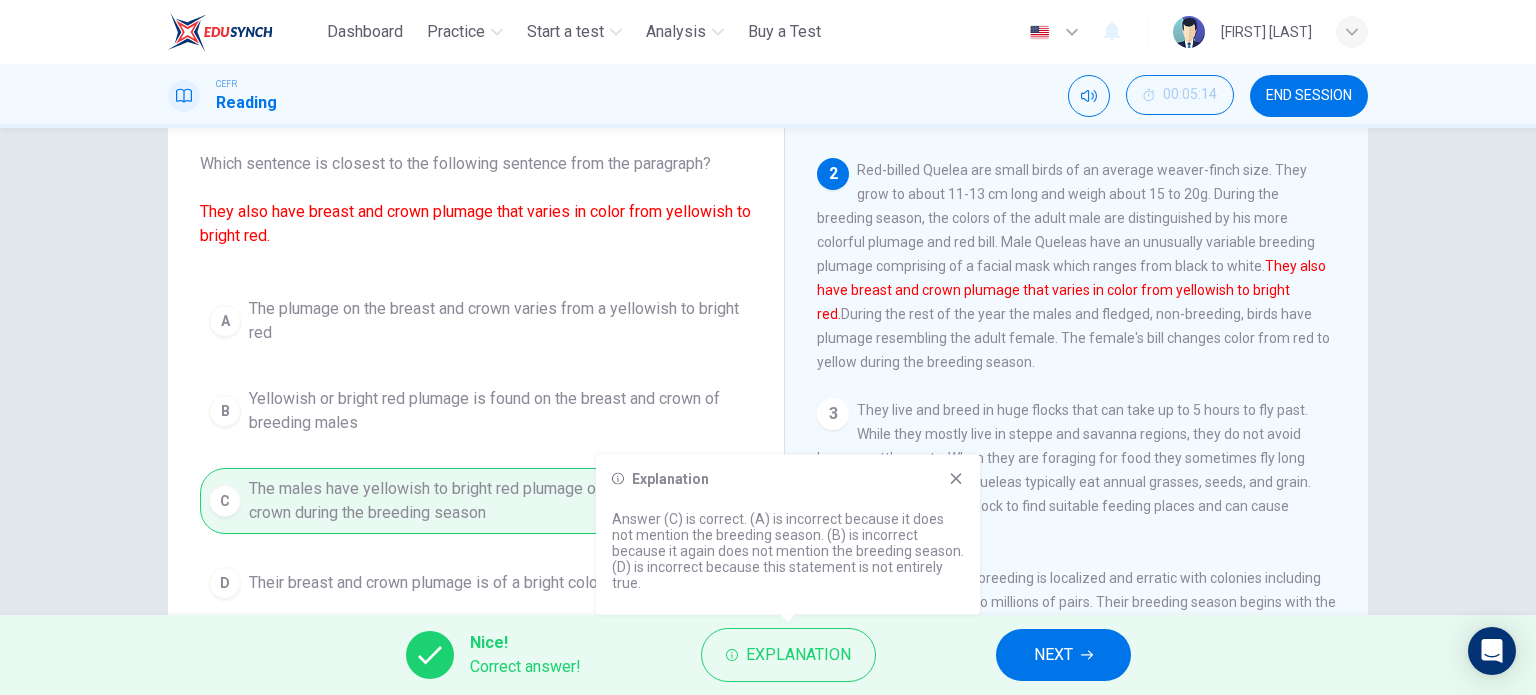 click on "Explanation" at bounding box center [788, 479] 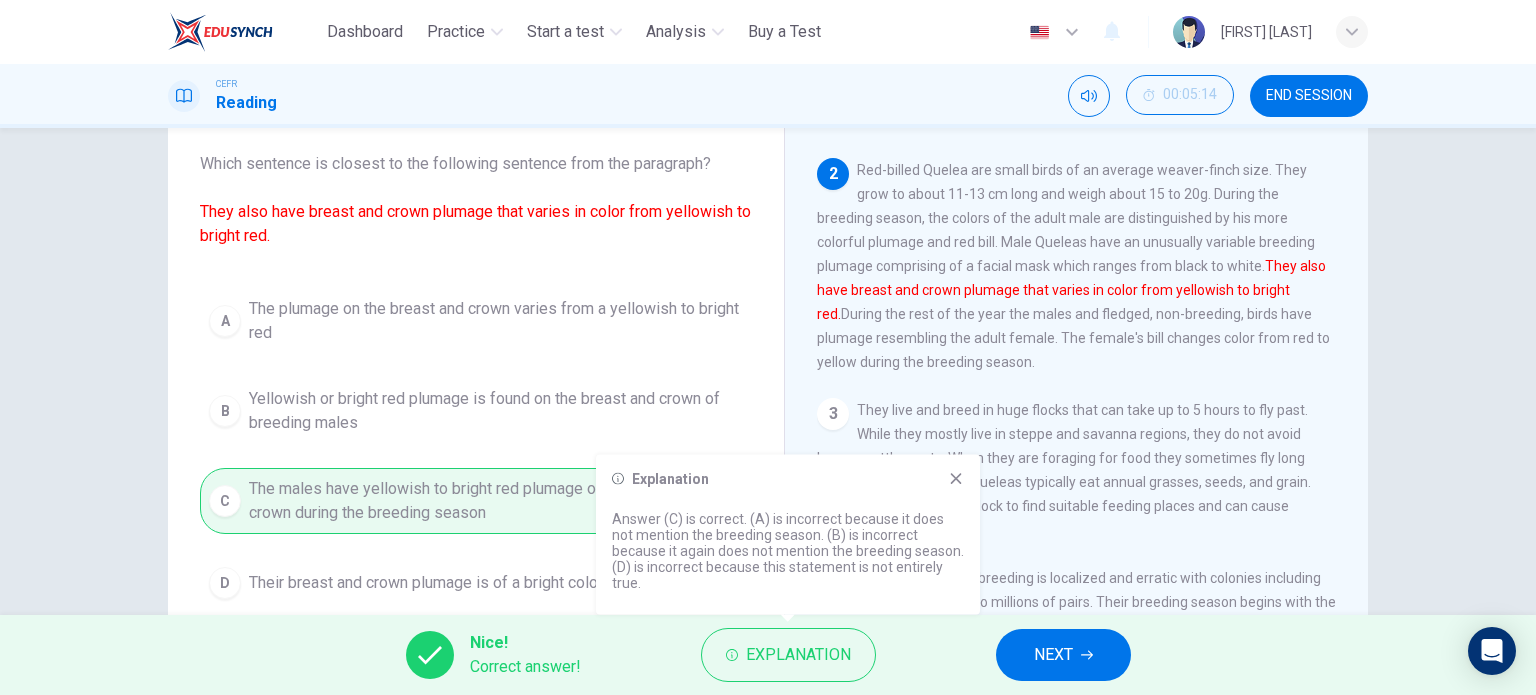 click 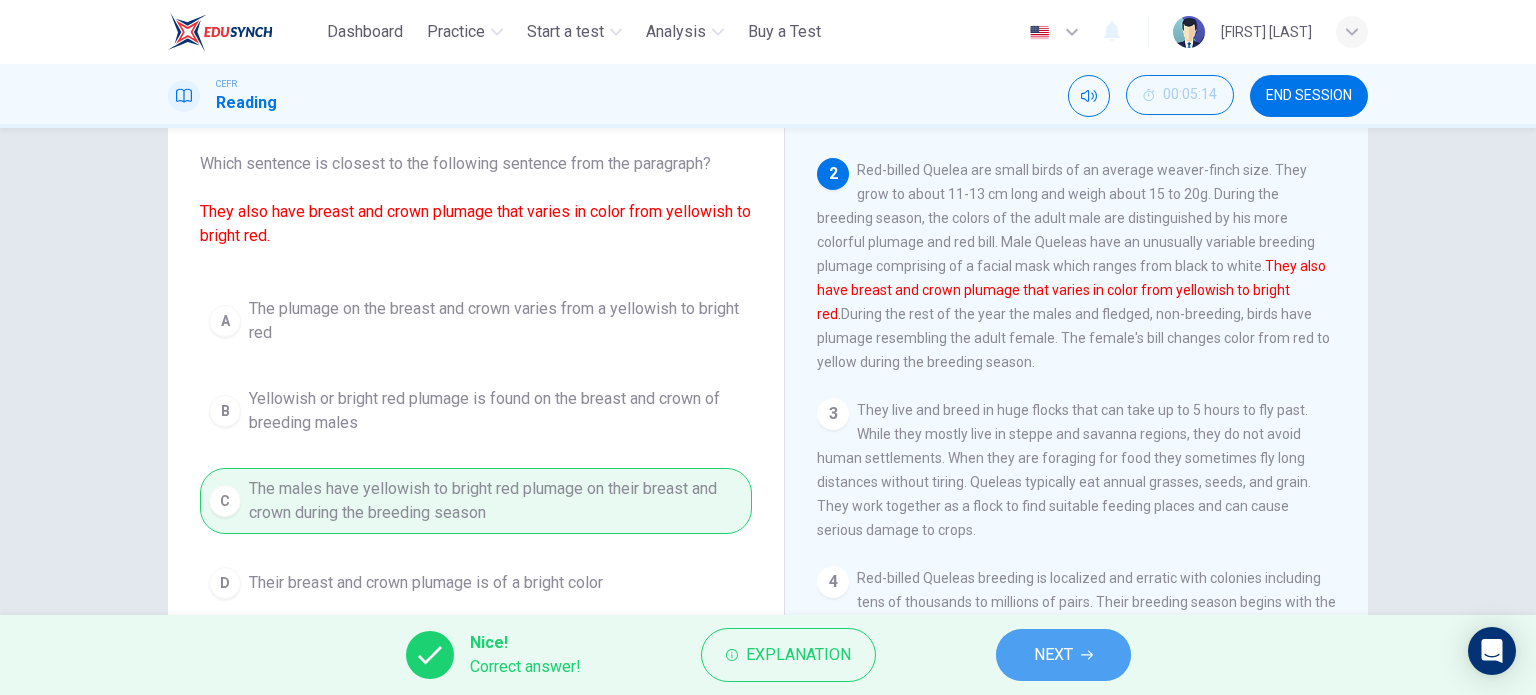 click on "NEXT" at bounding box center [1063, 655] 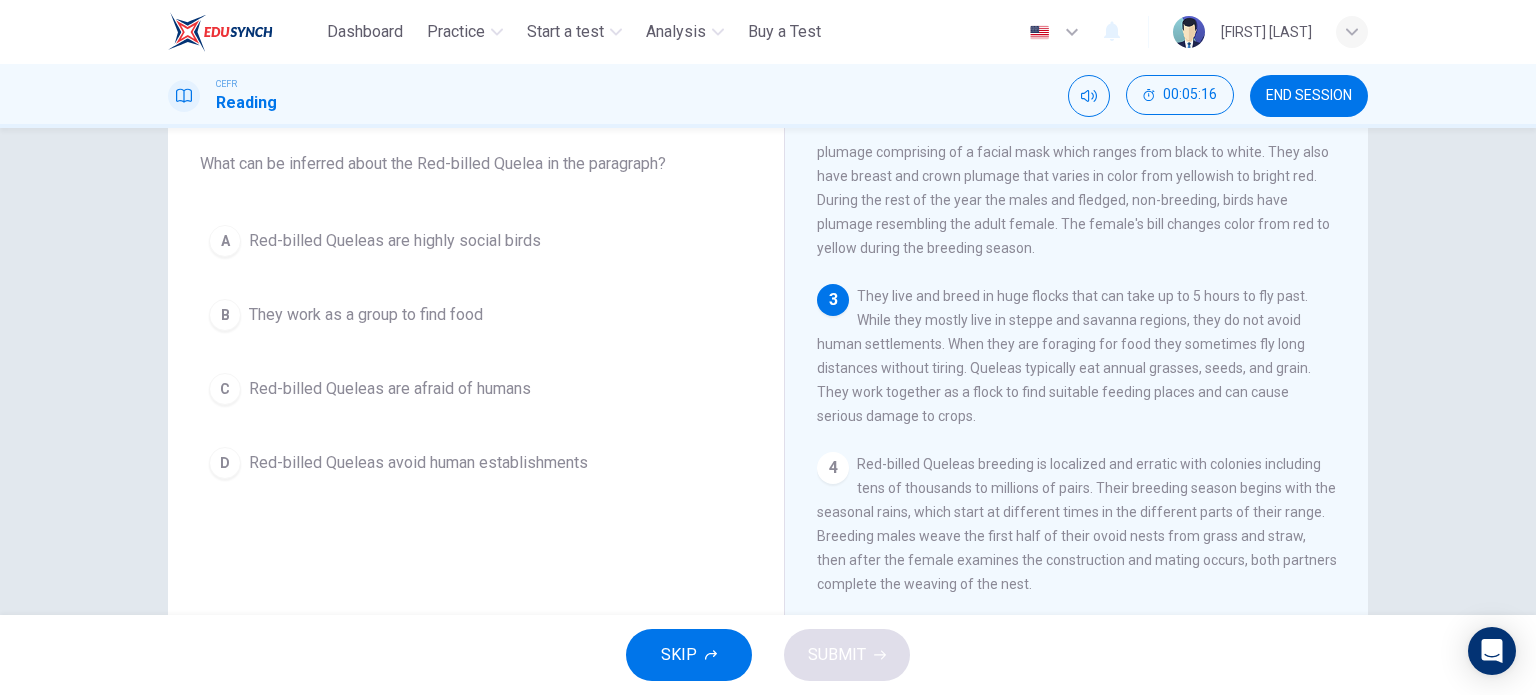 scroll, scrollTop: 306, scrollLeft: 0, axis: vertical 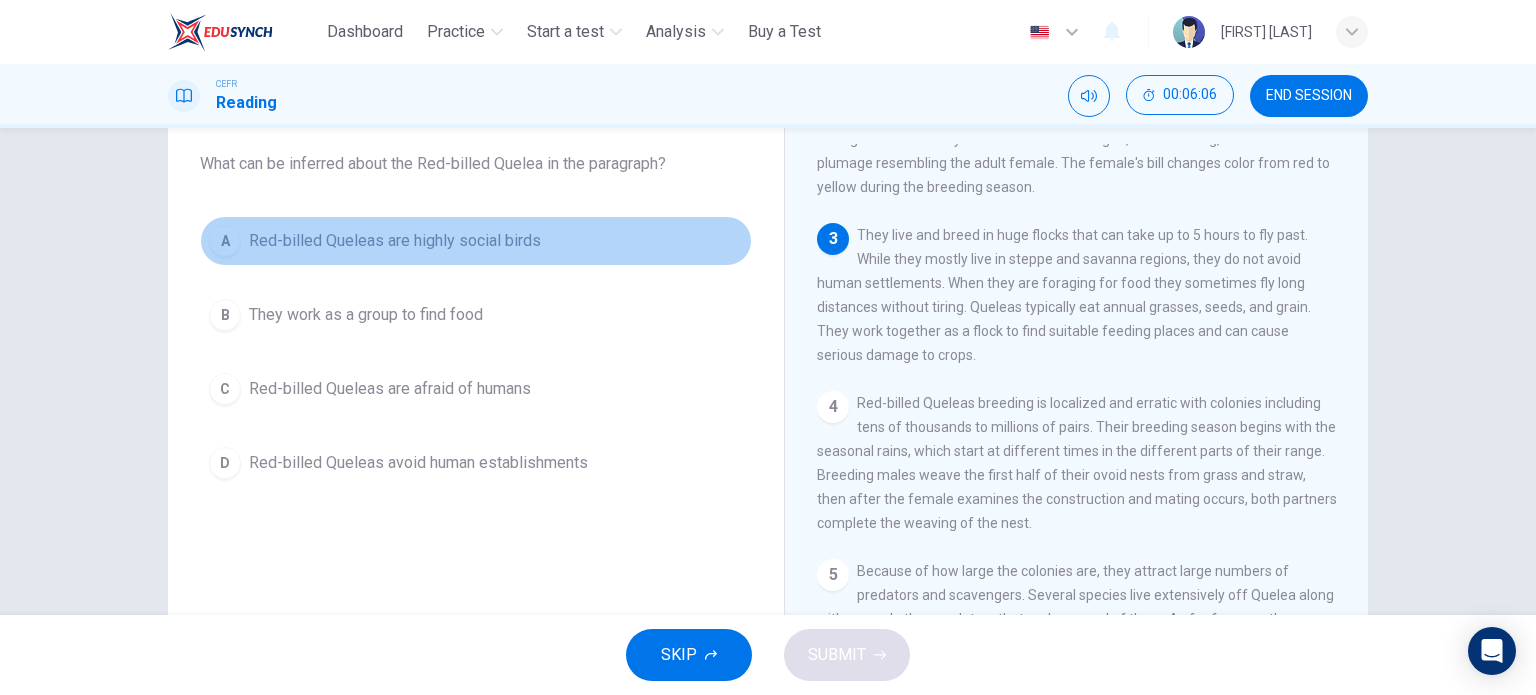 click on "Red-billed Queleas are highly social birds" at bounding box center [395, 241] 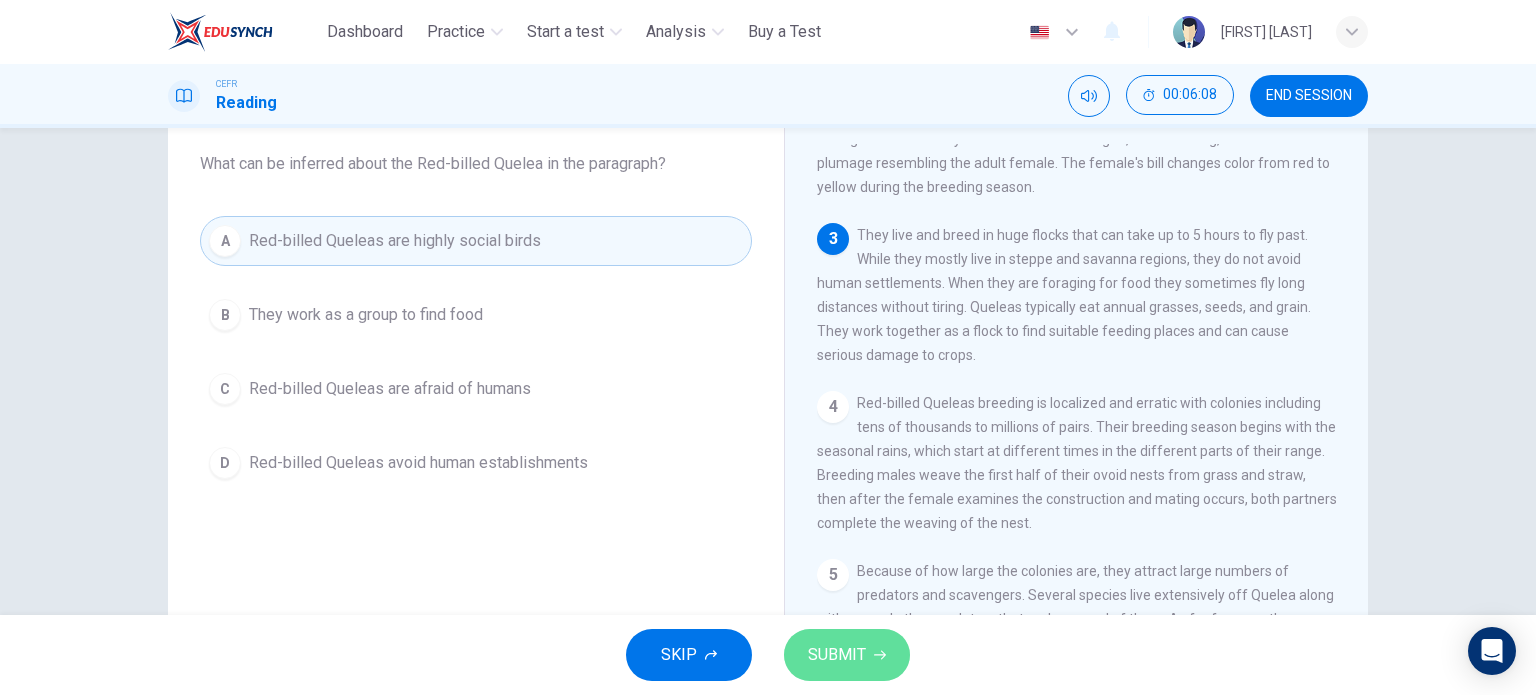 click on "SUBMIT" at bounding box center (837, 655) 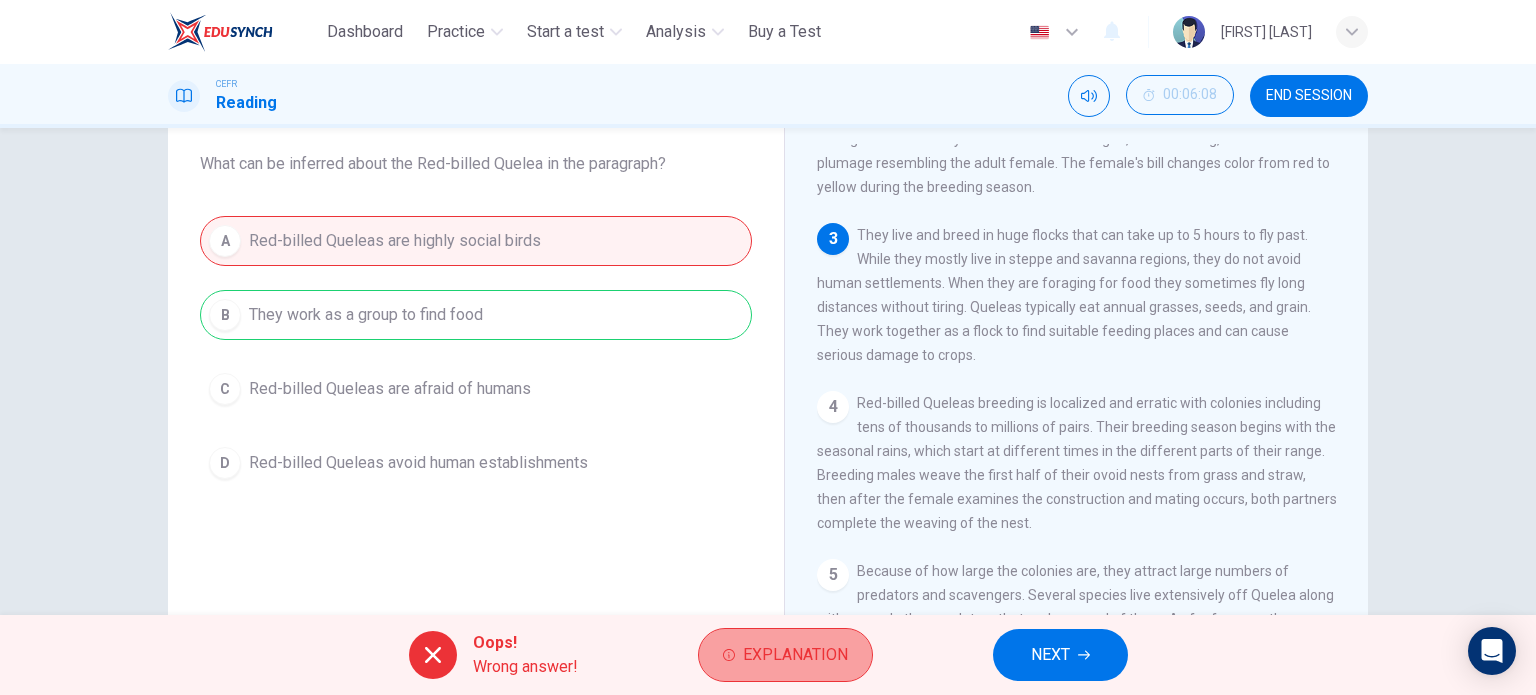 click on "Explanation" at bounding box center [795, 655] 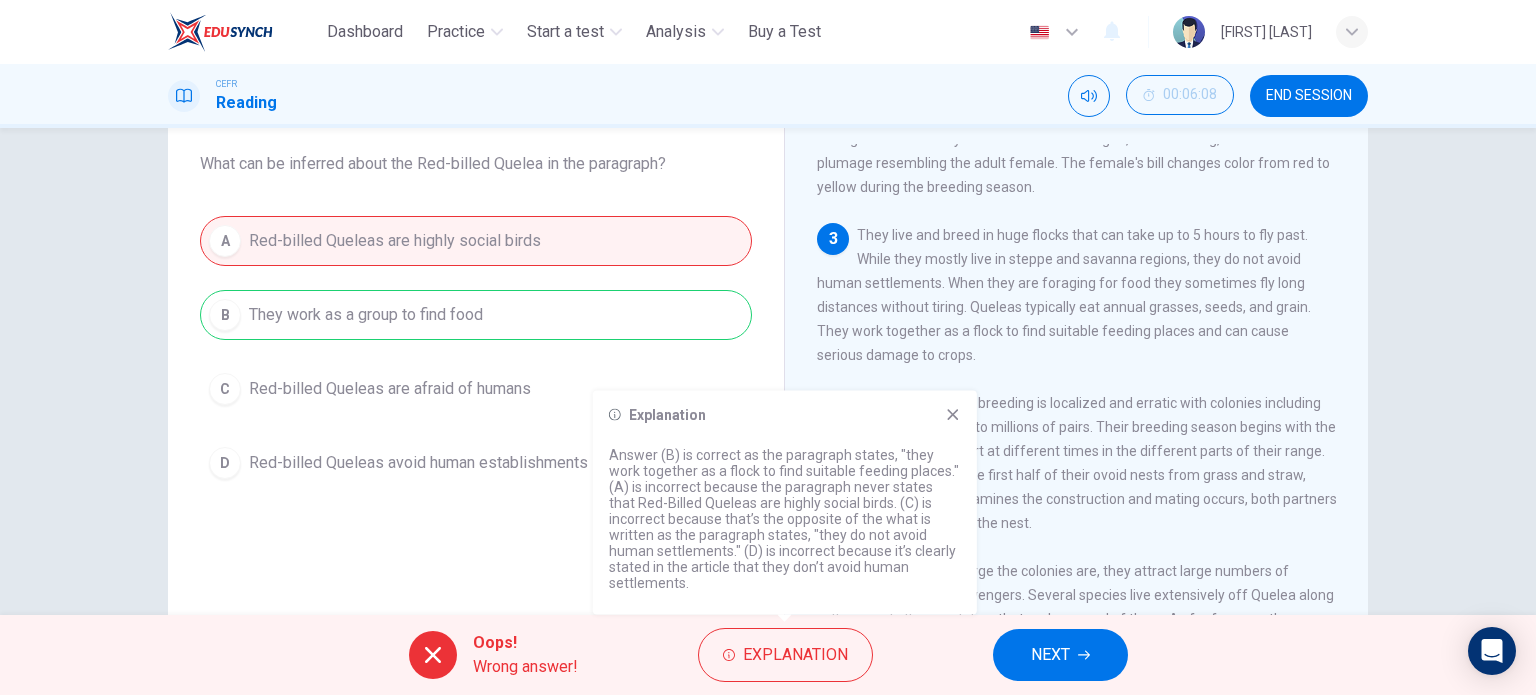 click 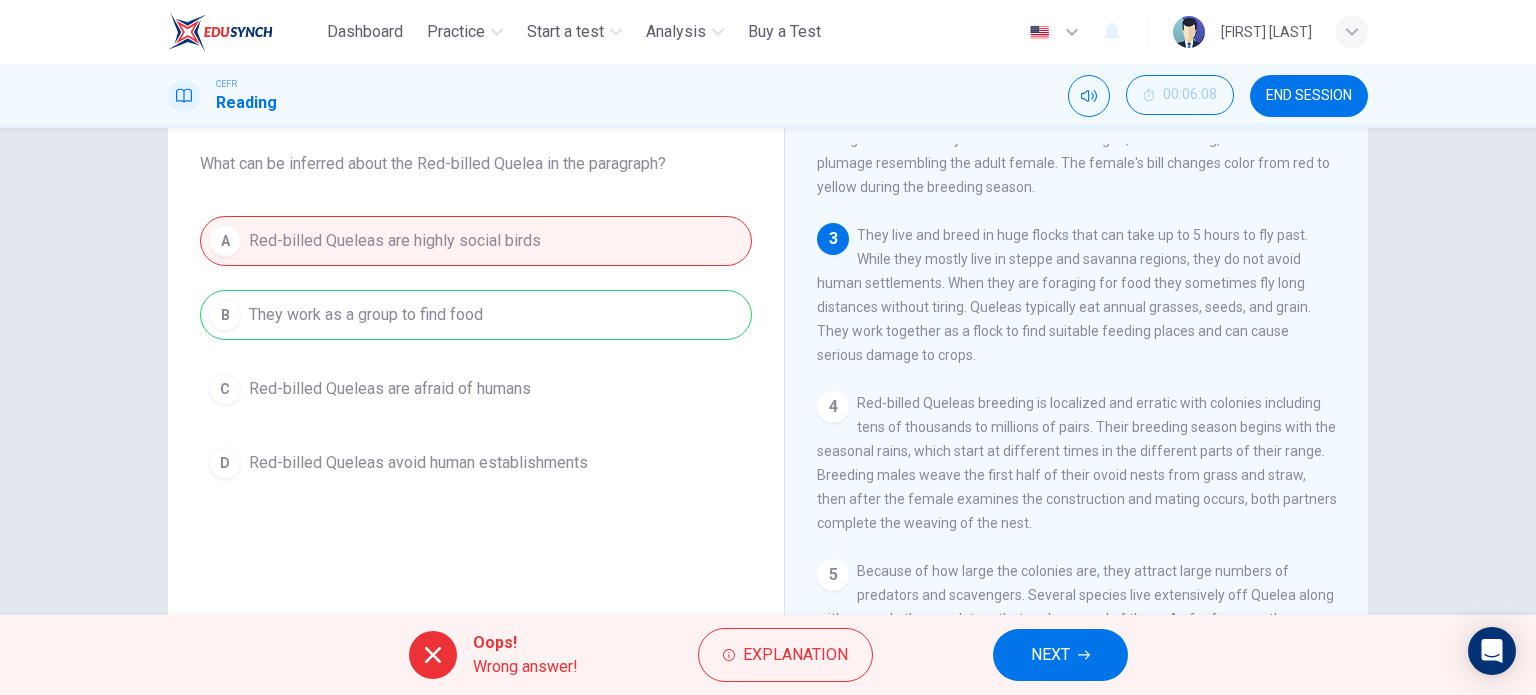 click on "NEXT" at bounding box center (1060, 655) 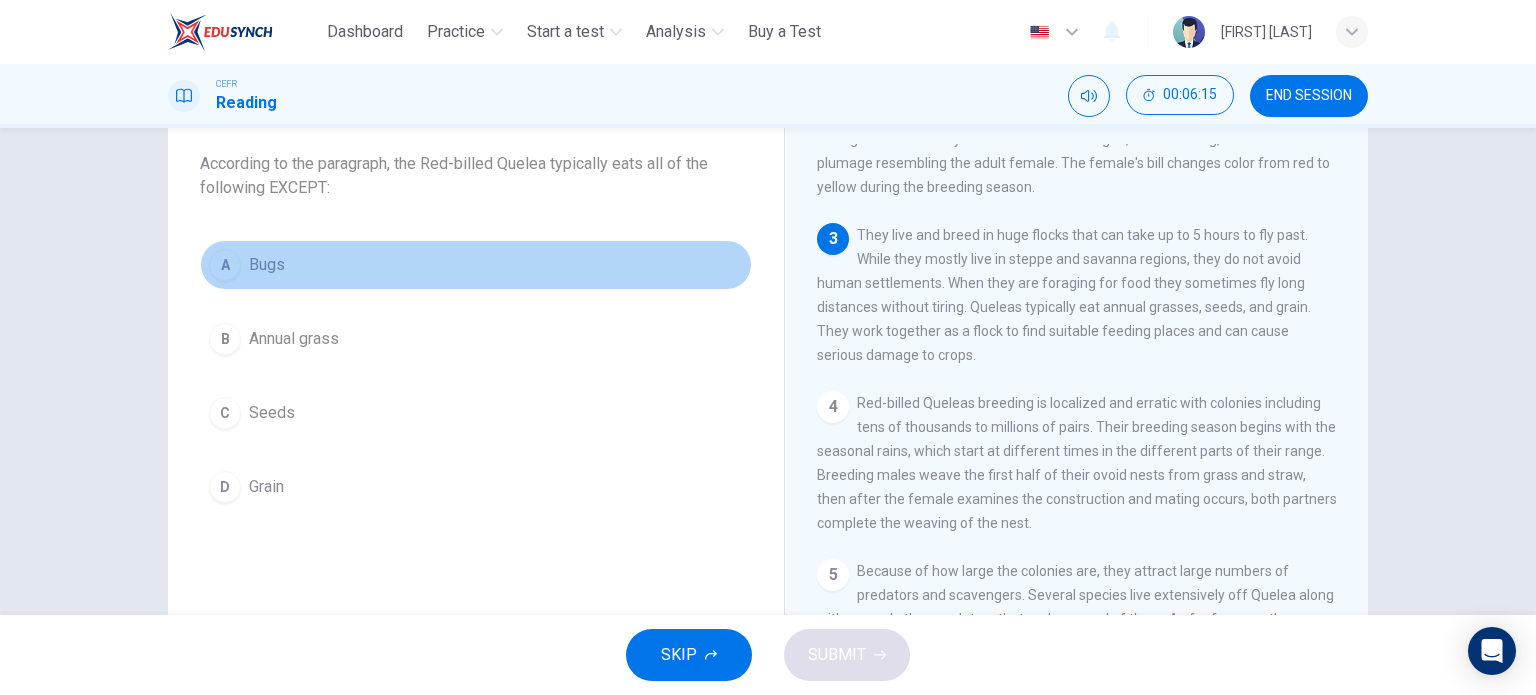 click on "A Bugs" at bounding box center [476, 265] 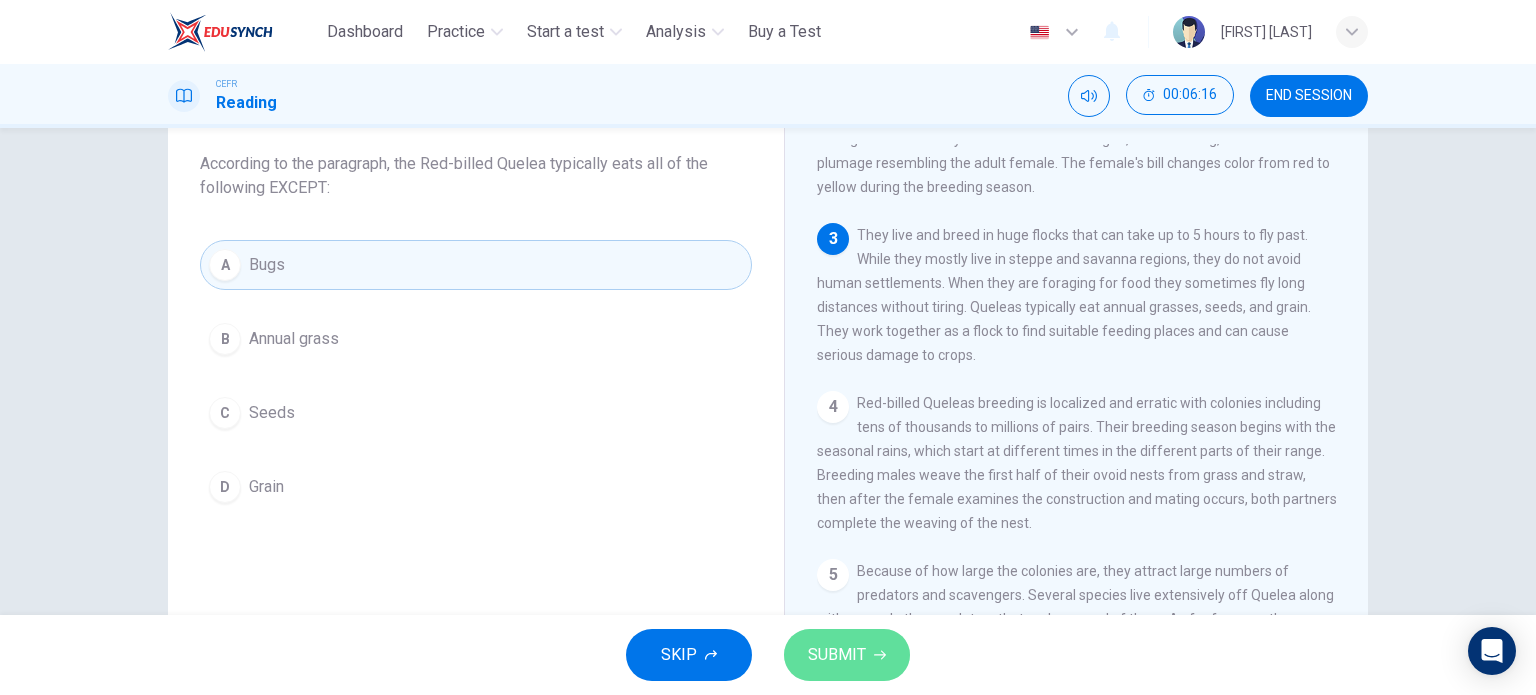 click on "SUBMIT" at bounding box center (837, 655) 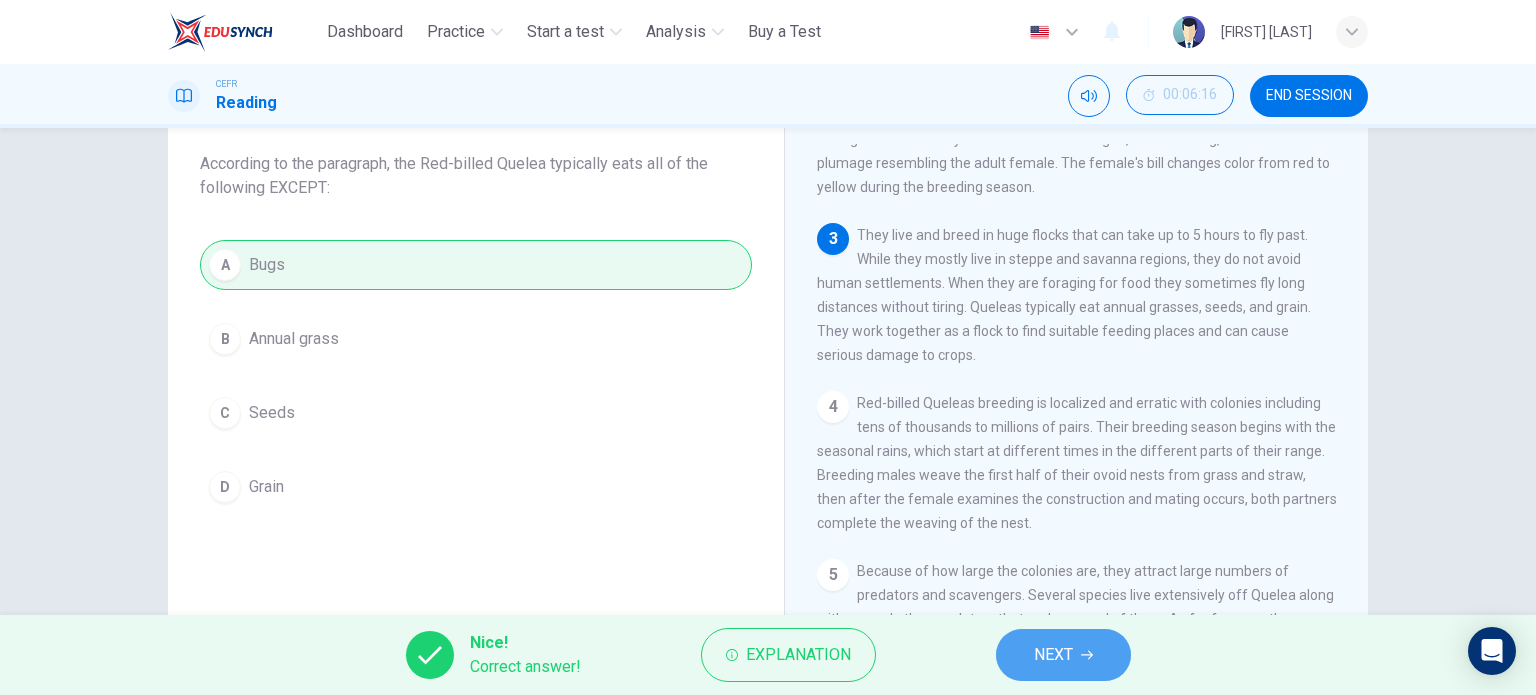 click on "NEXT" at bounding box center (1053, 655) 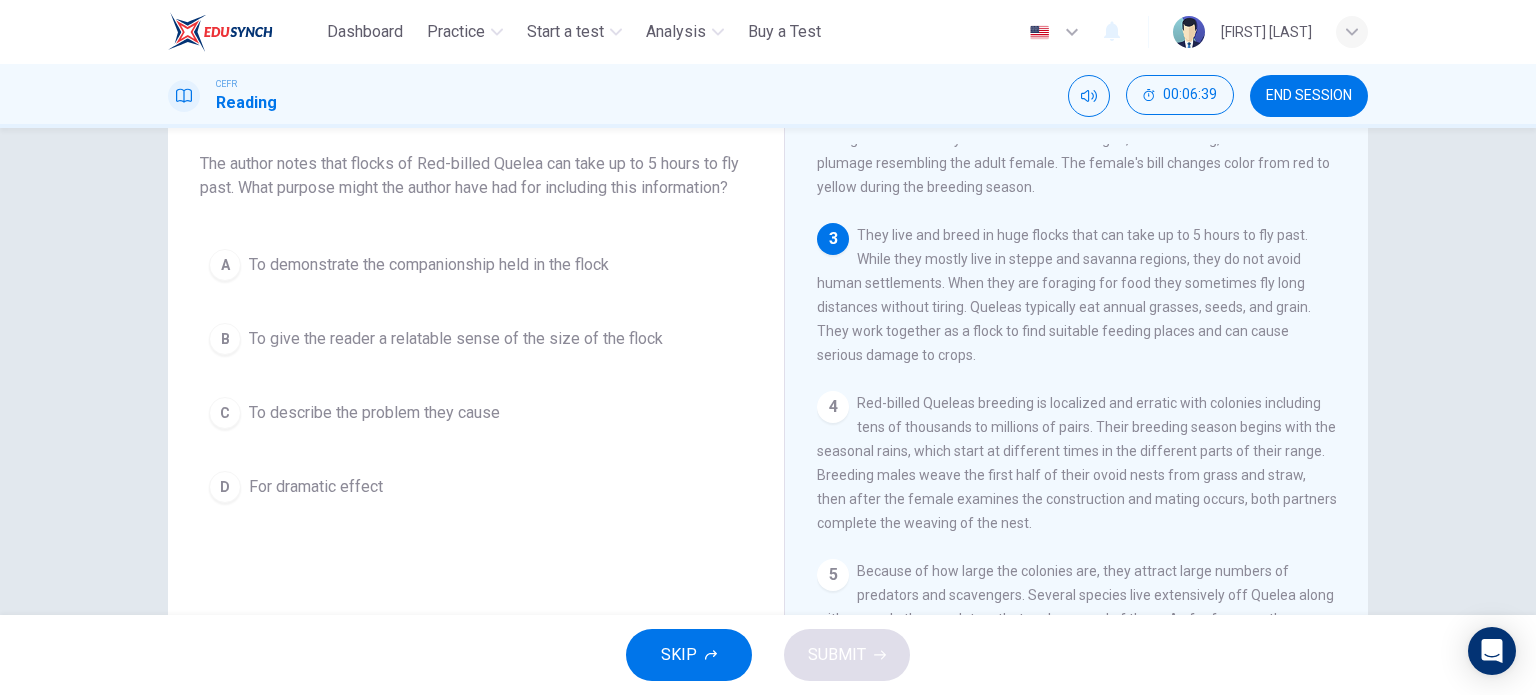 click on "To demonstrate the companionship held in the flock" at bounding box center (429, 265) 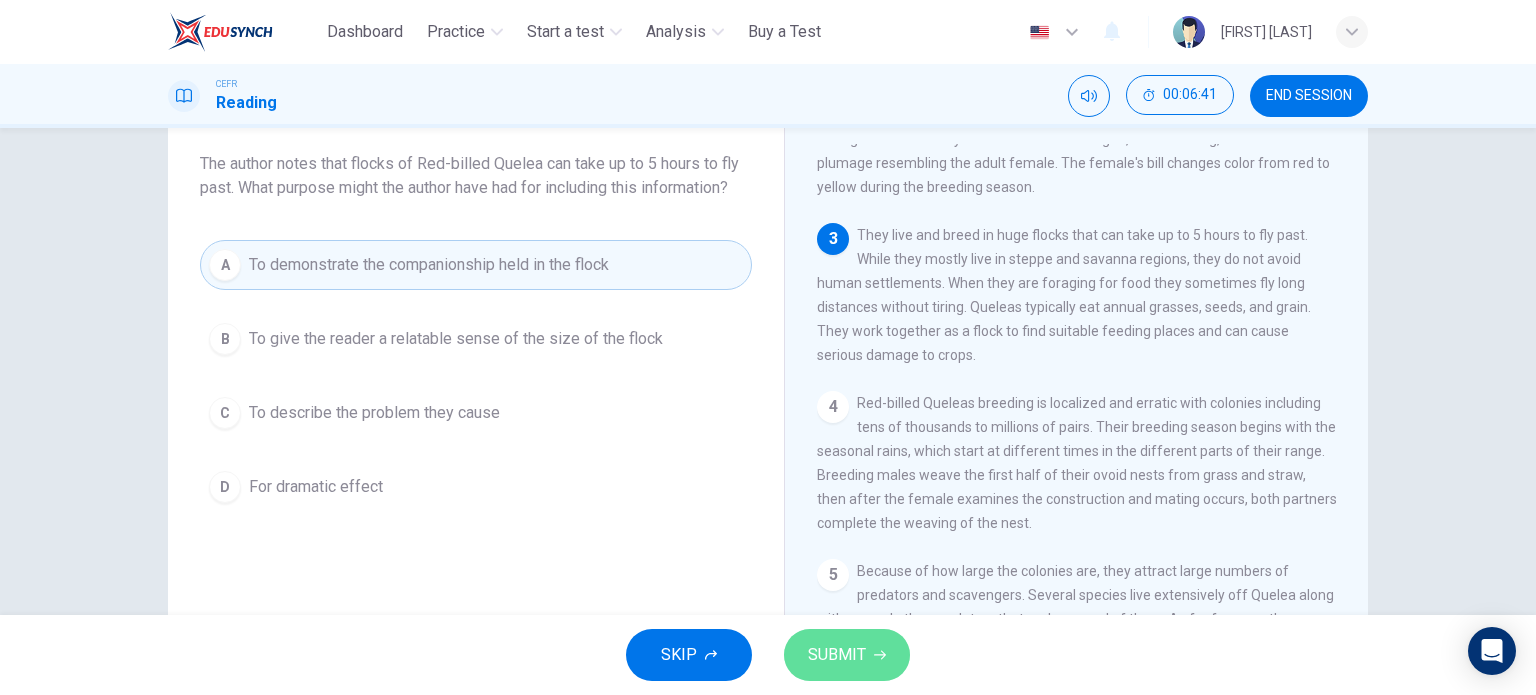 click on "SUBMIT" at bounding box center [837, 655] 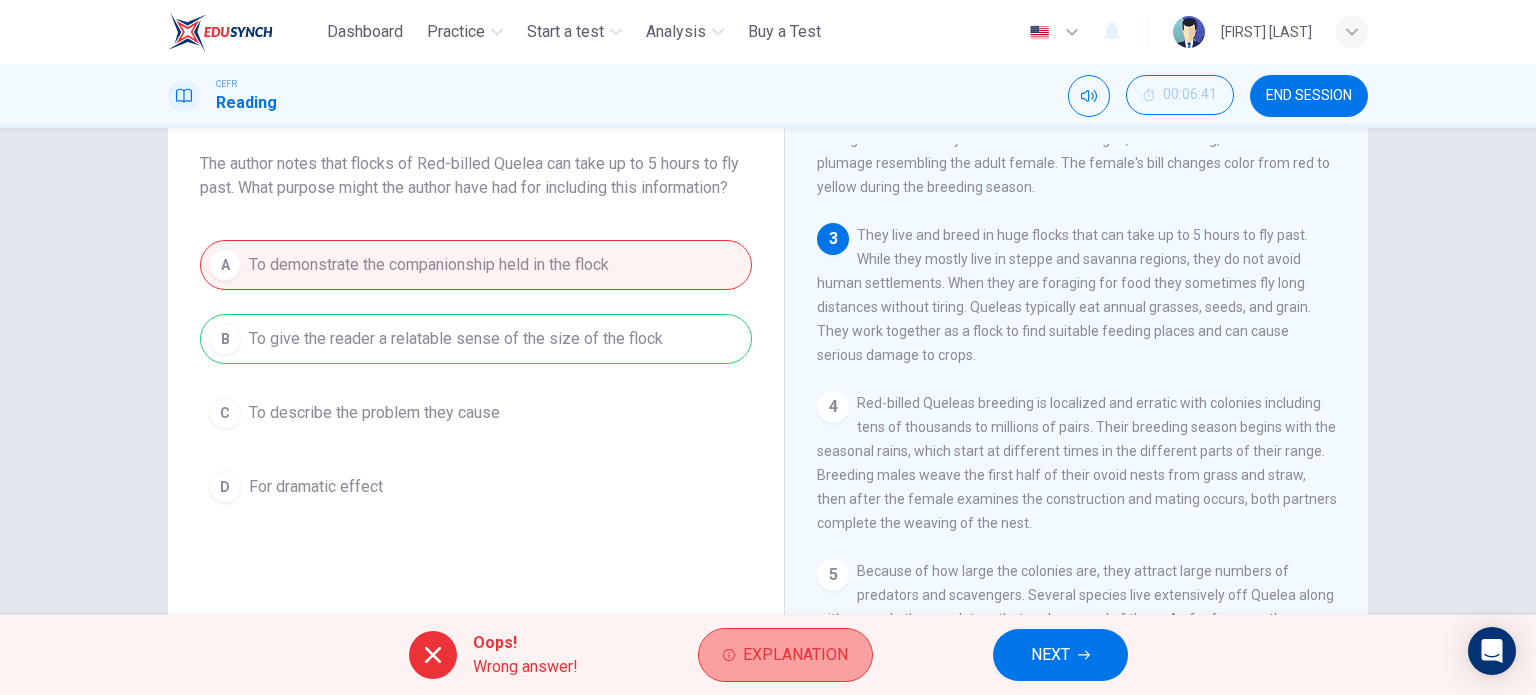 click on "Explanation" at bounding box center [795, 655] 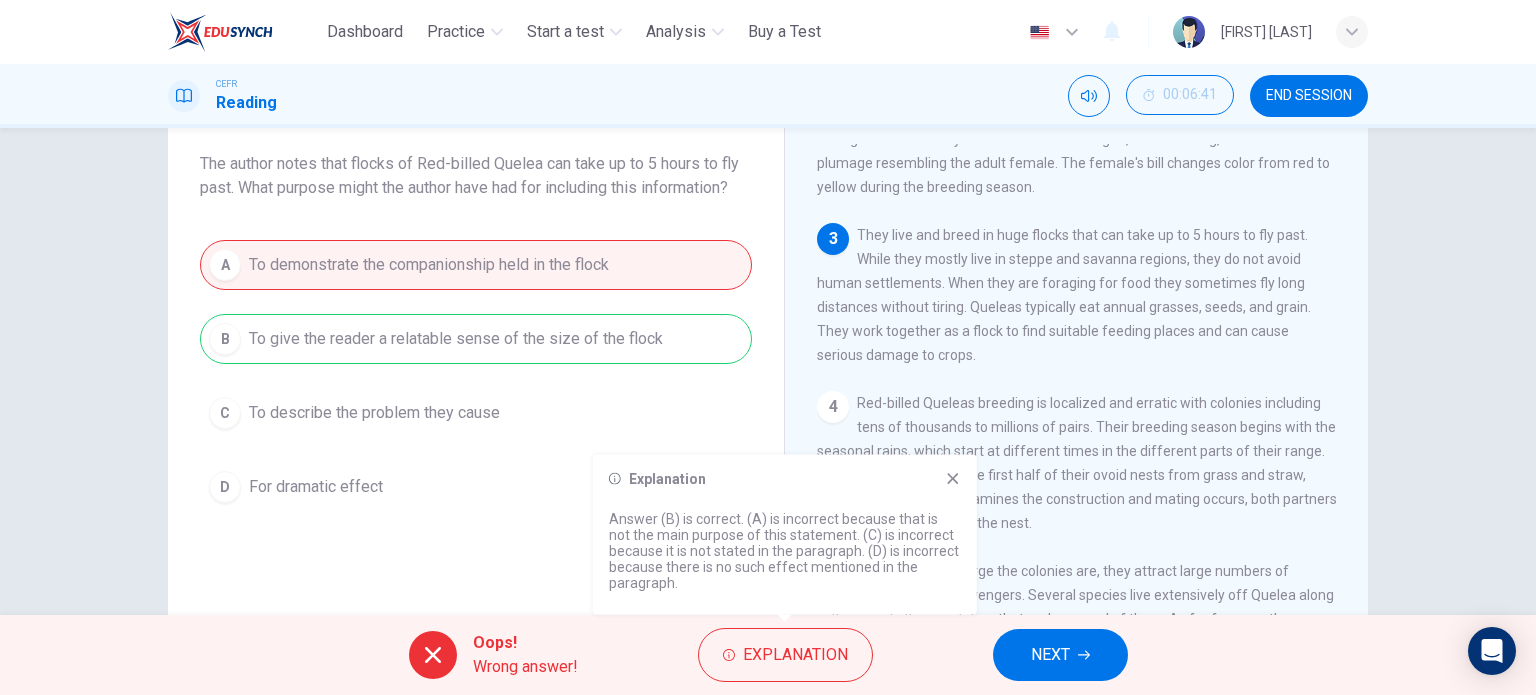click on "Explanation Answer (B) is correct. (A) is incorrect because that is not the main purpose of this statement. (C) is incorrect because it is not stated in the paragraph. (D) is incorrect because there is no such effect mentioned in the paragraph." at bounding box center (785, 535) 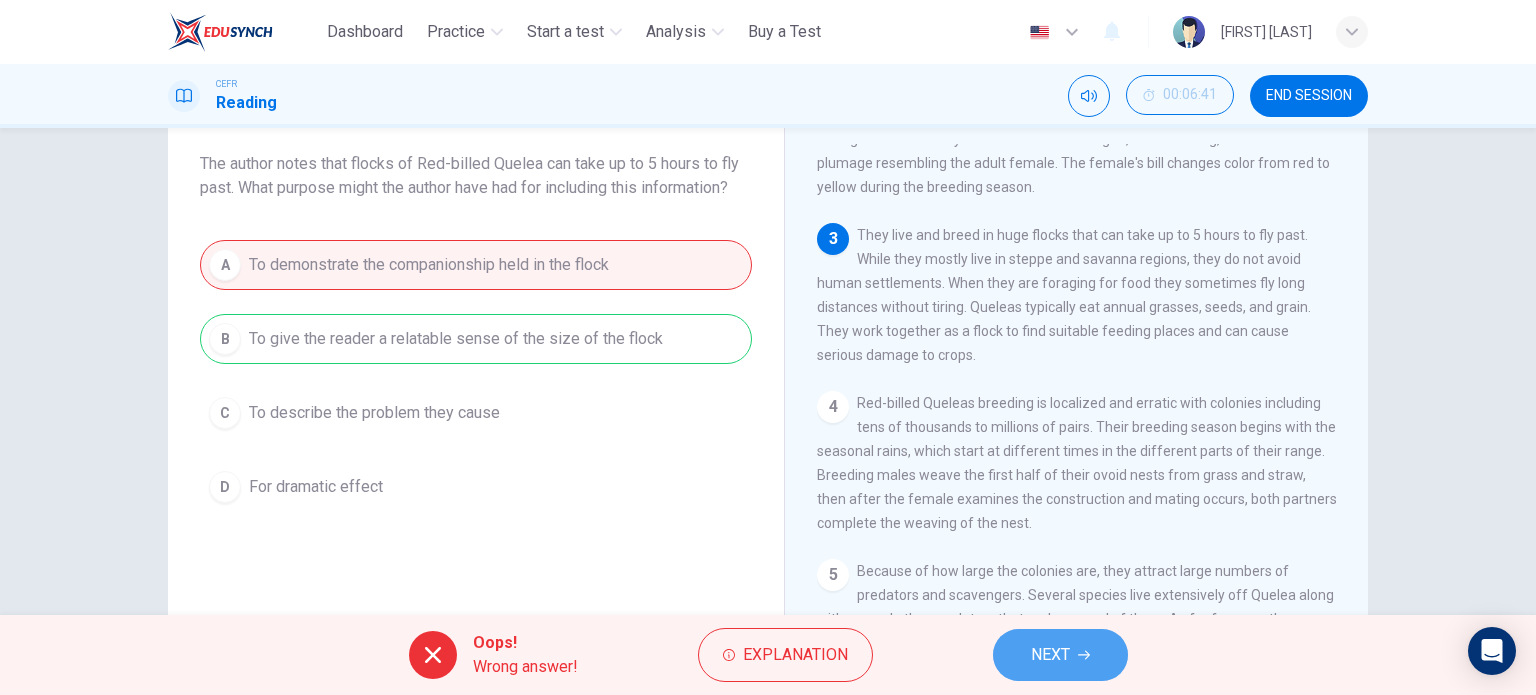click on "NEXT" at bounding box center [1060, 655] 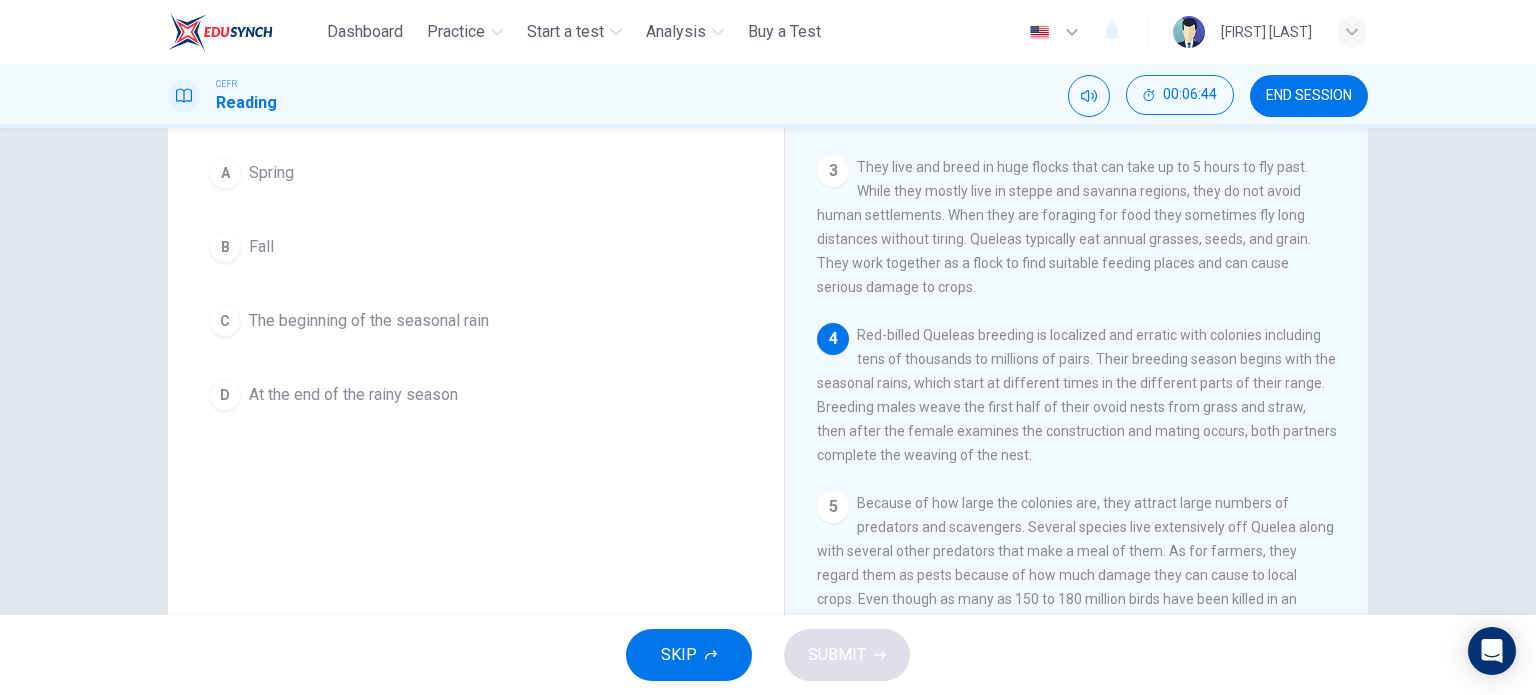 scroll, scrollTop: 182, scrollLeft: 0, axis: vertical 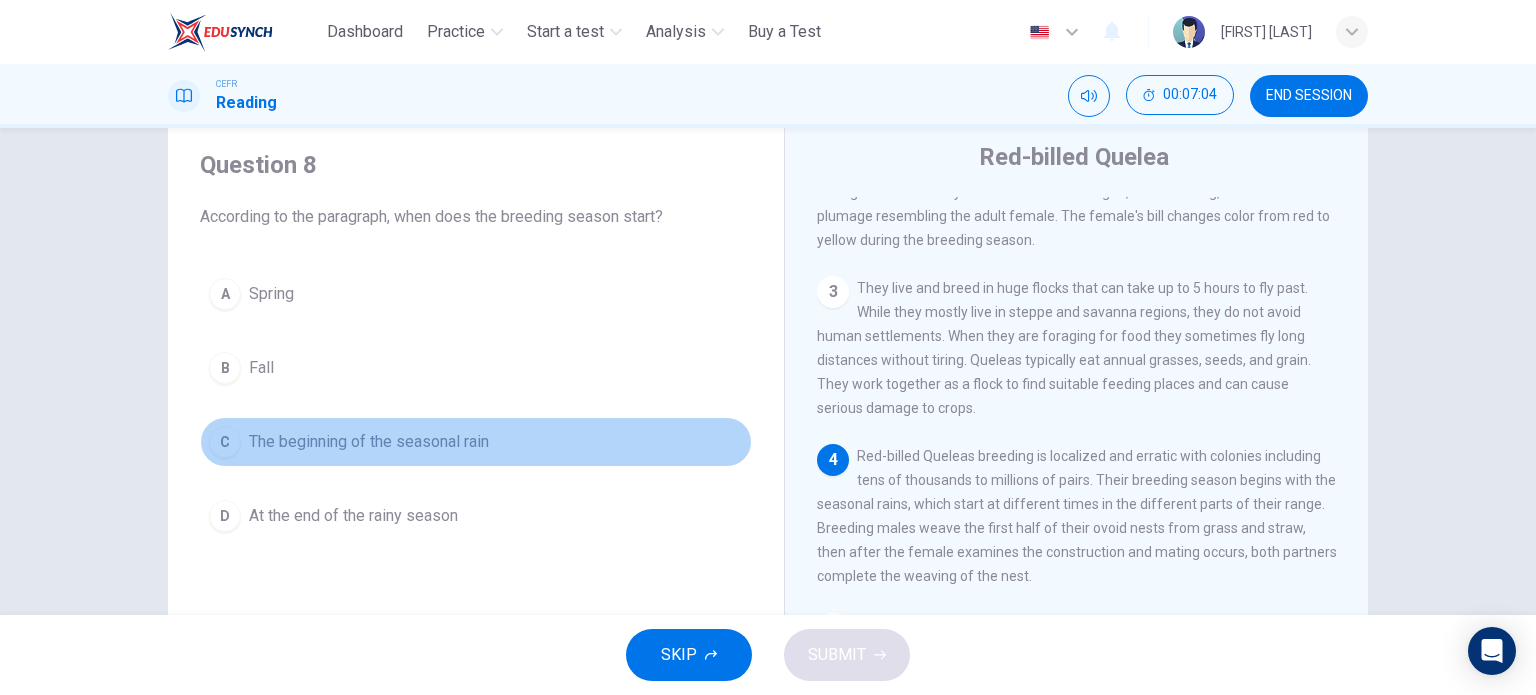 click on "The beginning of the seasonal rain" at bounding box center [369, 442] 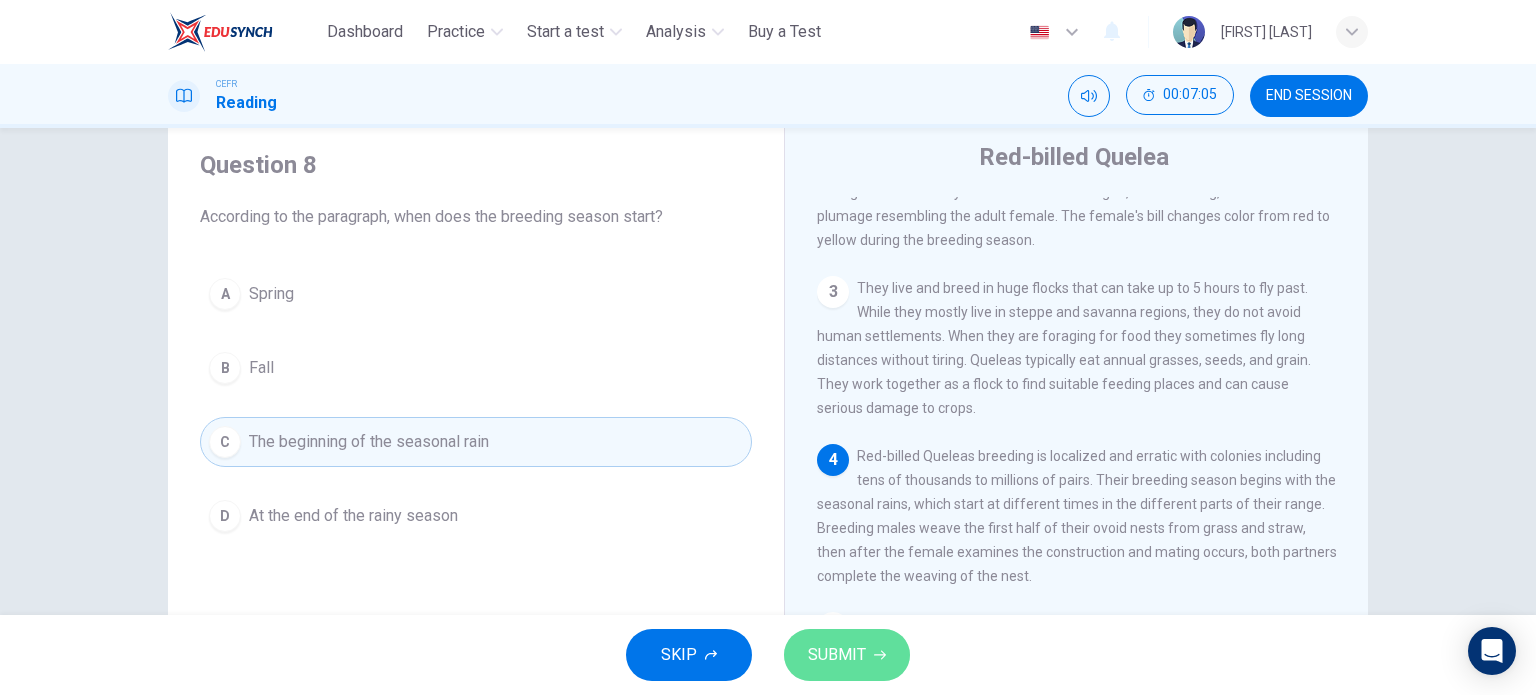click on "SUBMIT" at bounding box center (837, 655) 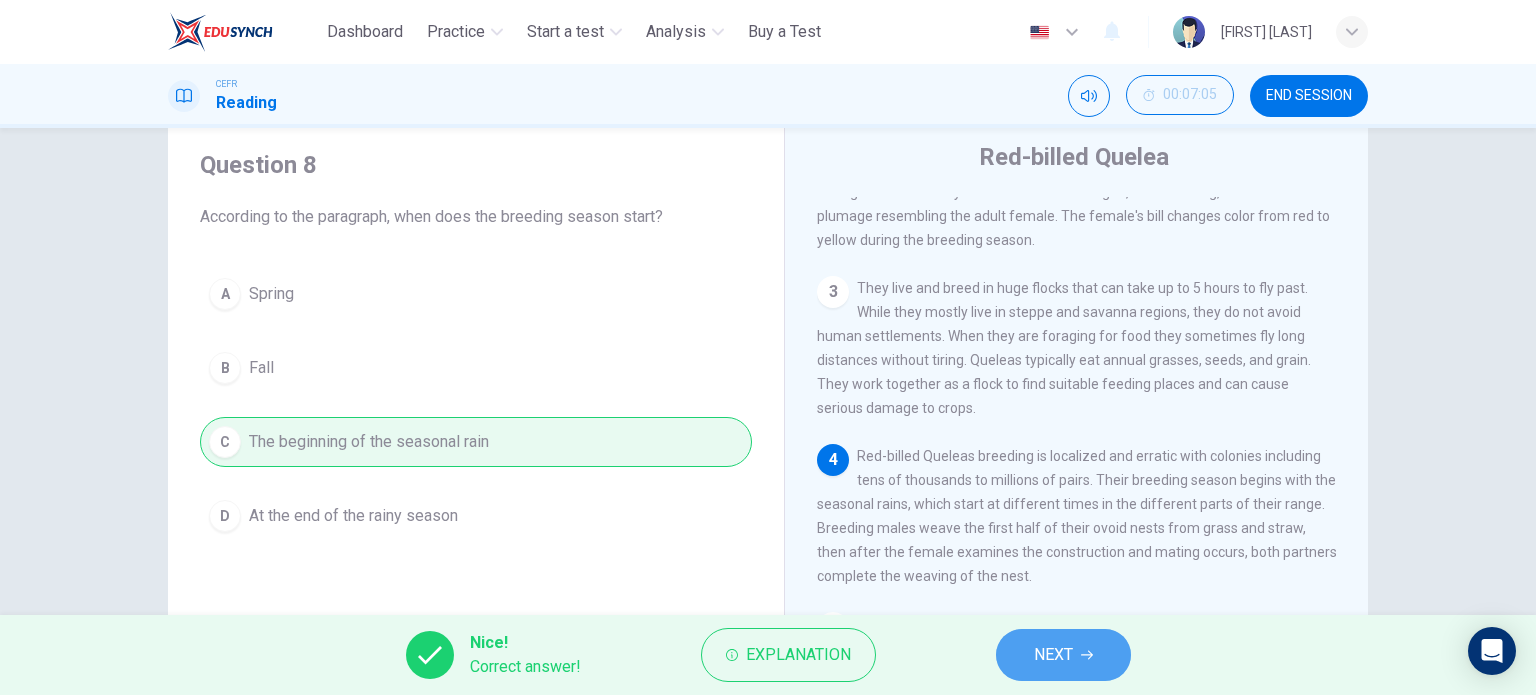 click on "NEXT" at bounding box center (1063, 655) 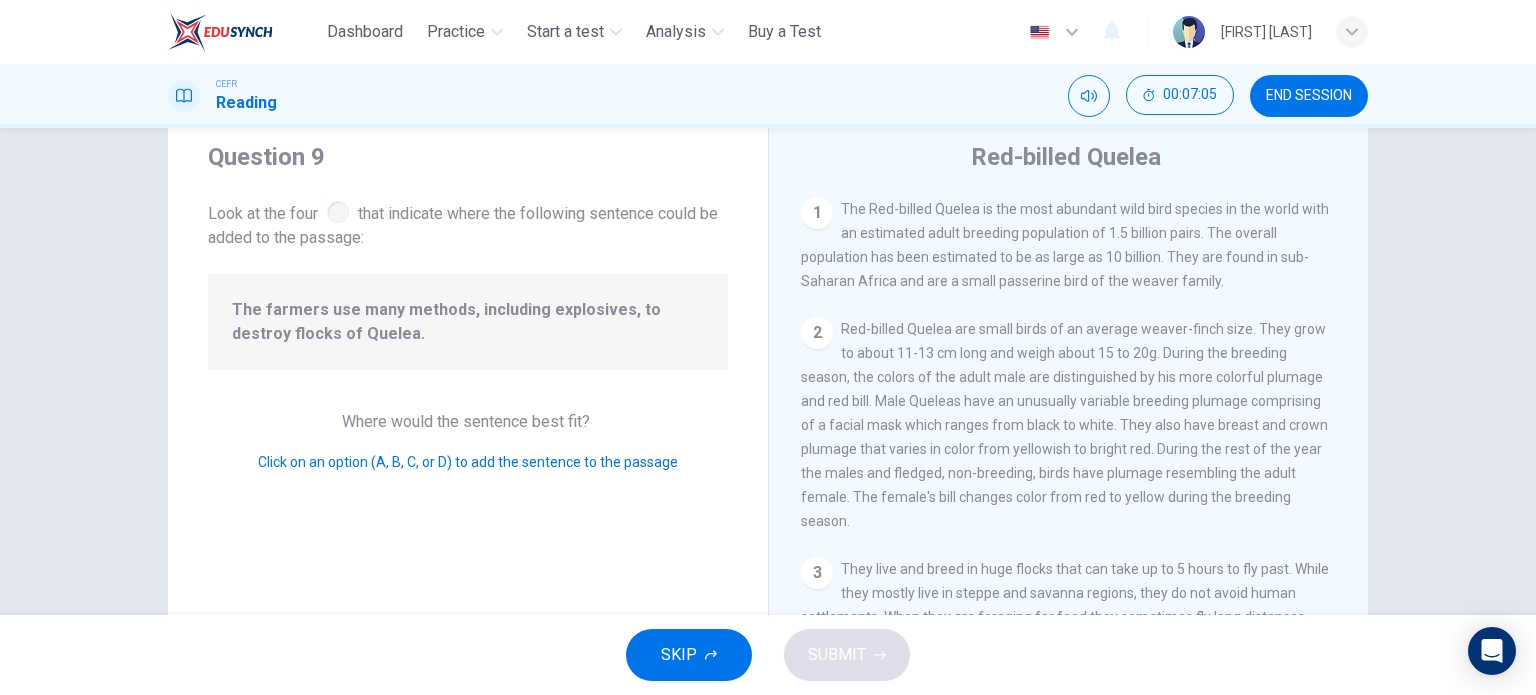 scroll, scrollTop: 364, scrollLeft: 0, axis: vertical 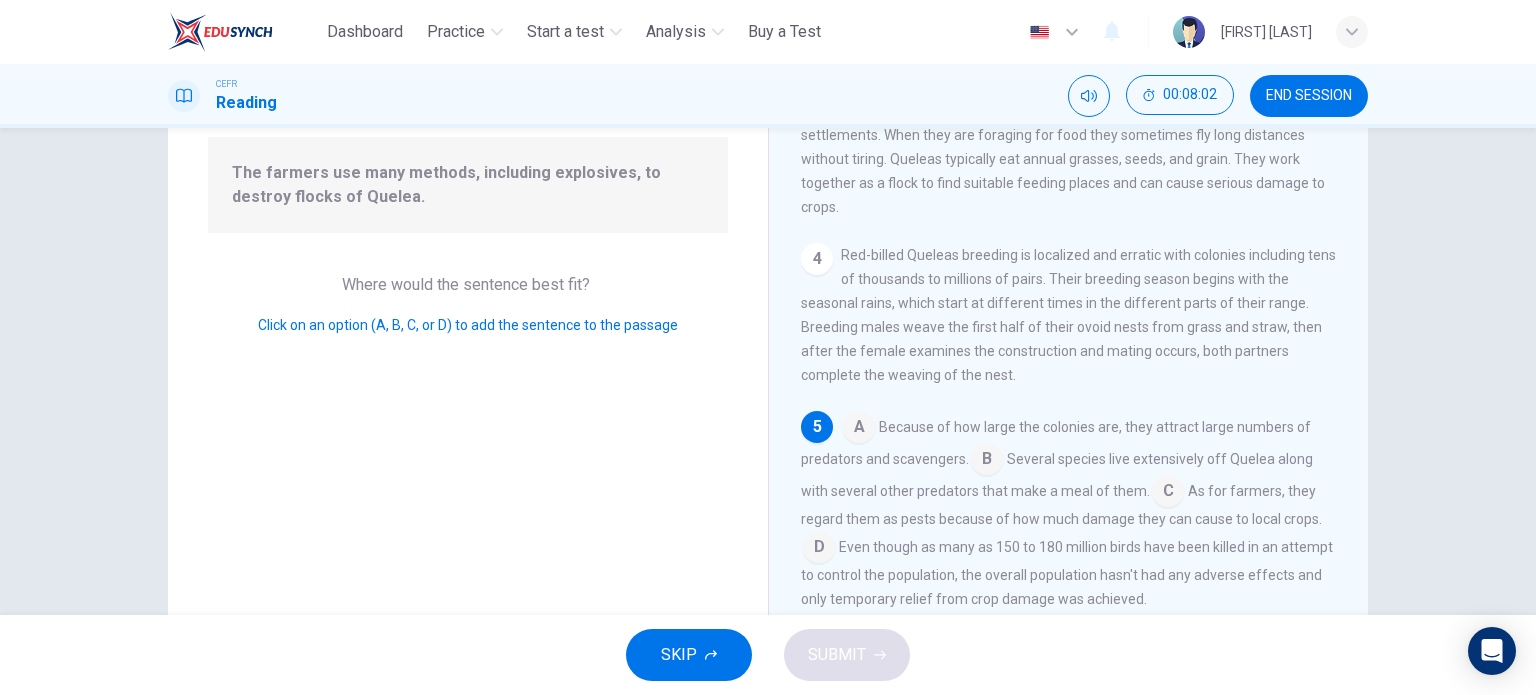 drag, startPoint x: 796, startPoint y: 535, endPoint x: 806, endPoint y: 540, distance: 11.18034 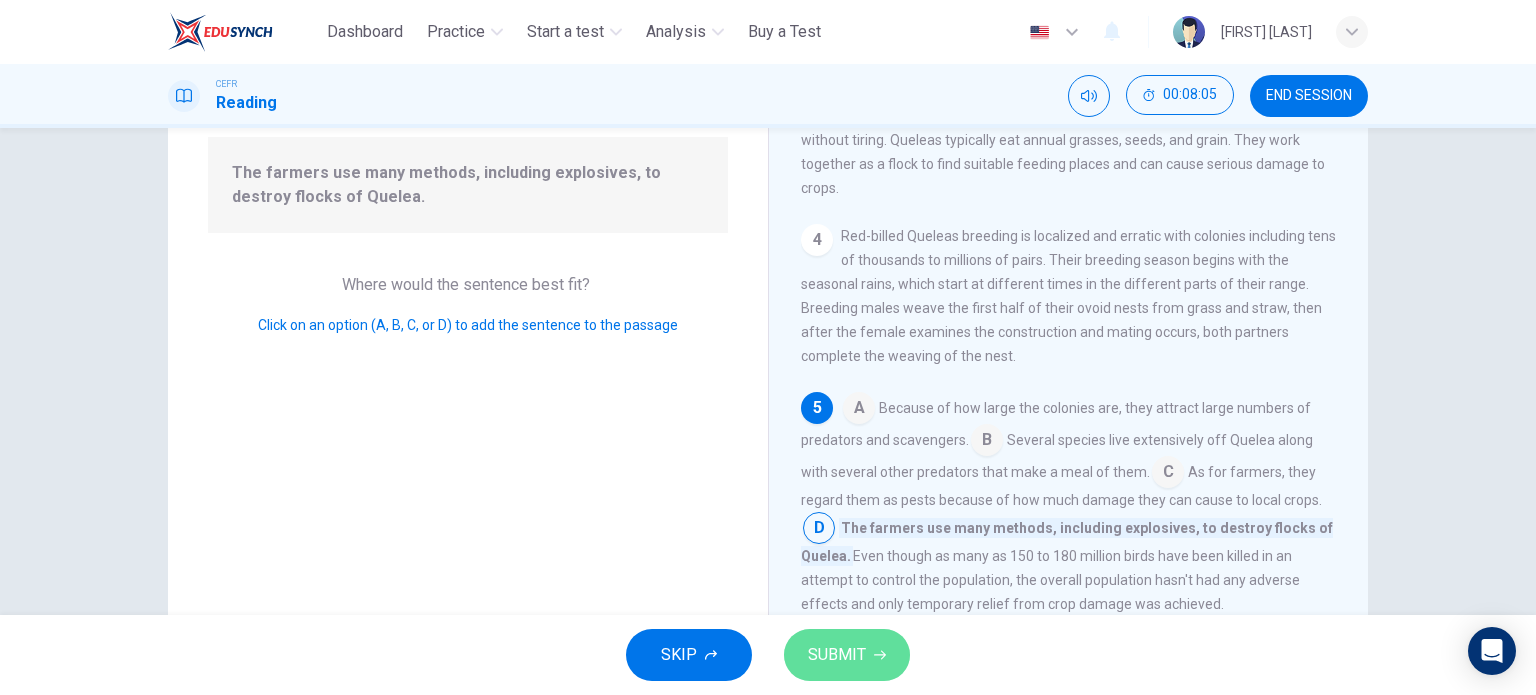 click on "SUBMIT" at bounding box center (837, 655) 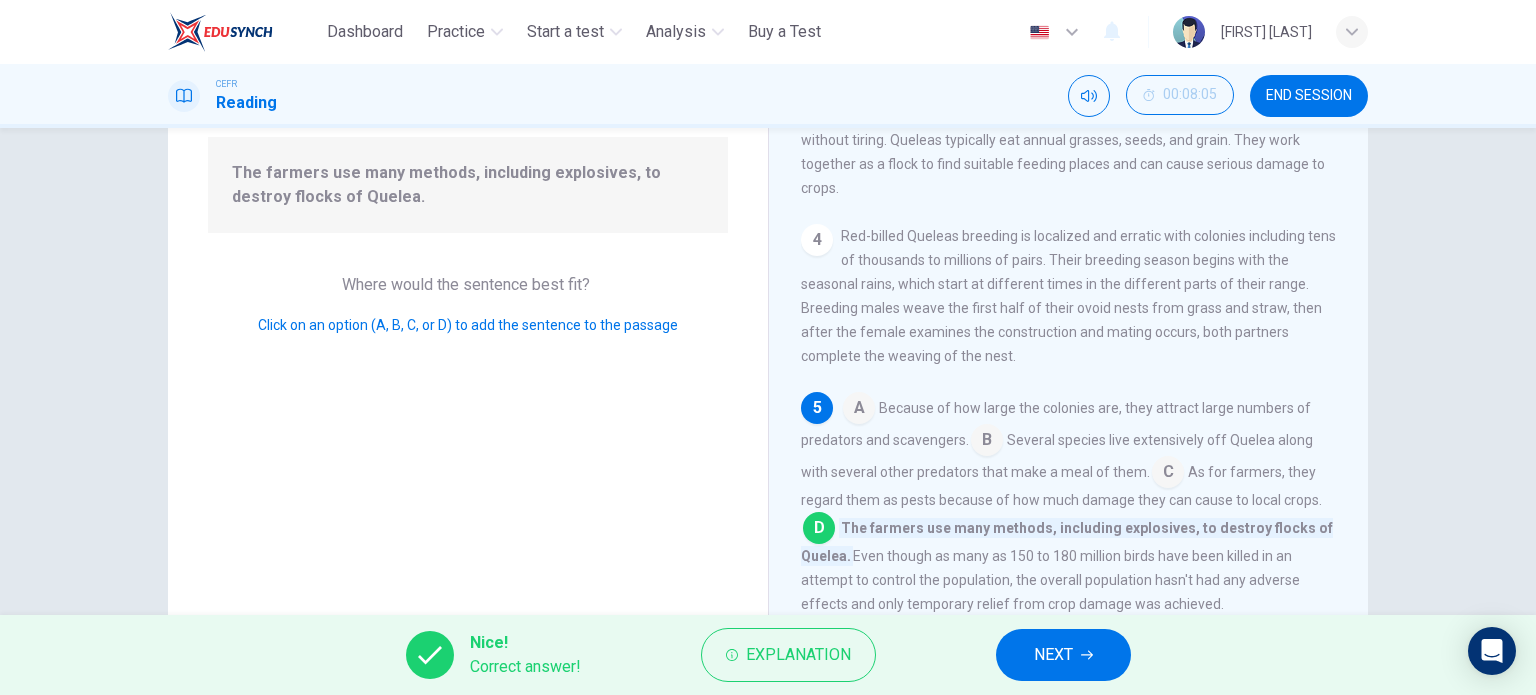click on "NEXT" at bounding box center (1063, 655) 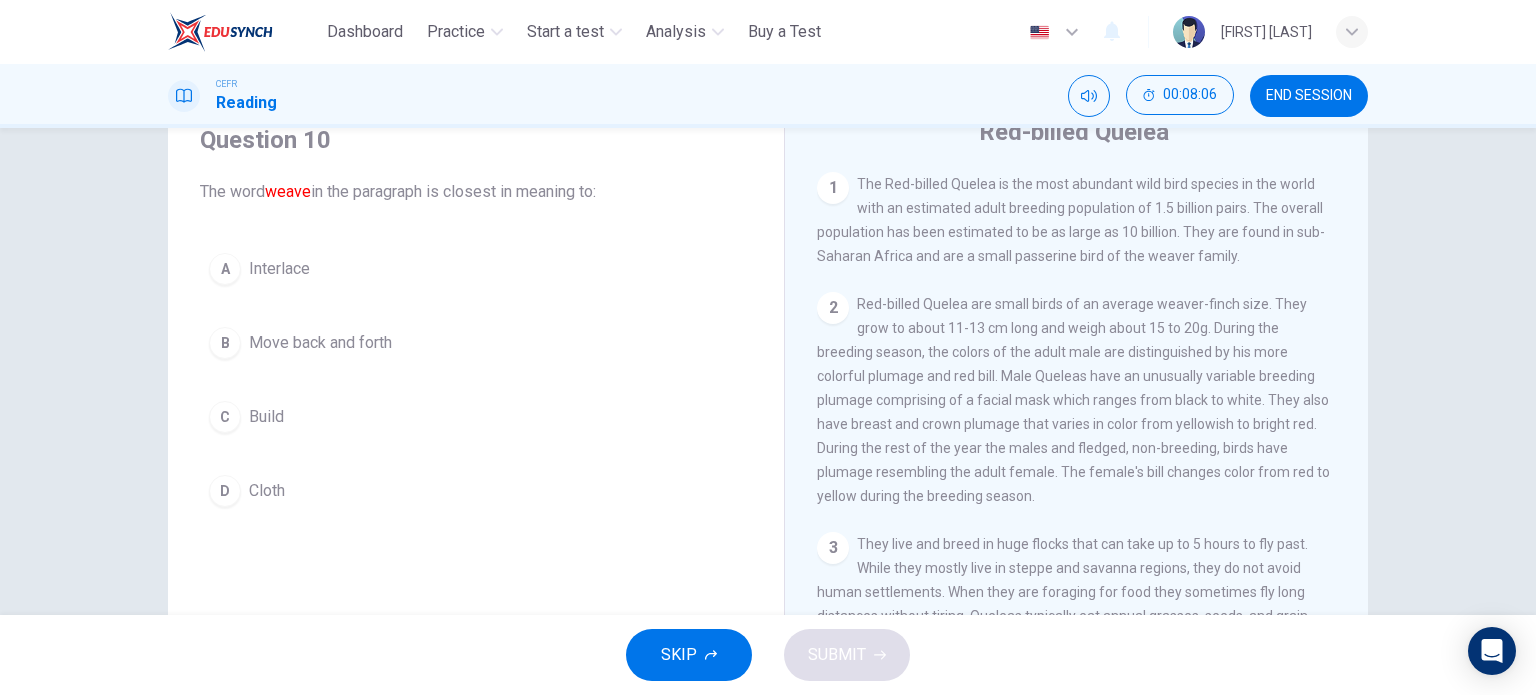 scroll, scrollTop: 75, scrollLeft: 0, axis: vertical 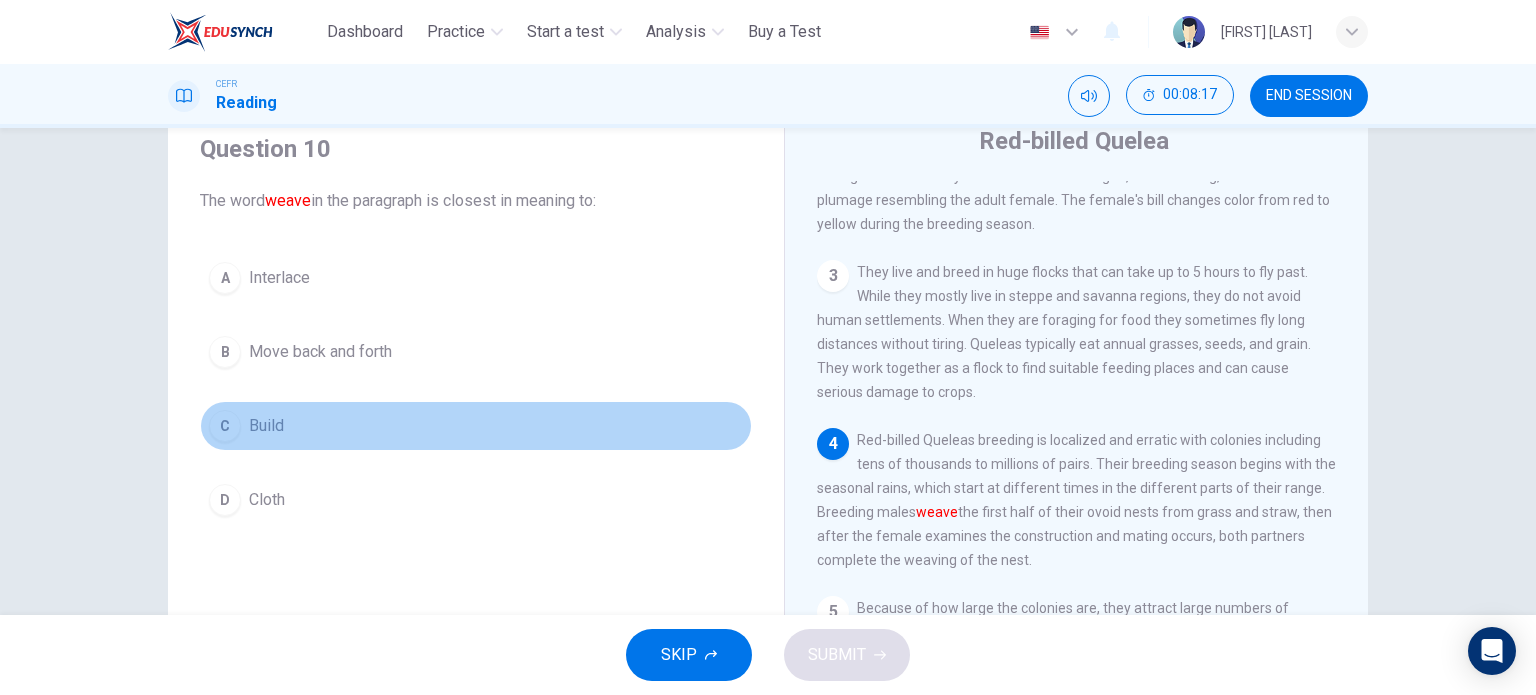 click on "C Build" at bounding box center (476, 426) 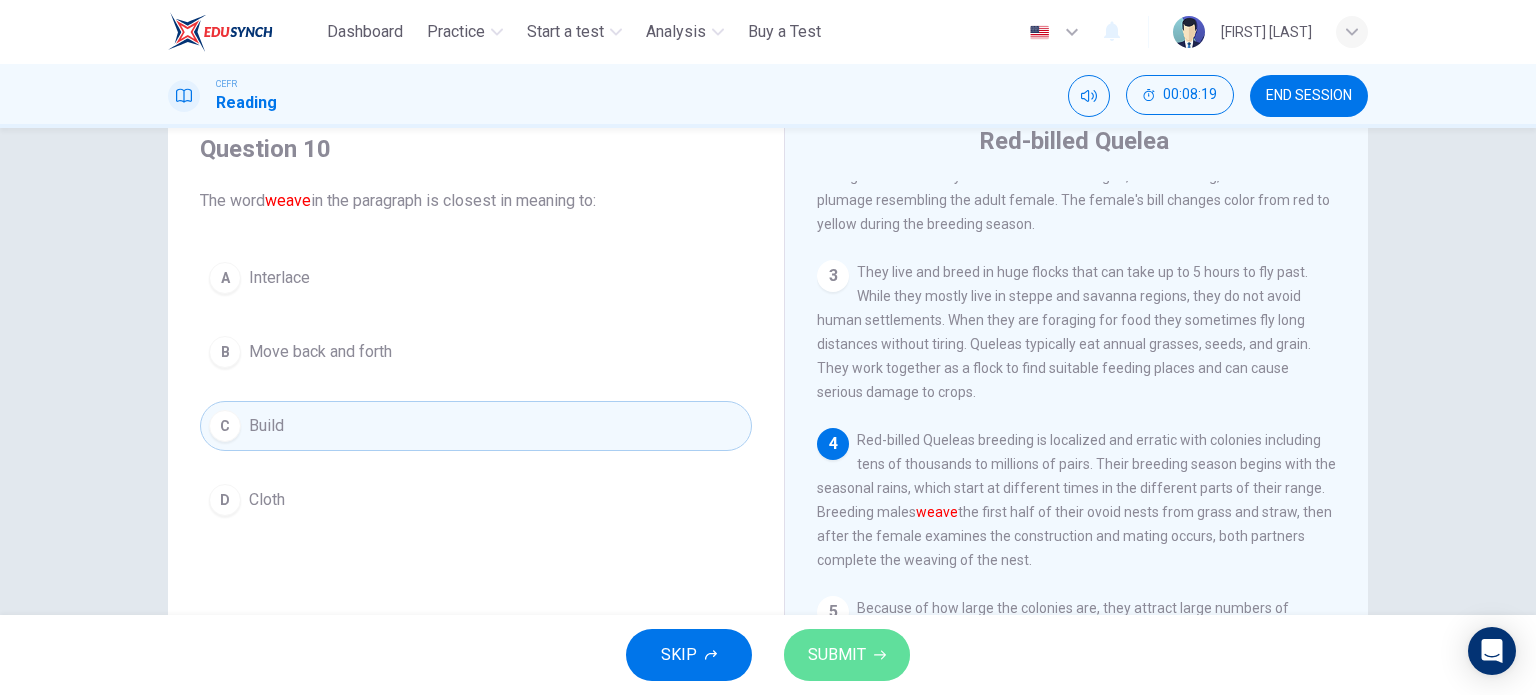 click on "SUBMIT" at bounding box center [837, 655] 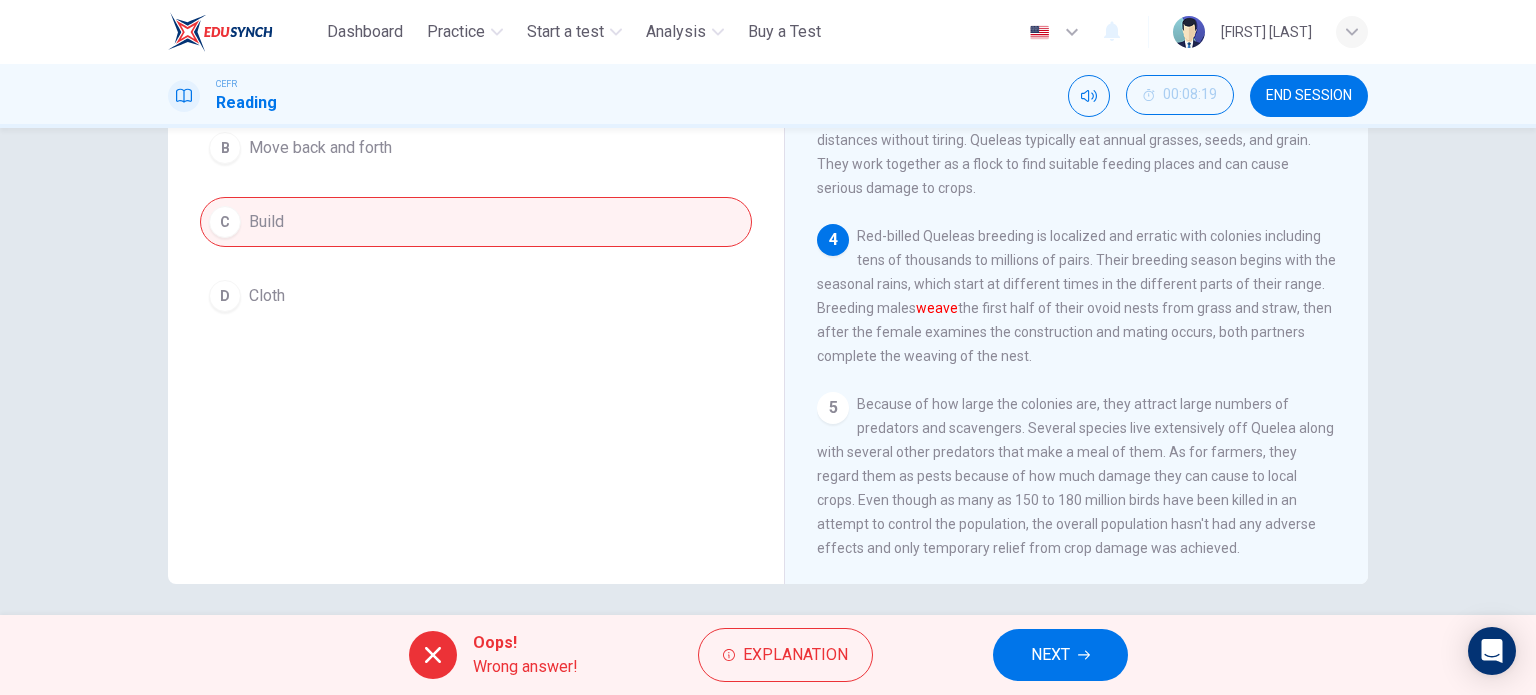 scroll, scrollTop: 287, scrollLeft: 0, axis: vertical 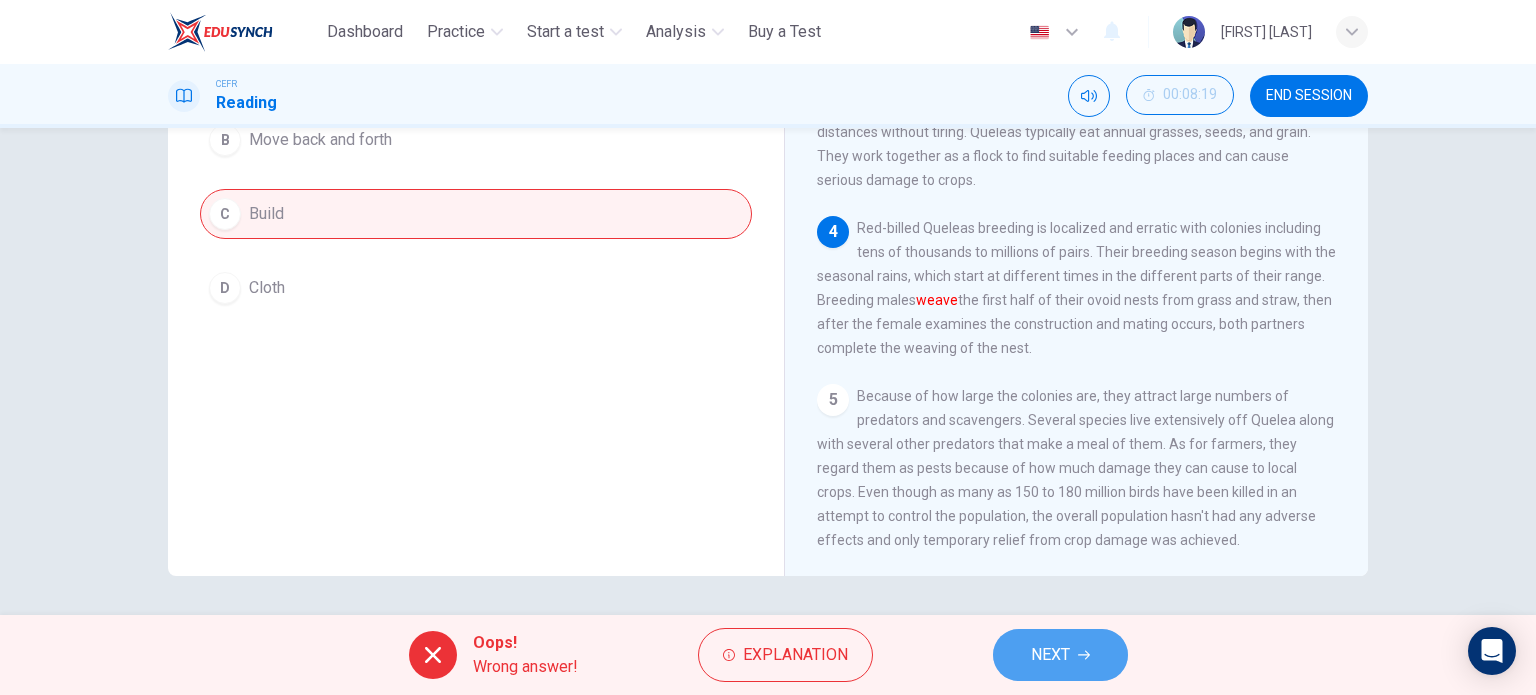 click on "NEXT" at bounding box center (1060, 655) 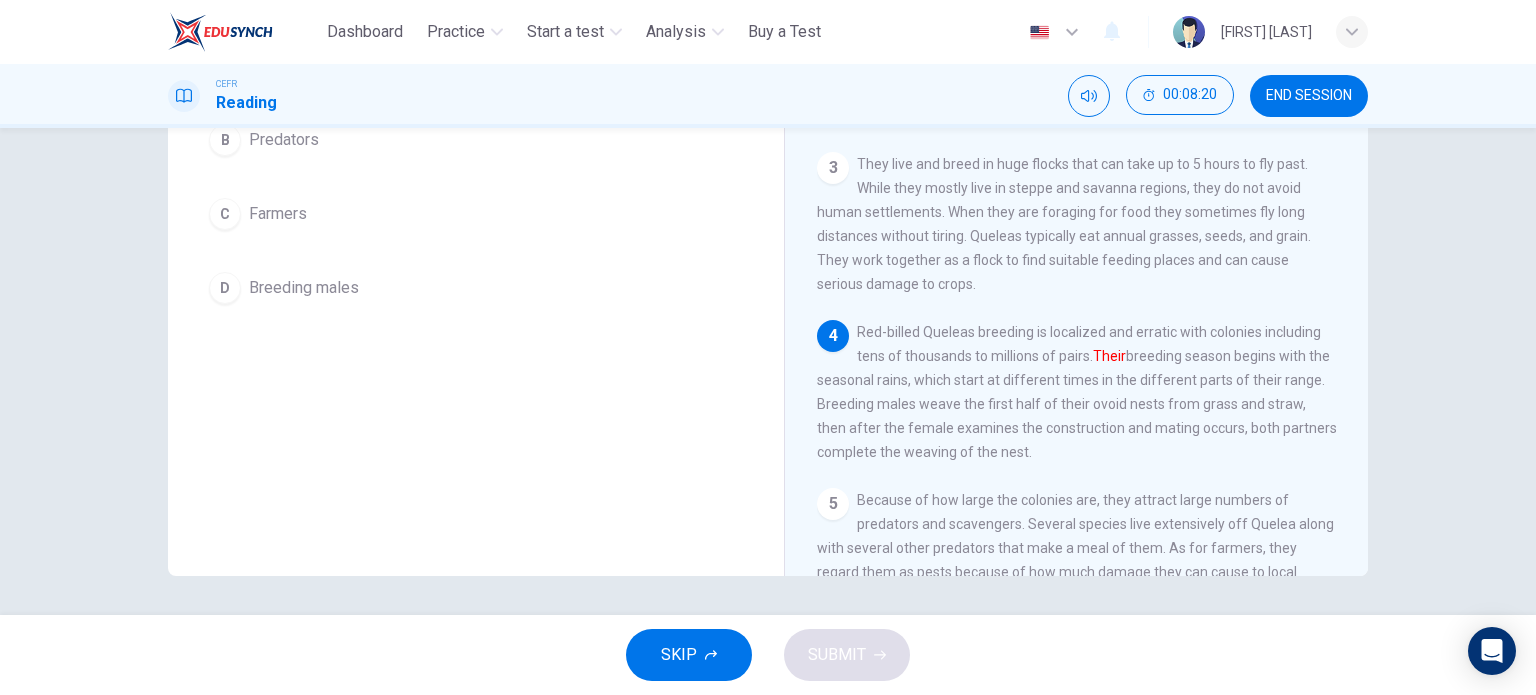 scroll, scrollTop: 174, scrollLeft: 0, axis: vertical 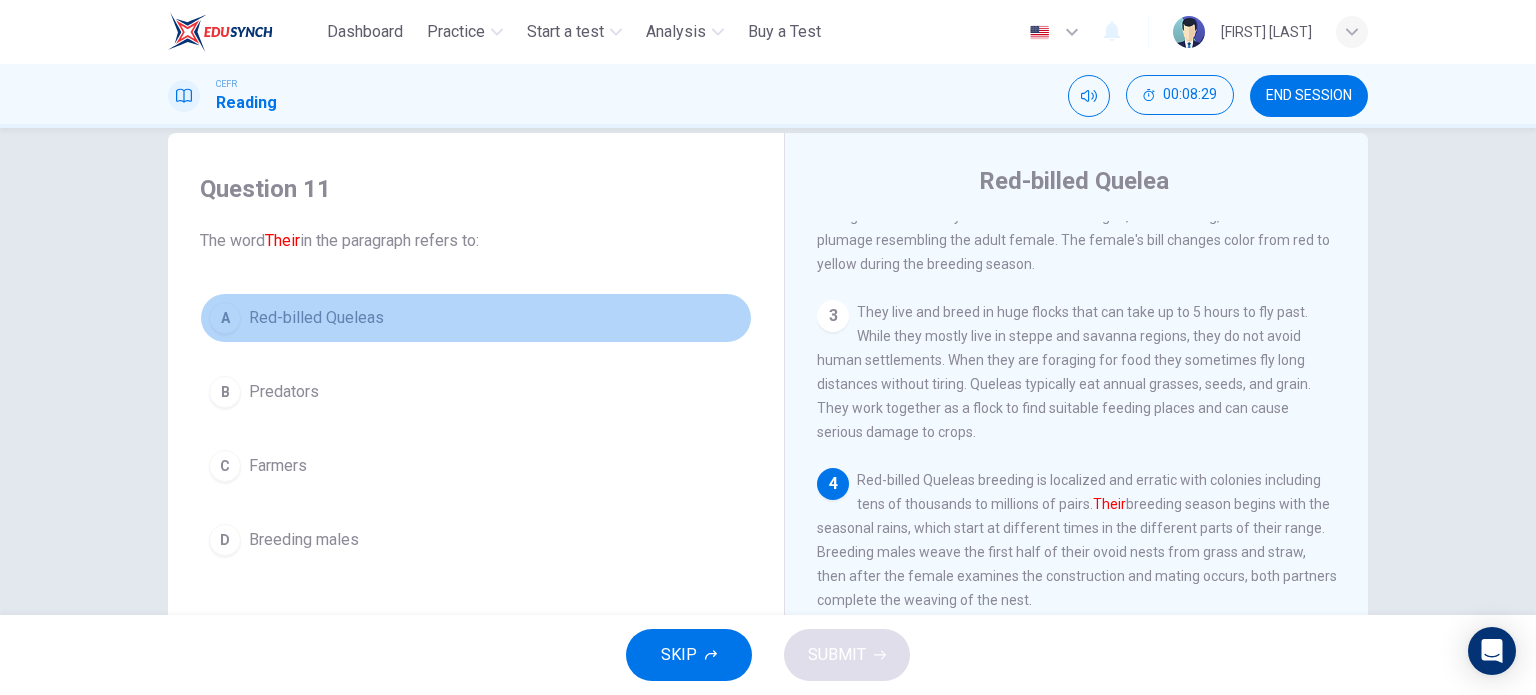 click on "Red-billed Queleas" at bounding box center (316, 318) 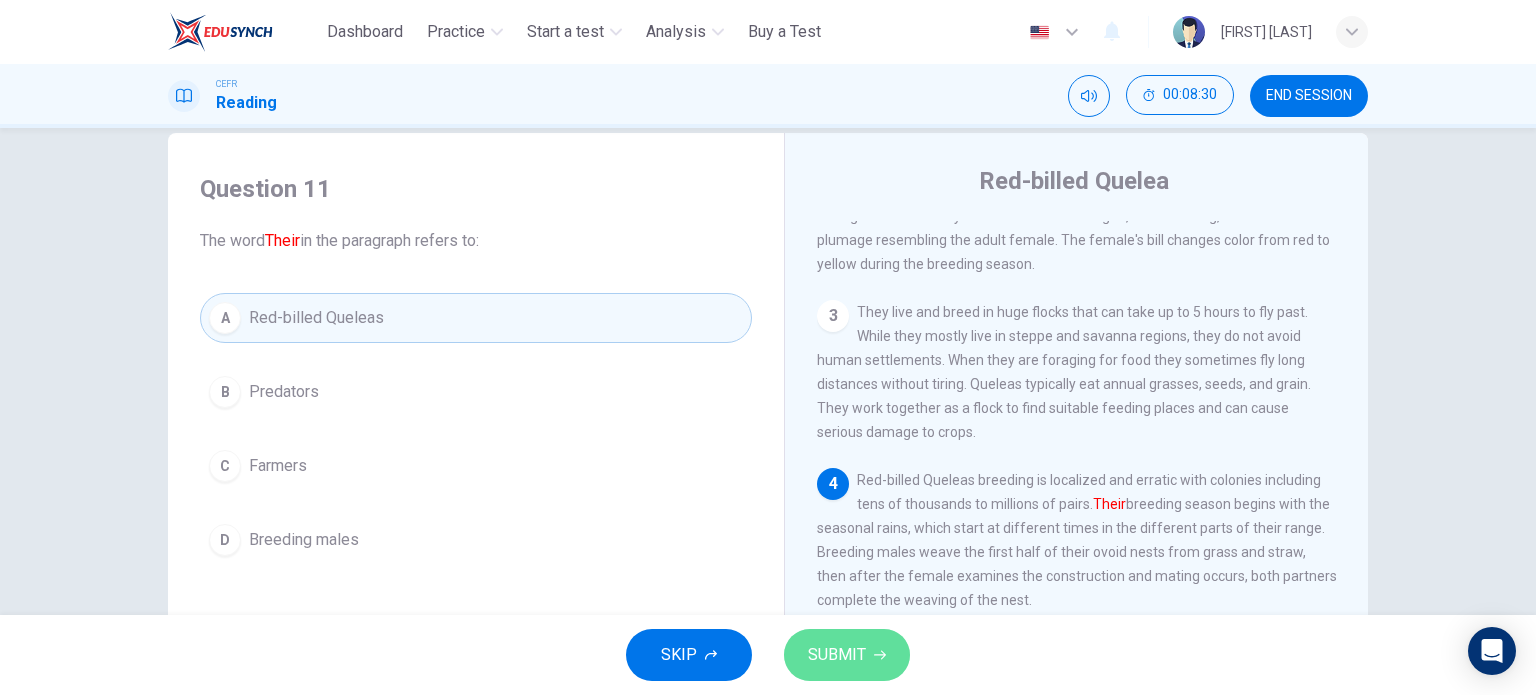 click on "SUBMIT" at bounding box center [837, 655] 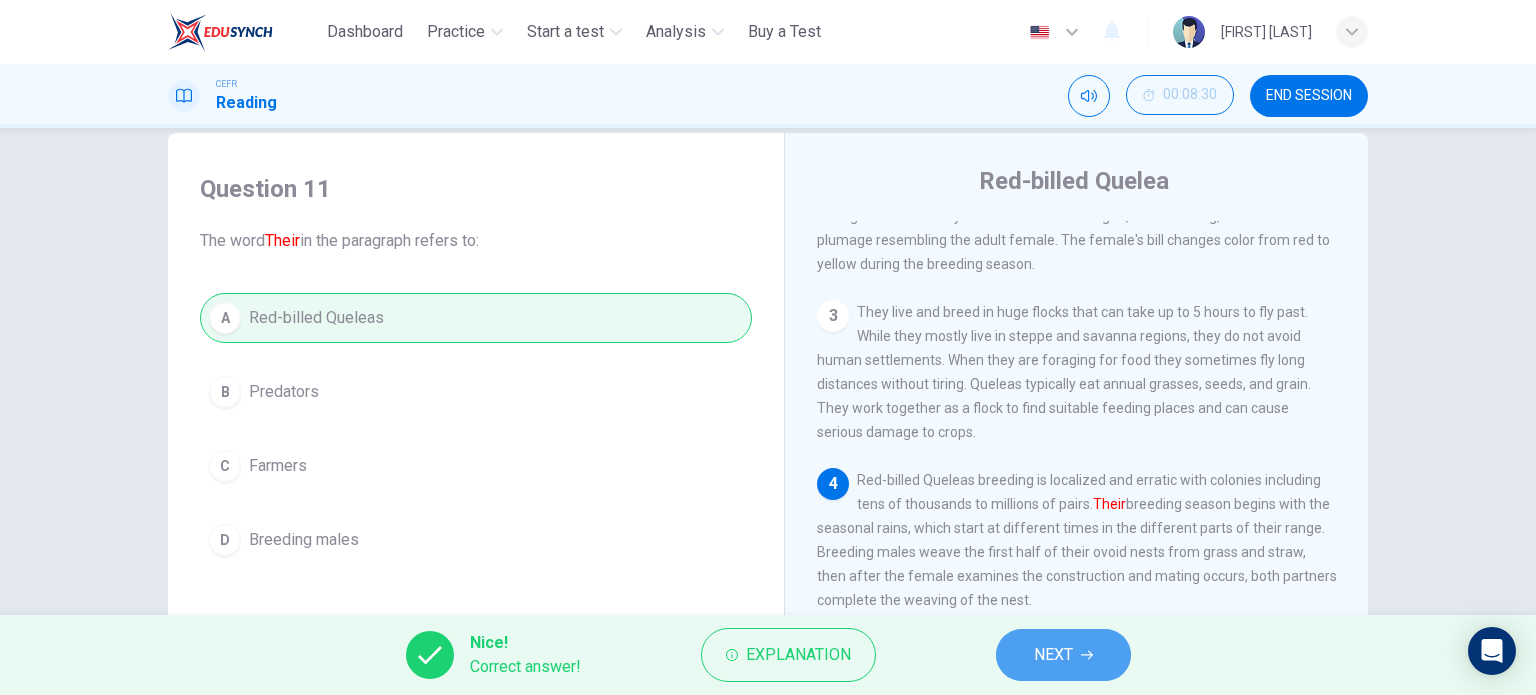 click on "NEXT" at bounding box center (1063, 655) 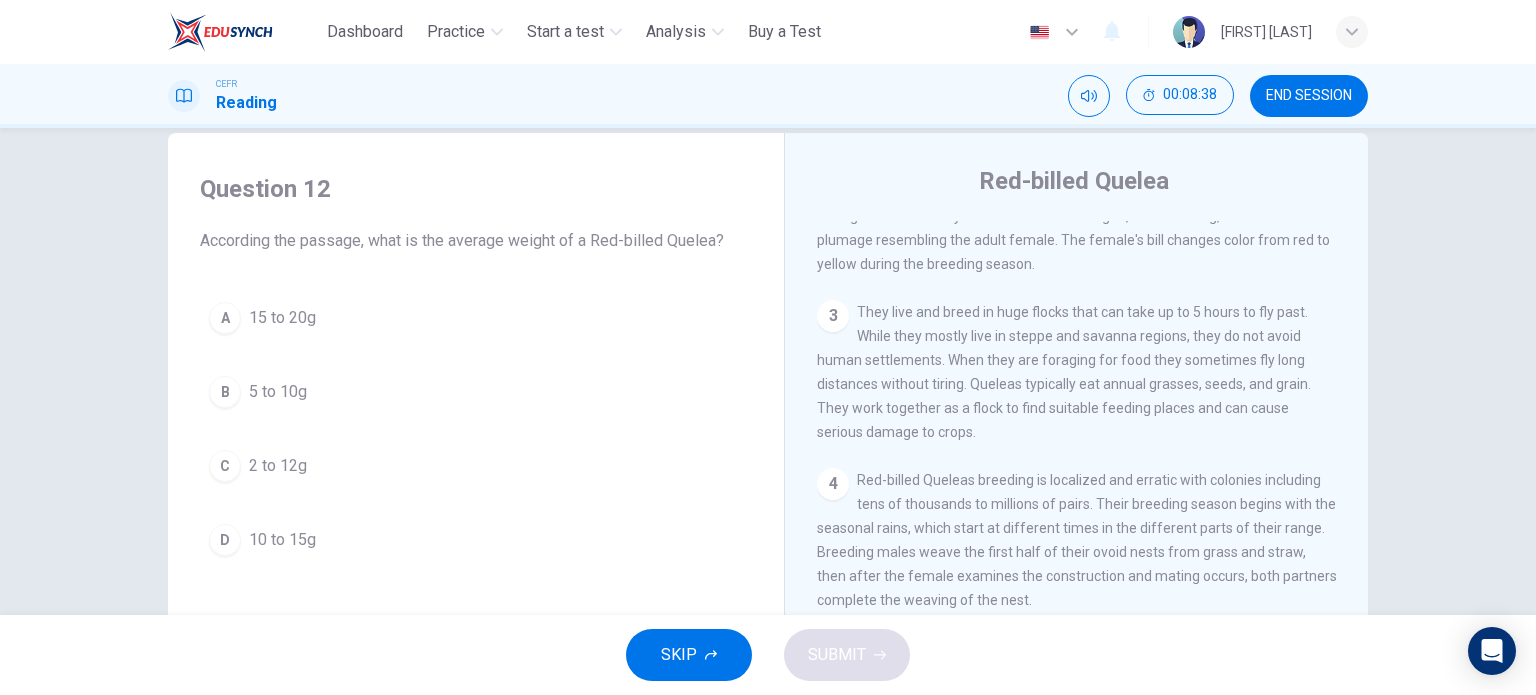 scroll, scrollTop: 288, scrollLeft: 0, axis: vertical 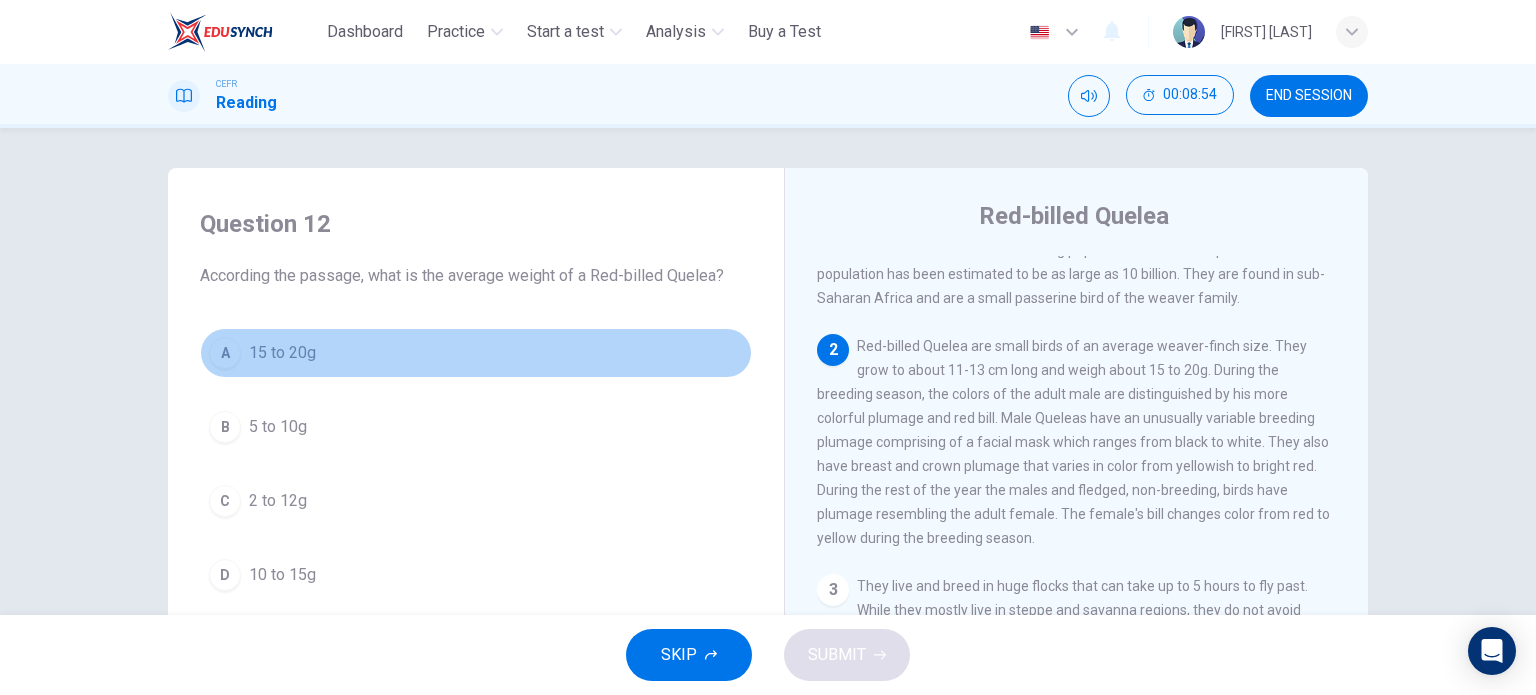 click on "A 15 to 20g" at bounding box center [476, 353] 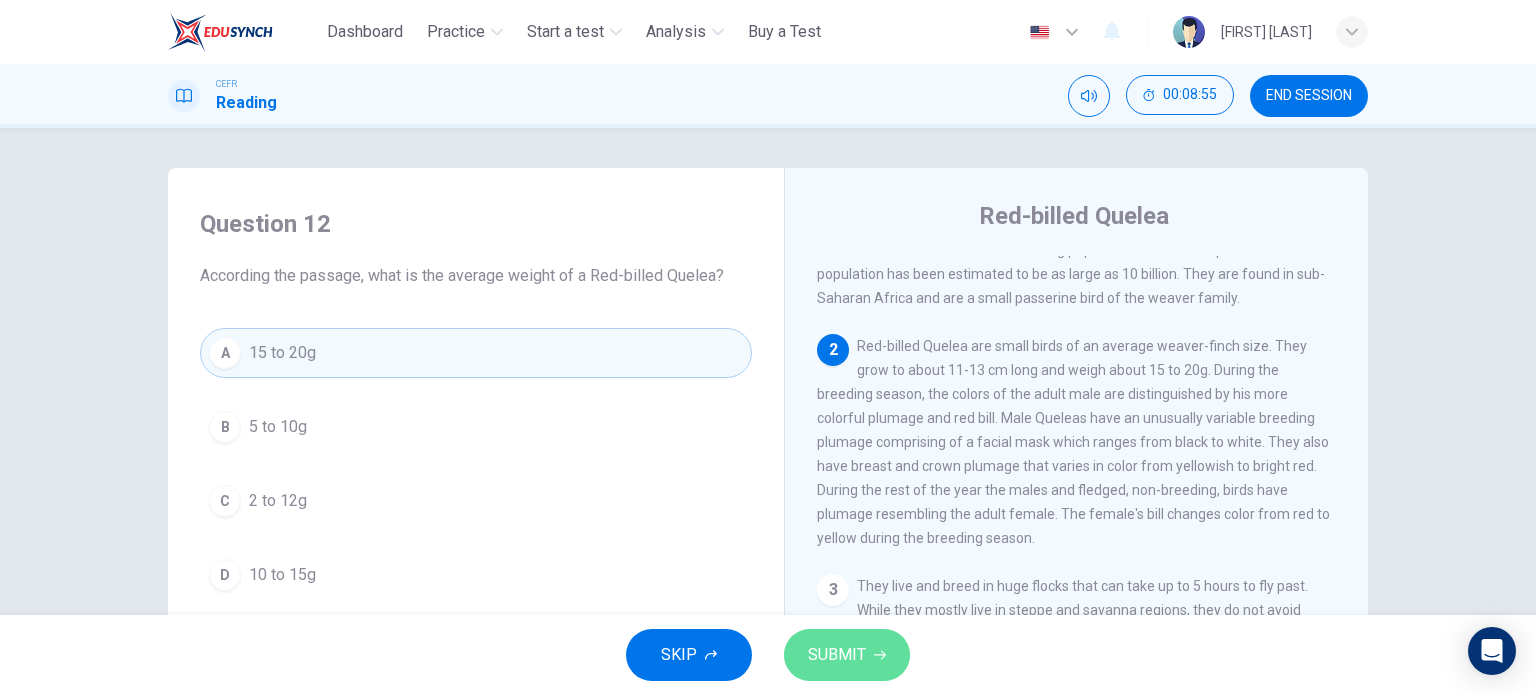 click on "SUBMIT" at bounding box center (837, 655) 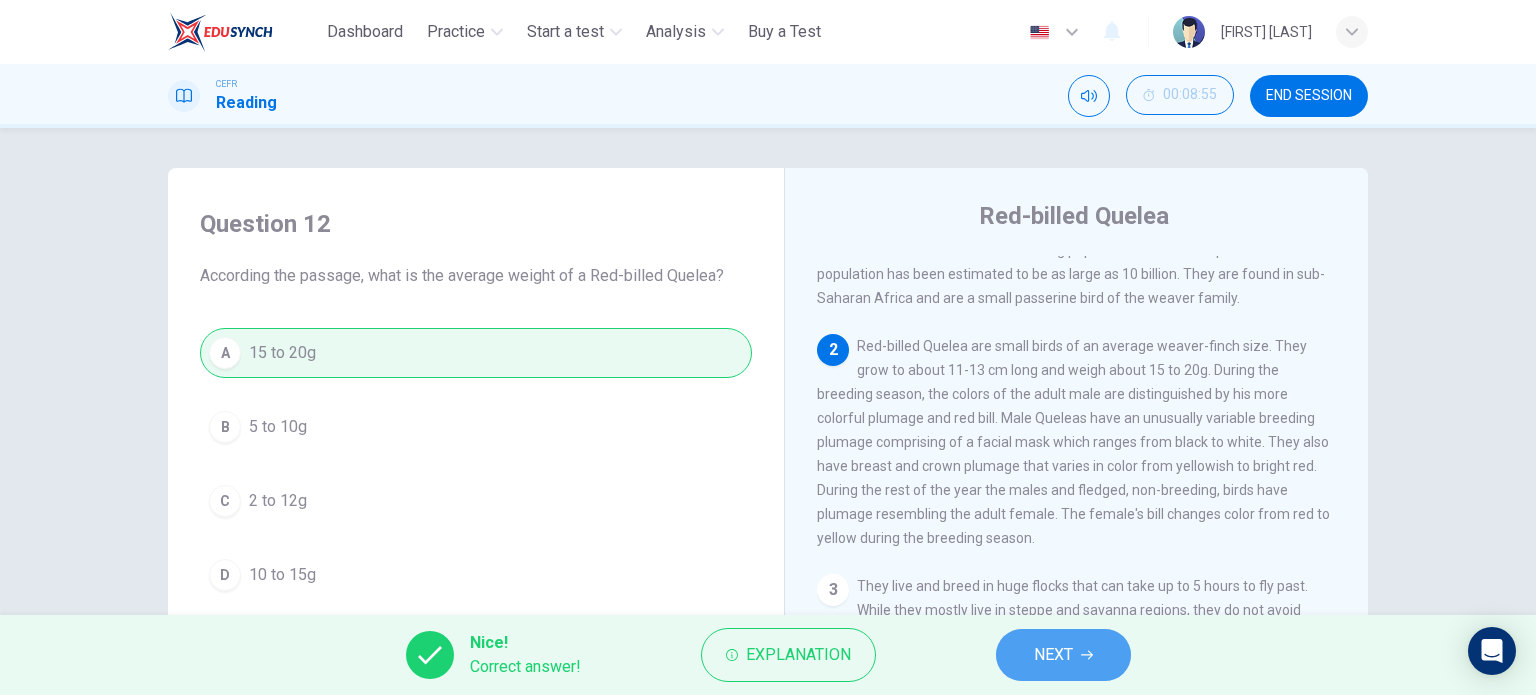 click on "NEXT" at bounding box center [1063, 655] 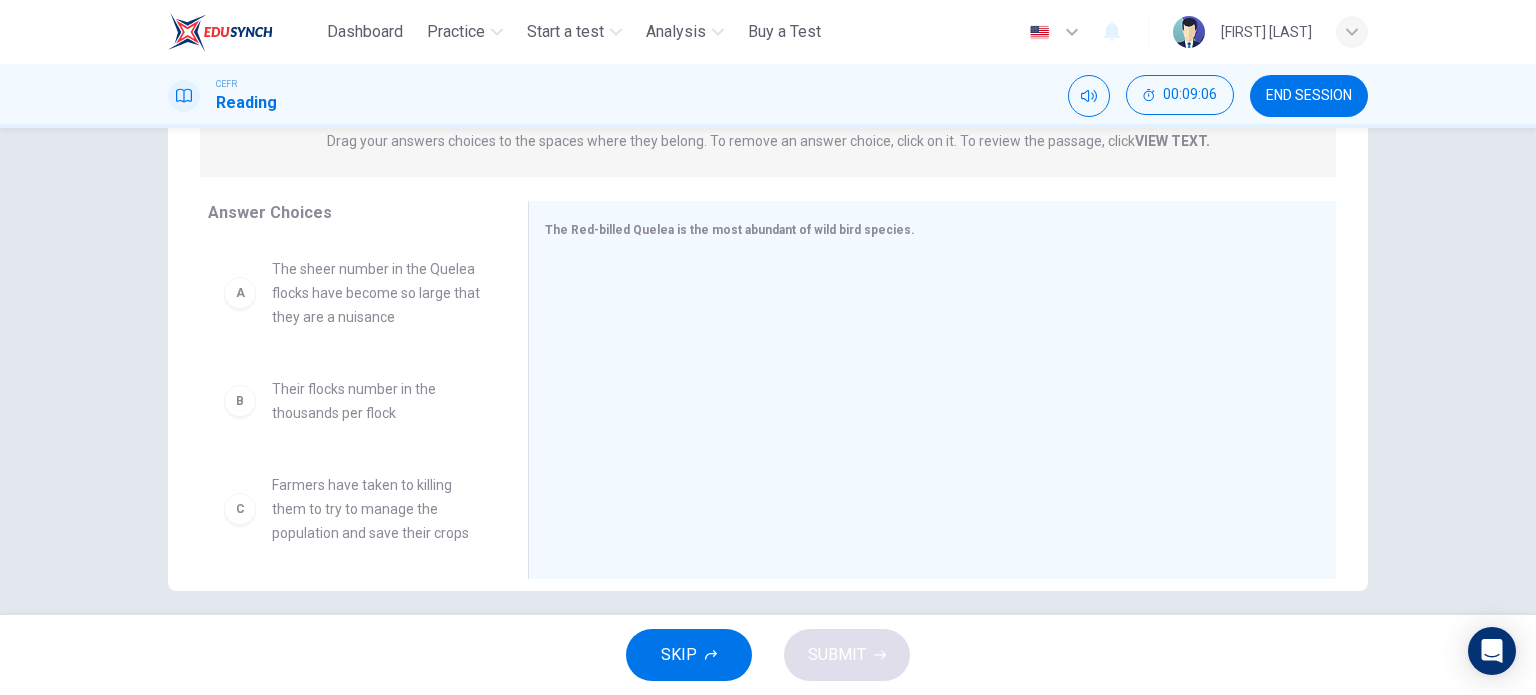 scroll, scrollTop: 288, scrollLeft: 0, axis: vertical 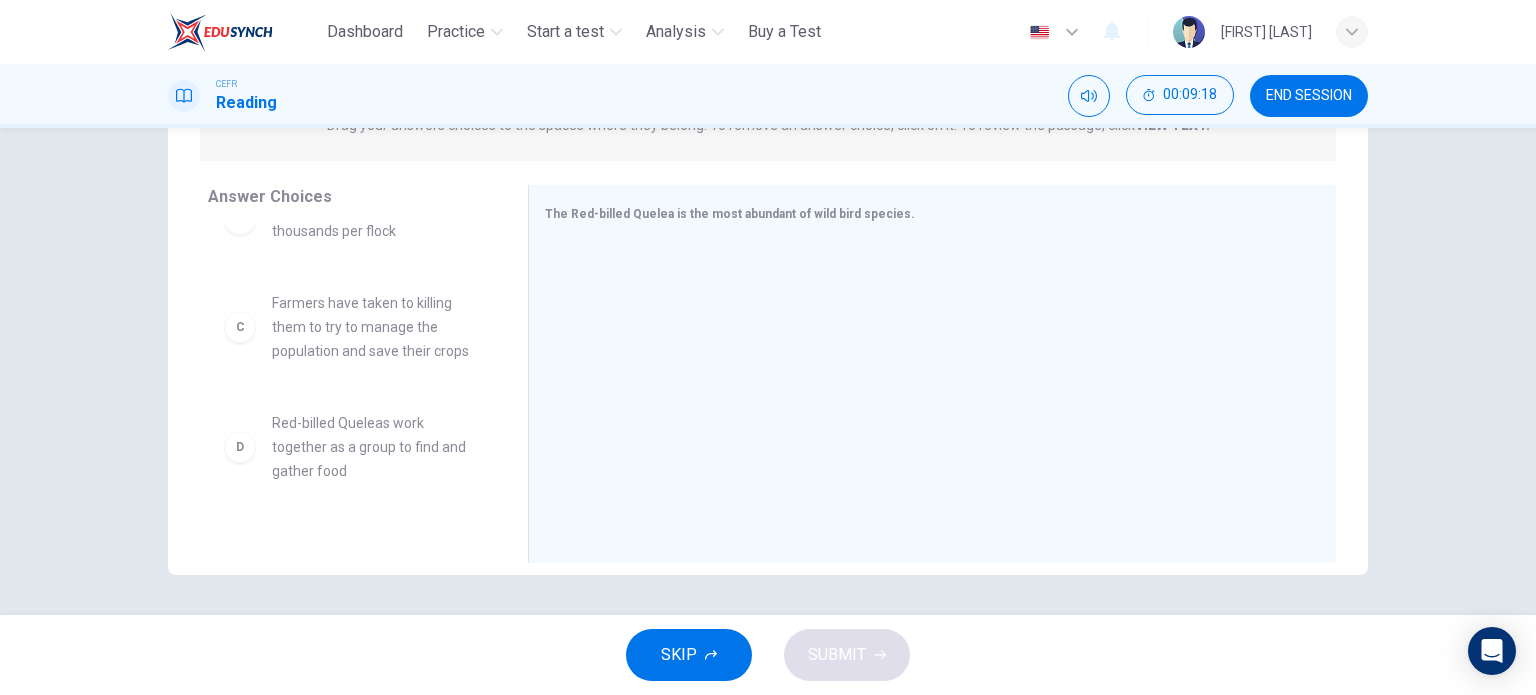 click on "Red-billed Queleas work together as a group to find and gather food" at bounding box center (376, 447) 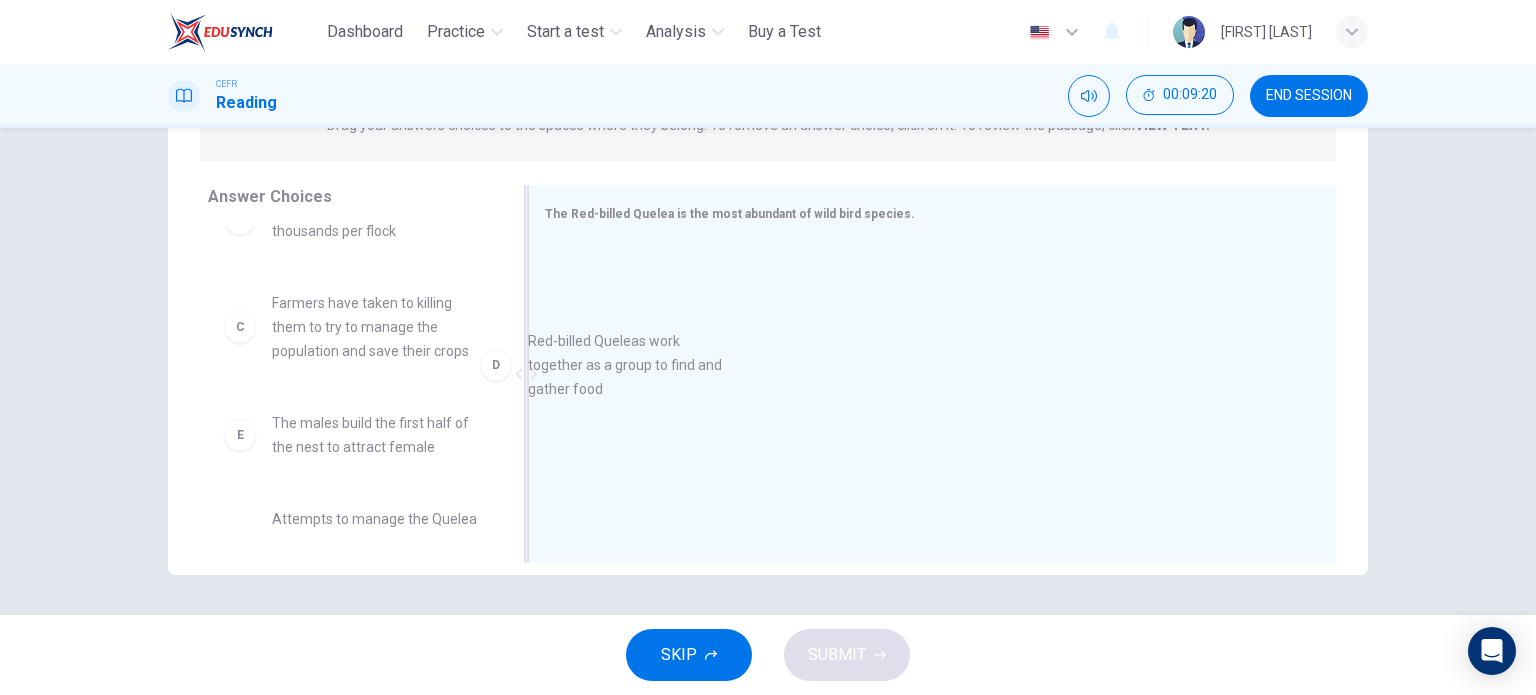 drag, startPoint x: 352, startPoint y: 451, endPoint x: 713, endPoint y: 352, distance: 374.32874 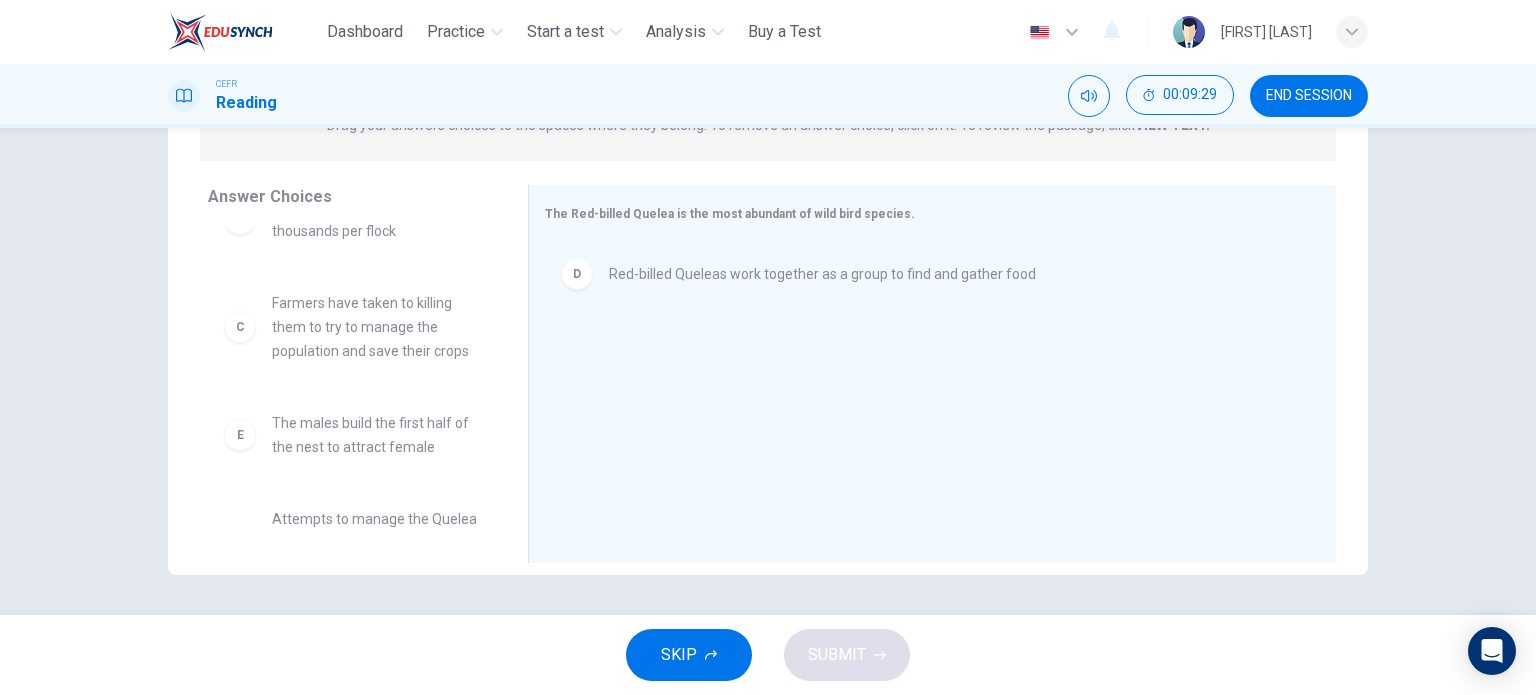 scroll, scrollTop: 164, scrollLeft: 0, axis: vertical 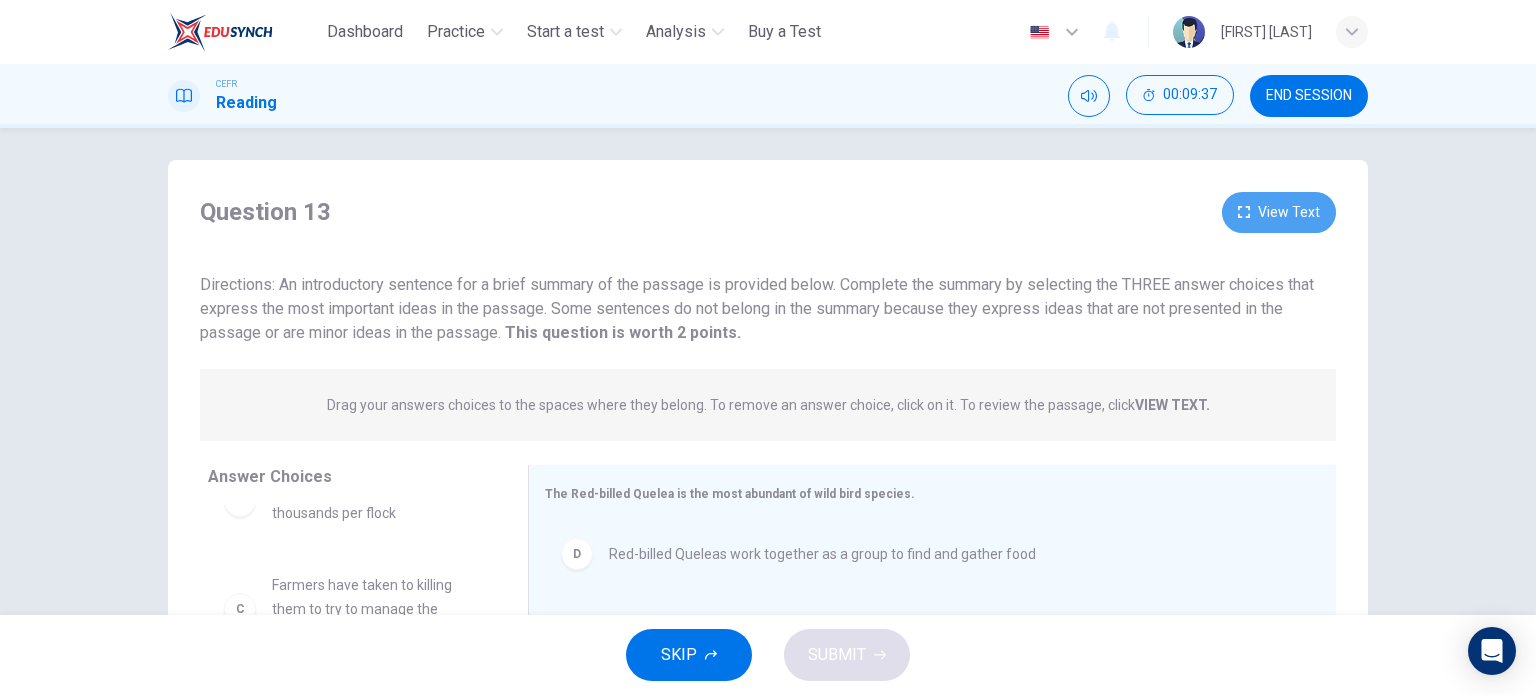 click on "View Text" at bounding box center (1279, 212) 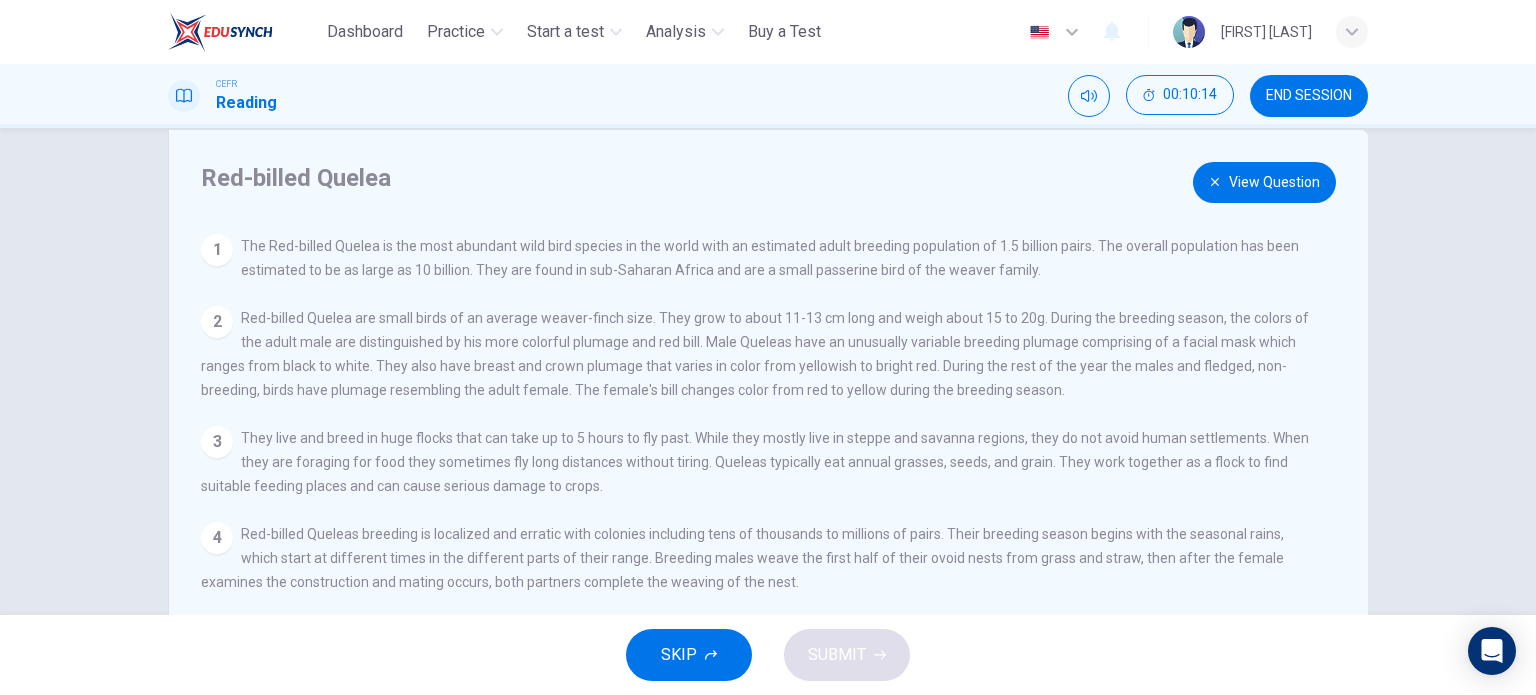 scroll, scrollTop: 36, scrollLeft: 0, axis: vertical 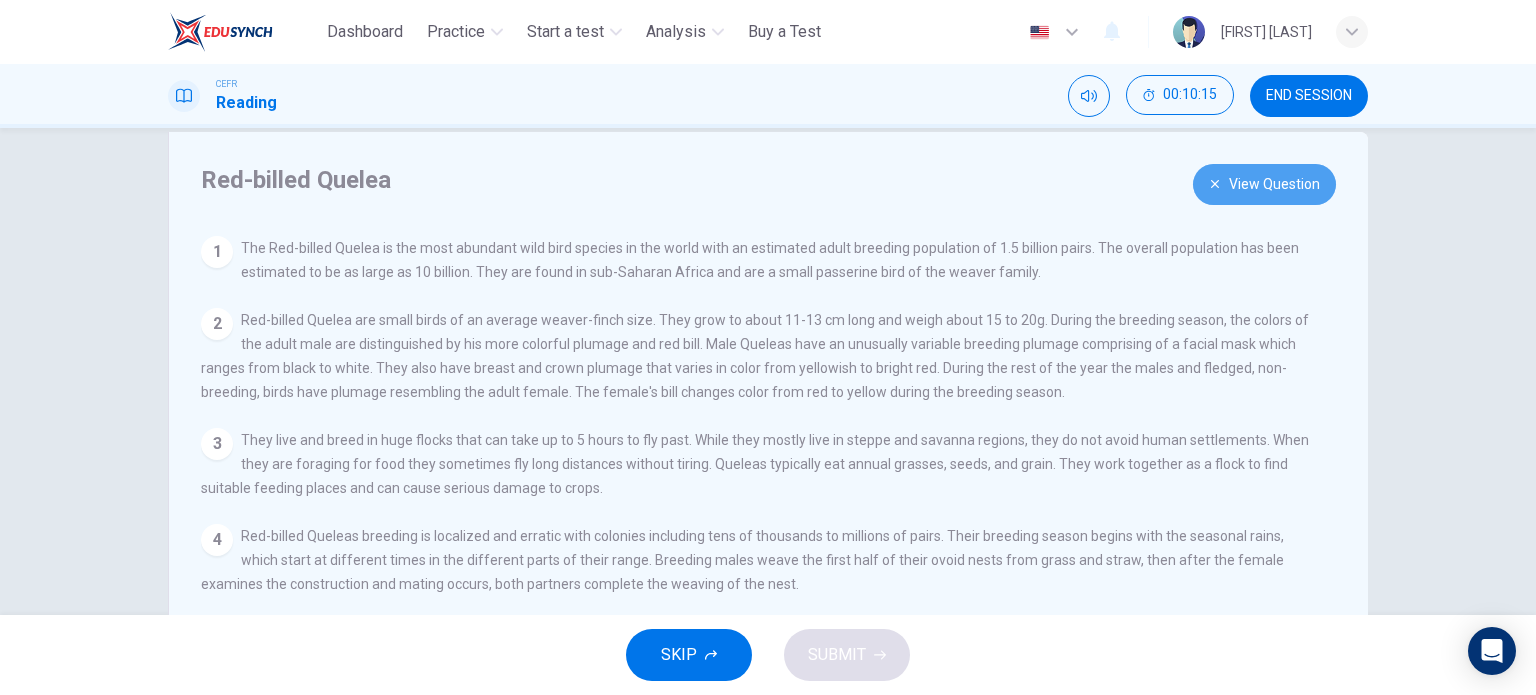 click on "View Question" at bounding box center (1264, 184) 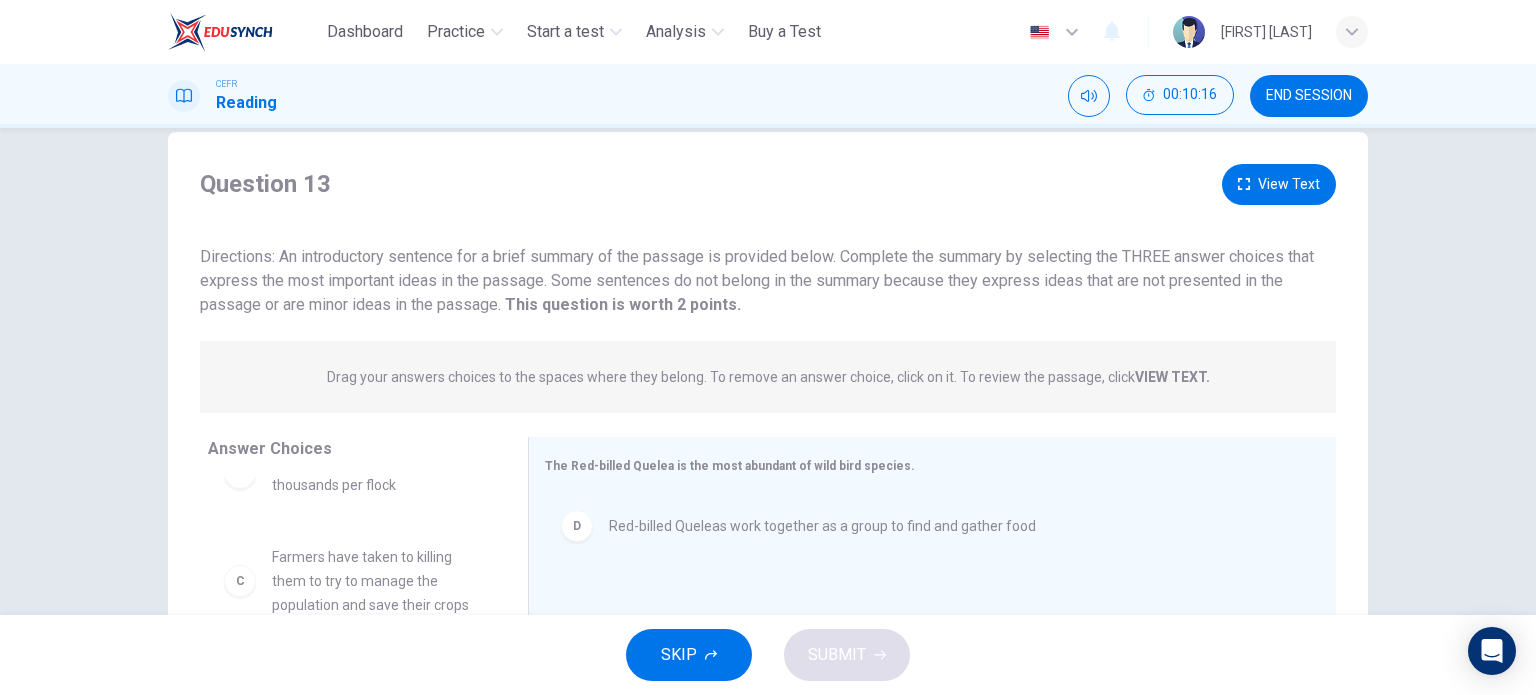 scroll, scrollTop: 260, scrollLeft: 0, axis: vertical 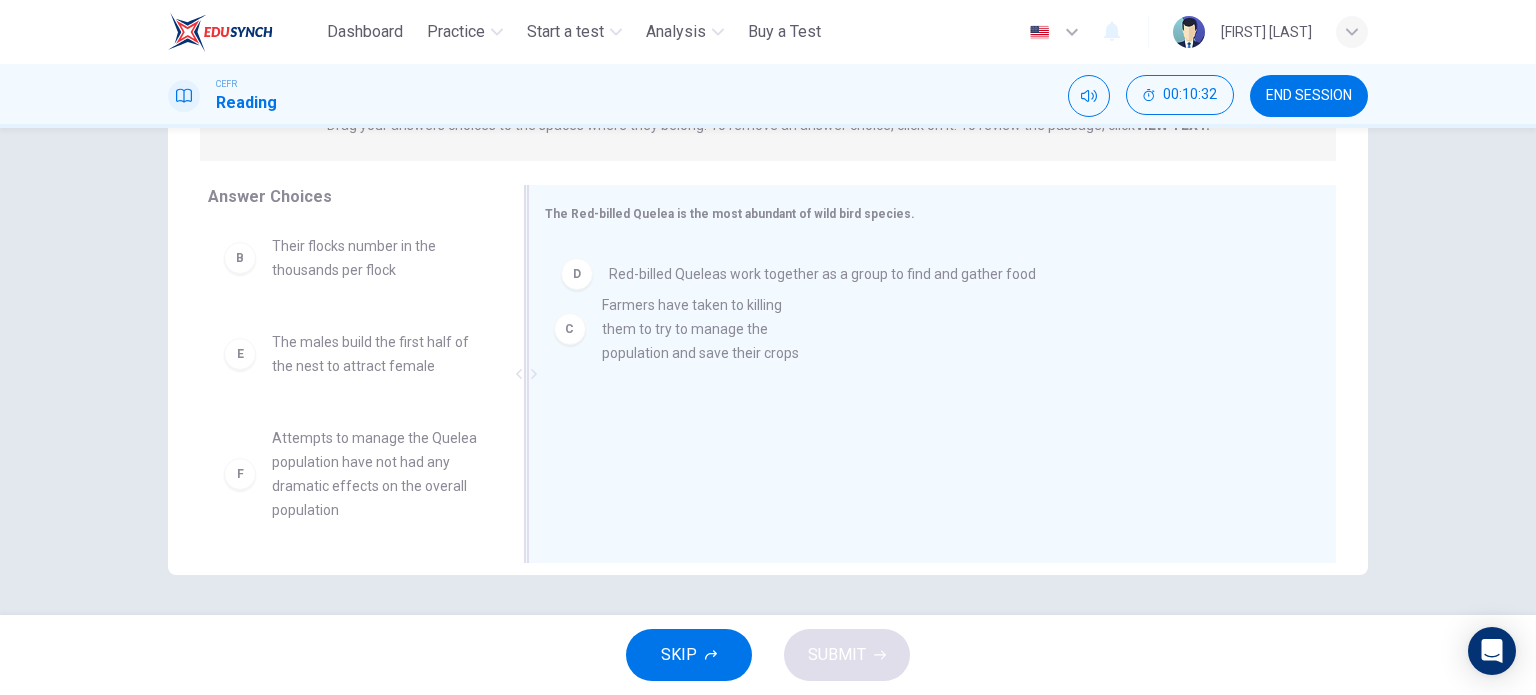 drag, startPoint x: 387, startPoint y: 380, endPoint x: 781, endPoint y: 345, distance: 395.5515 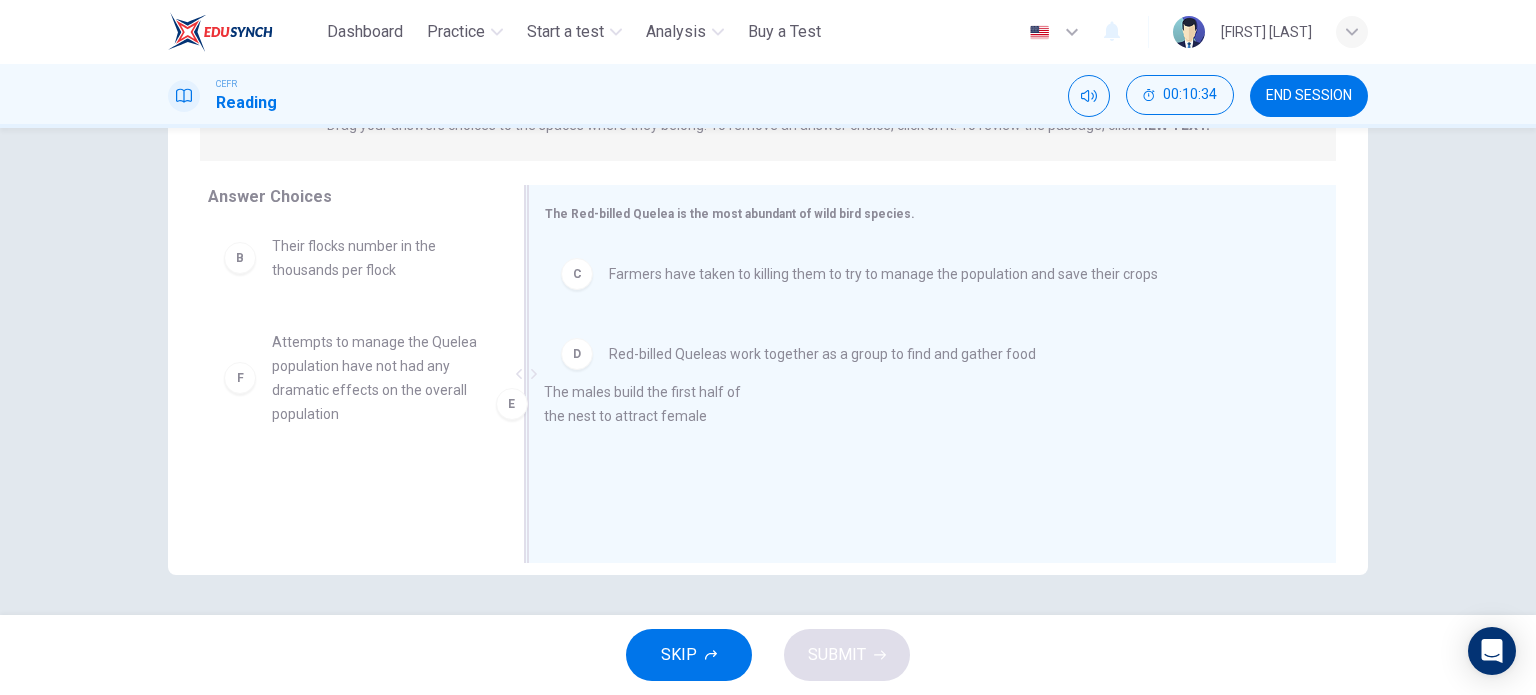 drag, startPoint x: 371, startPoint y: 371, endPoint x: 792, endPoint y: 438, distance: 426.298 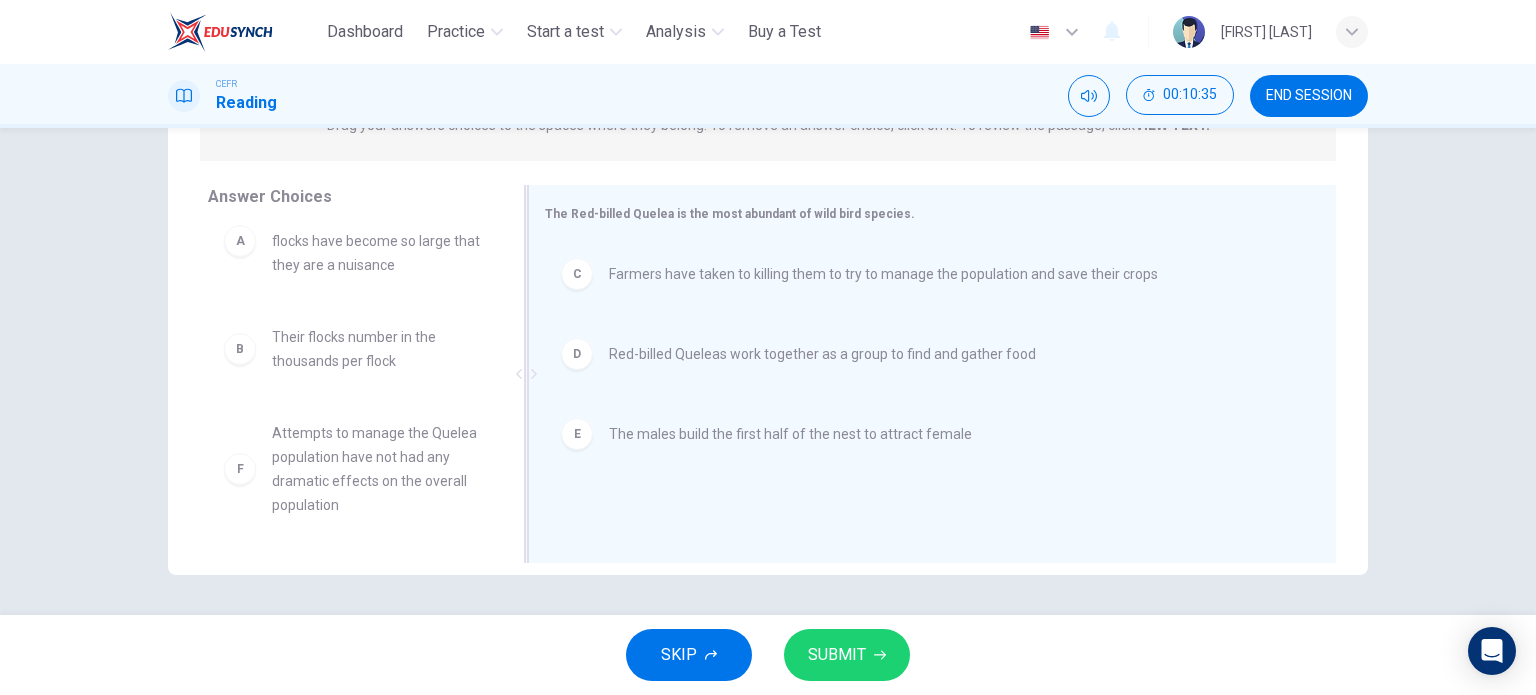 scroll, scrollTop: 36, scrollLeft: 0, axis: vertical 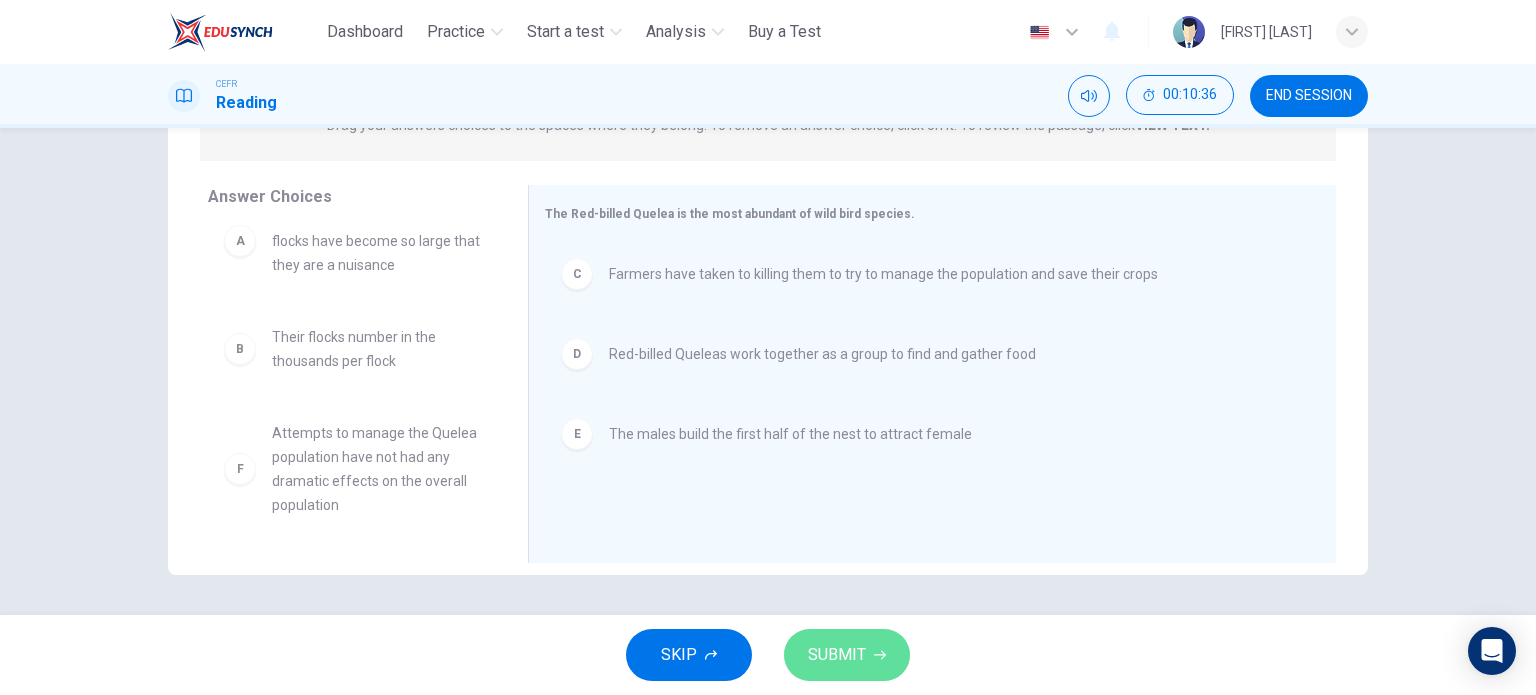 click on "SUBMIT" at bounding box center (847, 655) 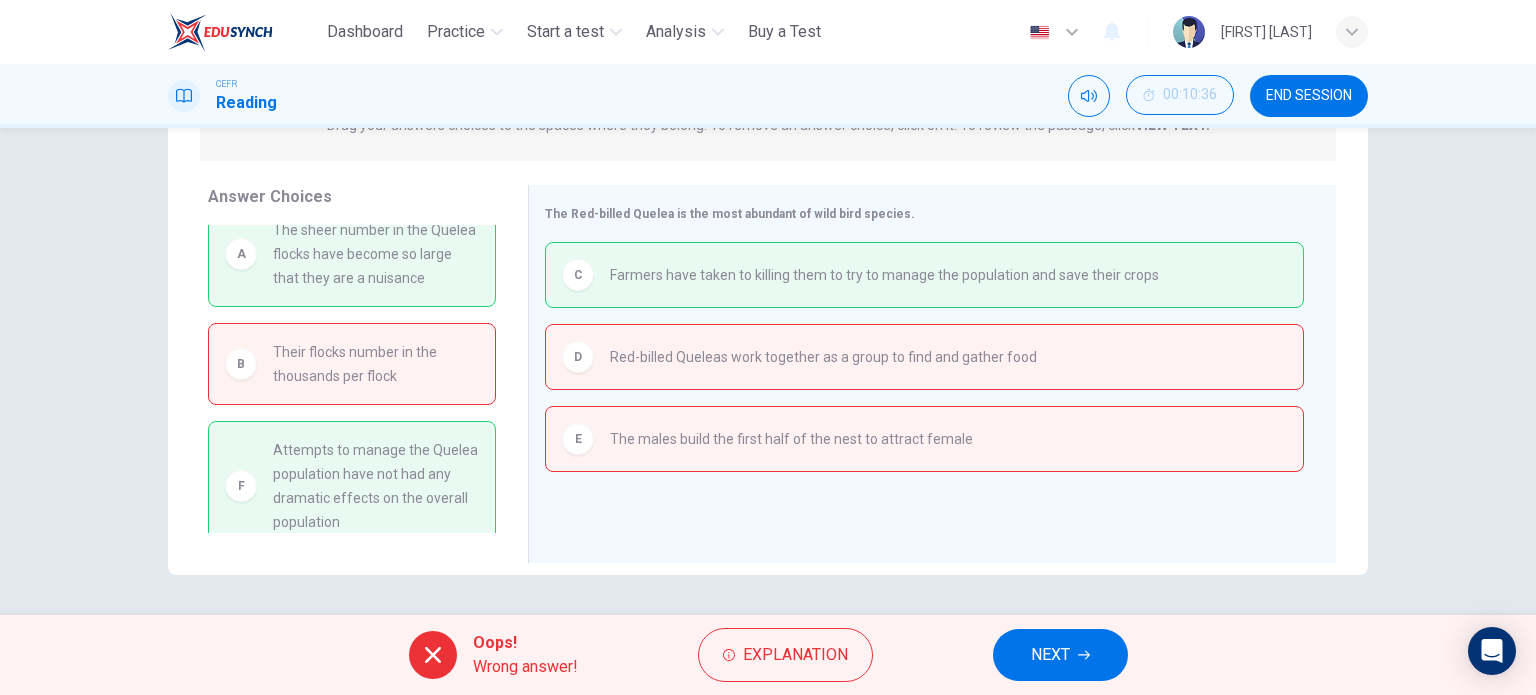 scroll, scrollTop: 40, scrollLeft: 0, axis: vertical 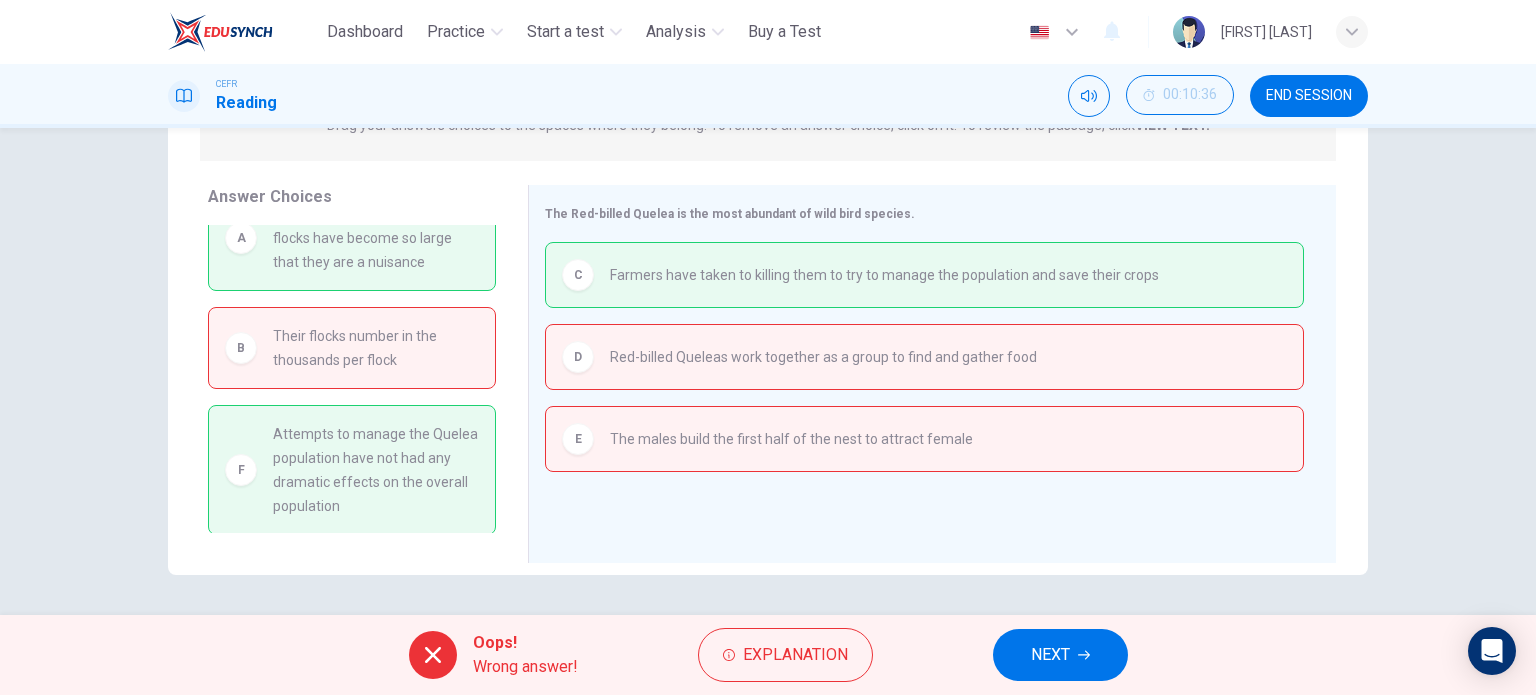 click on "NEXT" at bounding box center [1050, 655] 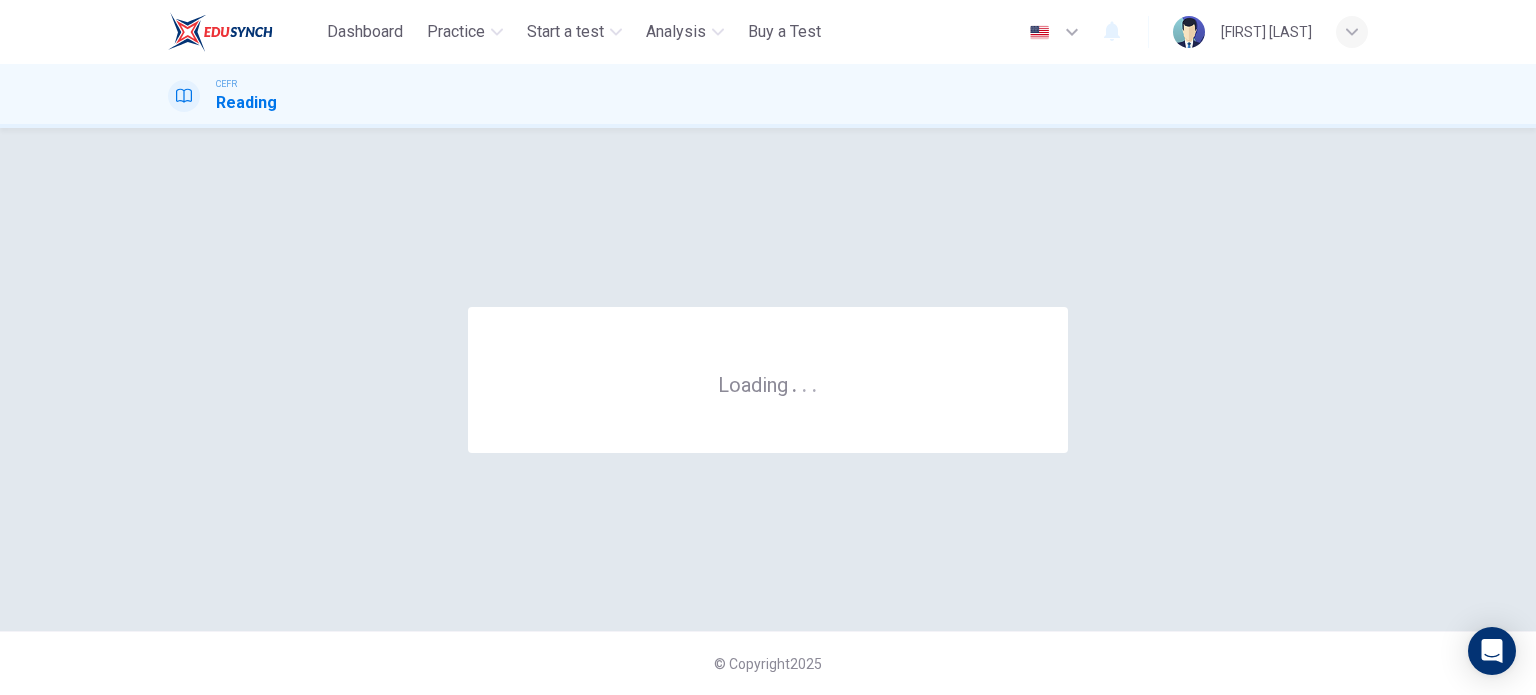 scroll, scrollTop: 0, scrollLeft: 0, axis: both 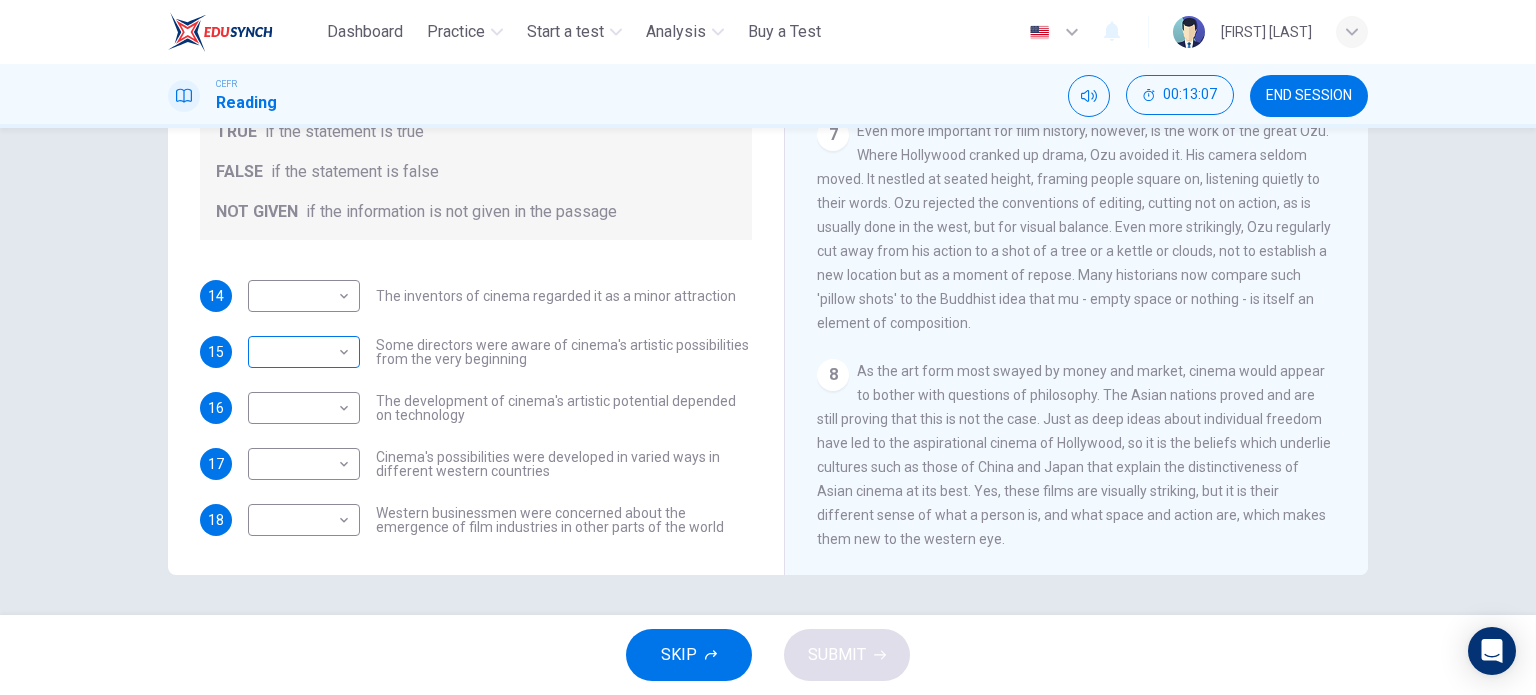 click on "This site uses cookies, as explained in our  Privacy Policy . If you agree to the use of cookies, please click the Accept button and continue to browse our site.   Privacy Policy Accept Dashboard Practice Start a test Analysis Buy a Test English ** ​ WAN NUR NABILAH BINTI WAN AHMAD YANEE CEFR Reading 00:13:07 END SESSION Questions 14 - 18 Do the following statements agree with the information given in the Reading Passage?
In the boxes below write TRUE if the statement is true FALSE if the statement is false NOT GIVEN if the information is not given in the passage 14 ​ ​ The inventors of cinema regarded it as a minor attraction 15 ​ ​ Some directors were aware of cinema's artistic possibilities from the very beginning 16 ​ ​ The development of cinema's artistic potential depended on technology 17 ​ ​ Cinema's possibilities were developed in varied ways in different western countries 18 ​ ​ The History of Film CLICK TO ZOOM Click to Zoom 1 2 3 4 5 6 7 8 SKIP SUBMIT
Dashboard   2" at bounding box center (768, 347) 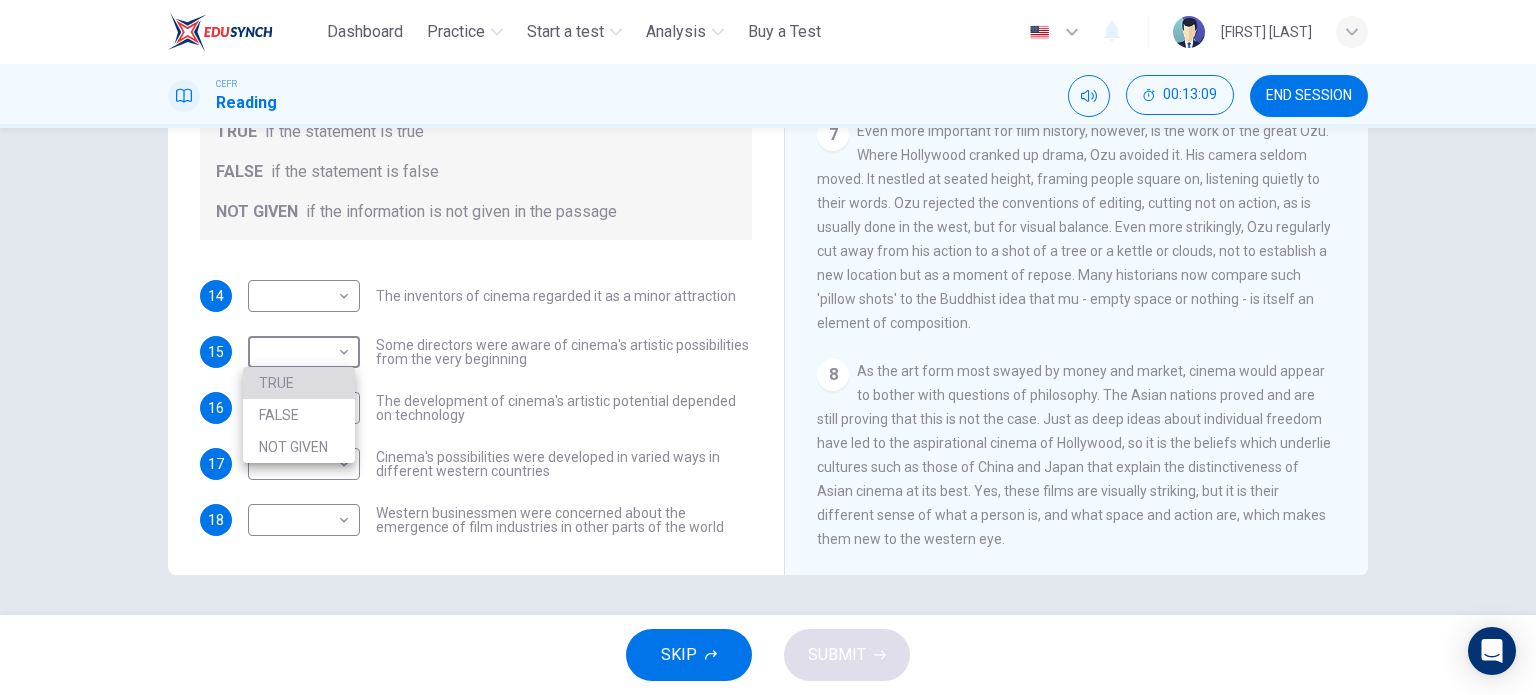 click on "TRUE" at bounding box center (299, 383) 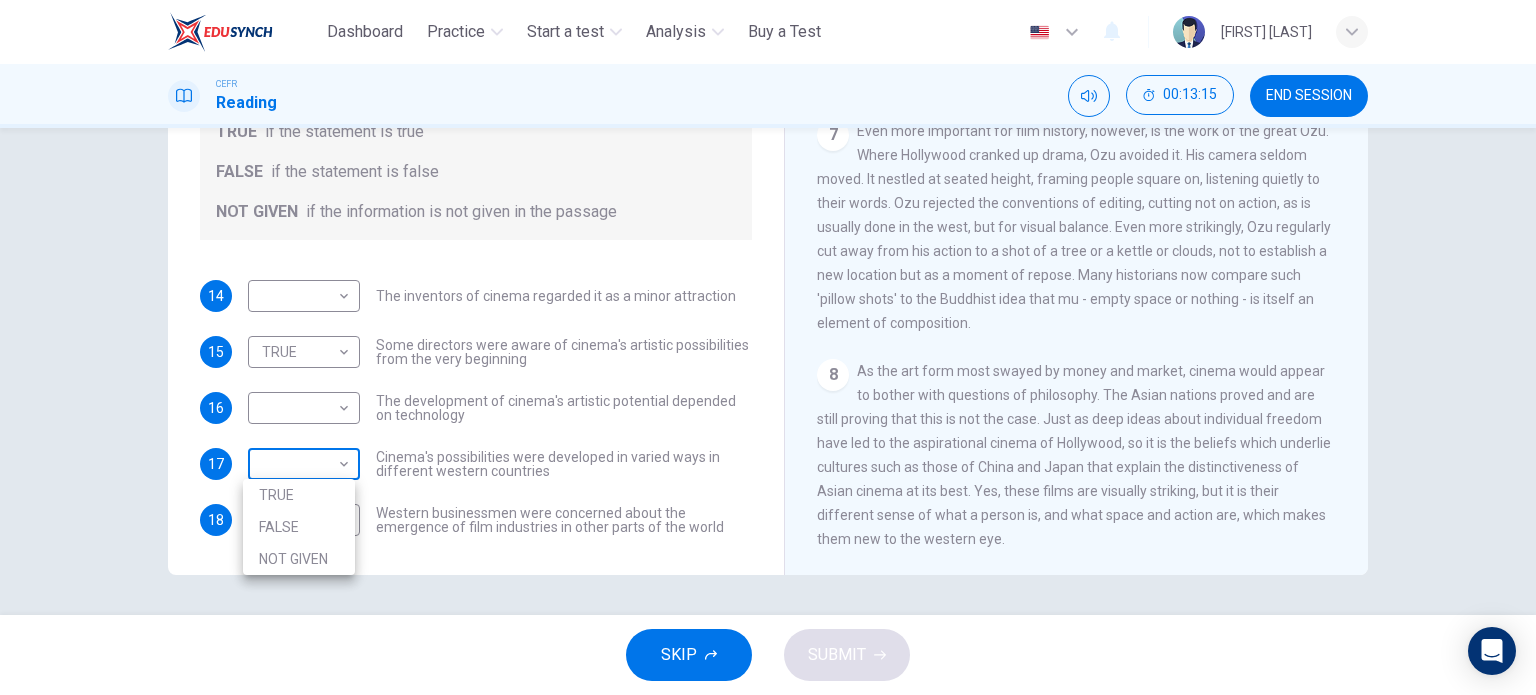 click on "This site uses cookies, as explained in our  Privacy Policy . If you agree to the use of cookies, please click the Accept button and continue to browse our site.   Privacy Policy Accept Dashboard Practice Start a test Analysis Buy a Test English ** ​ WAN NUR NABILAH BINTI WAN AHMAD YANEE CEFR Reading 00:13:15 END SESSION Questions 14 - 18 Do the following statements agree with the information given in the Reading Passage?
In the boxes below write TRUE if the statement is true FALSE if the statement is false NOT GIVEN if the information is not given in the passage 14 ​ ​ The inventors of cinema regarded it as a minor attraction 15 TRUE **** ​ Some directors were aware of cinema's artistic possibilities from the very beginning 16 ​ ​ The development of cinema's artistic potential depended on technology 17 ​ ​ Cinema's possibilities were developed in varied ways in different western countries 18 ​ ​ The History of Film CLICK TO ZOOM Click to Zoom 1 2 3 4 5 6 7 8 SKIP SUBMIT
Dashboard" at bounding box center (768, 347) 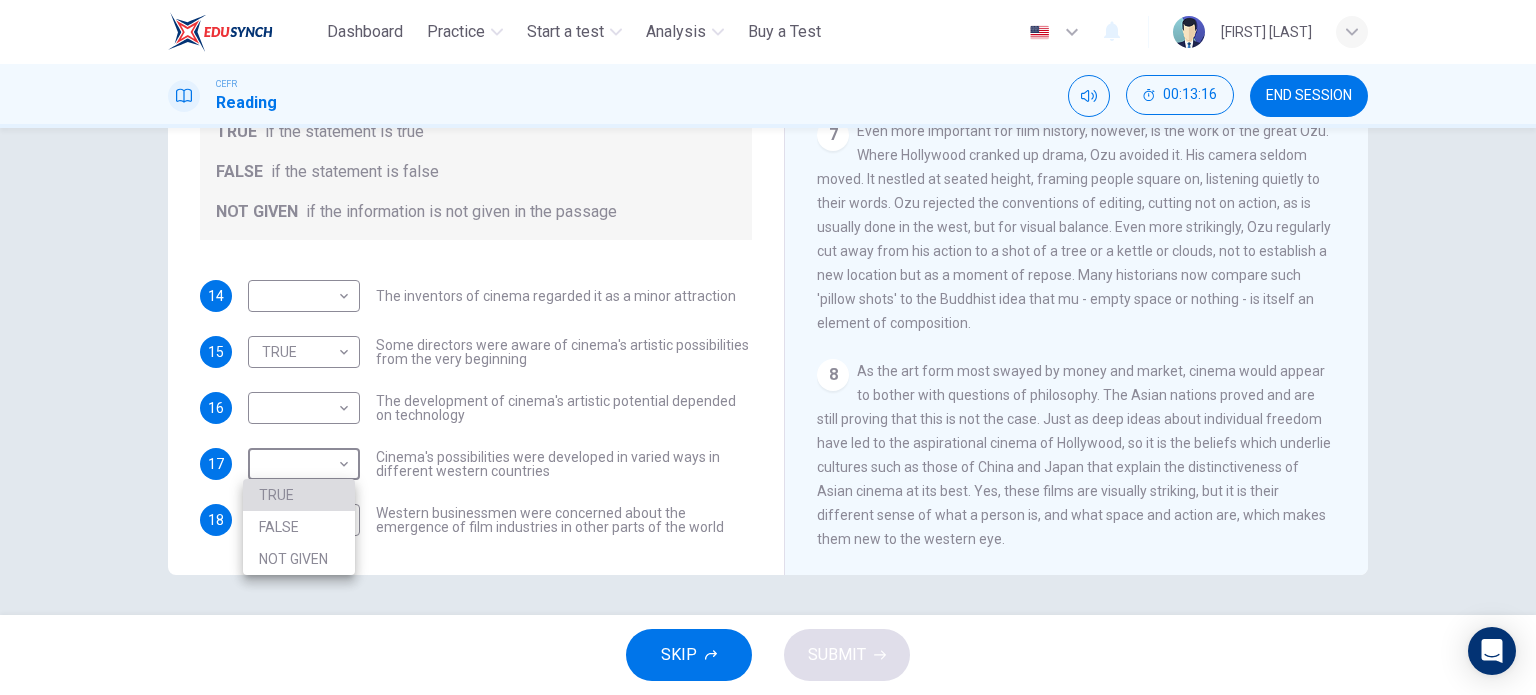 click on "TRUE" at bounding box center [299, 495] 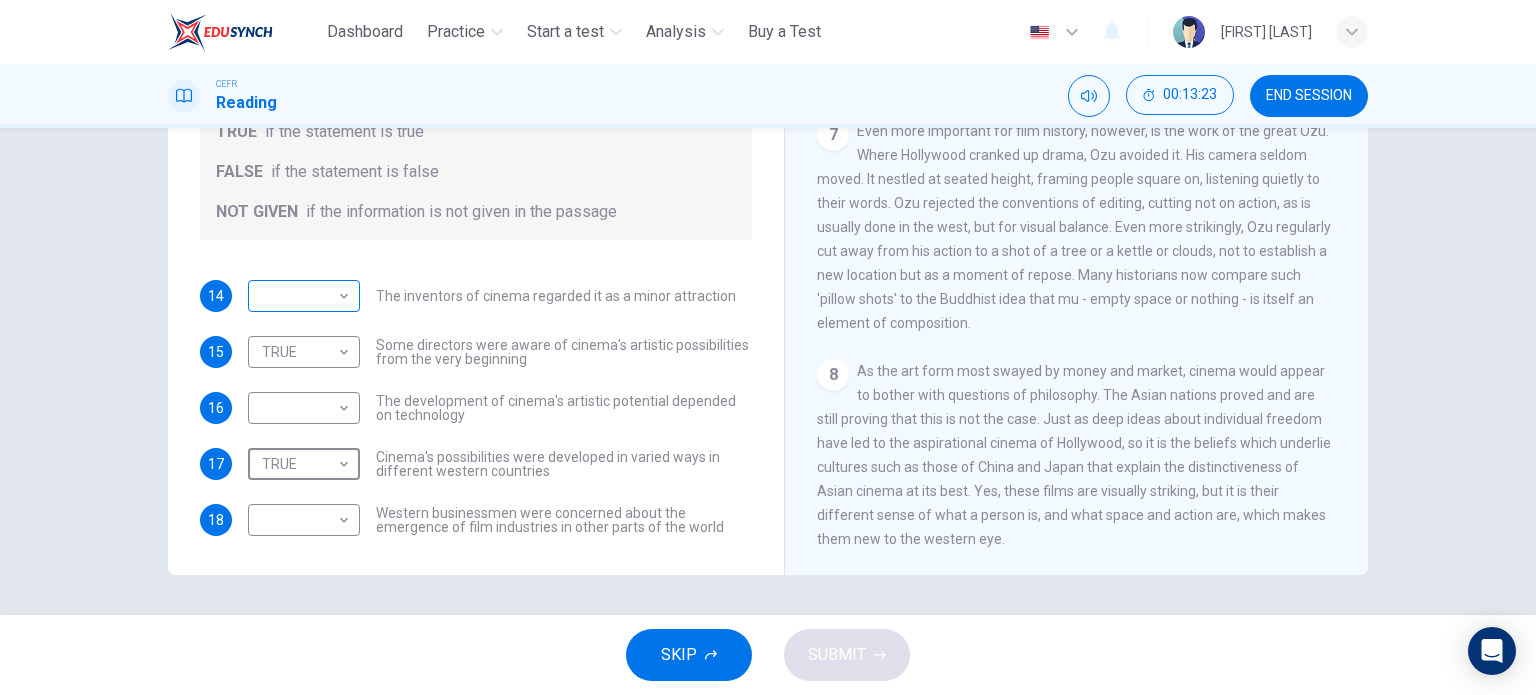 click on "​ ​" at bounding box center [304, 296] 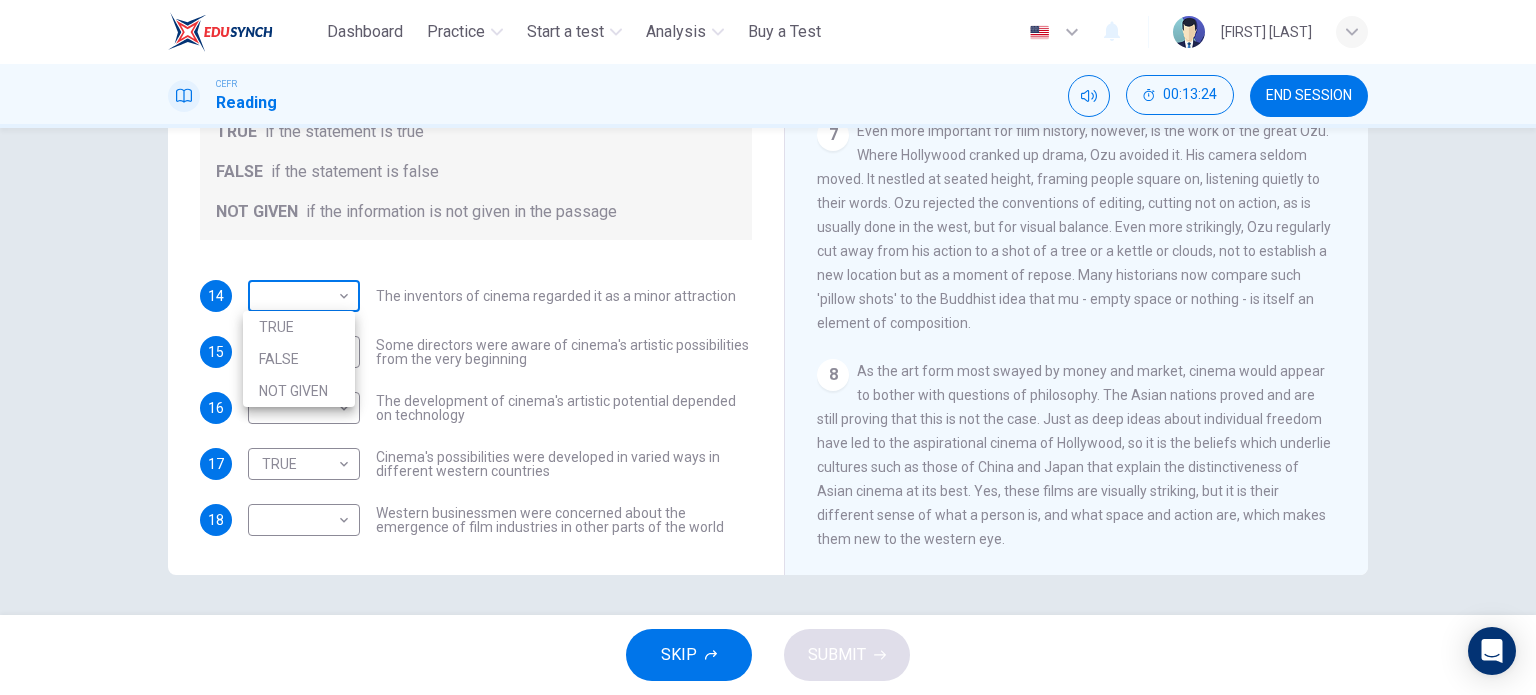 click on "This site uses cookies, as explained in our  Privacy Policy . If you agree to the use of cookies, please click the Accept button and continue to browse our site.   Privacy Policy Accept Dashboard Practice Start a test Analysis Buy a Test English ** ​ WAN NUR NABILAH BINTI WAN AHMAD YANEE CEFR Reading 00:13:24 END SESSION Questions 14 - 18 Do the following statements agree with the information given in the Reading Passage?
In the boxes below write TRUE if the statement is true FALSE if the statement is false NOT GIVEN if the information is not given in the passage 14 ​ ​ The inventors of cinema regarded it as a minor attraction 15 TRUE **** ​ Some directors were aware of cinema's artistic possibilities from the very beginning 16 ​ ​ The development of cinema's artistic potential depended on technology 17 TRUE **** ​ Cinema's possibilities were developed in varied ways in different western countries 18 ​ ​ The History of Film CLICK TO ZOOM Click to Zoom 1 2 3 4 5 6 7 8 SKIP SUBMIT
2" at bounding box center (768, 347) 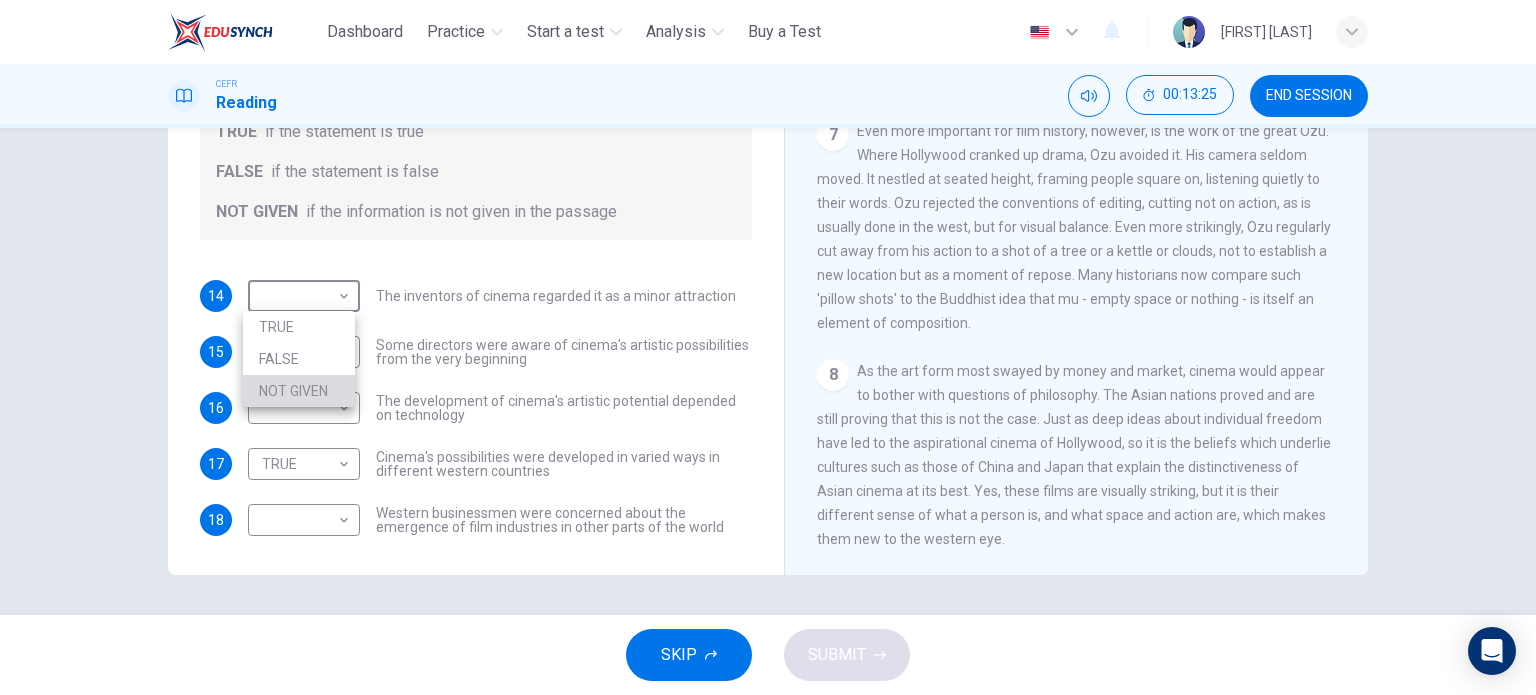 click on "NOT GIVEN" at bounding box center [299, 391] 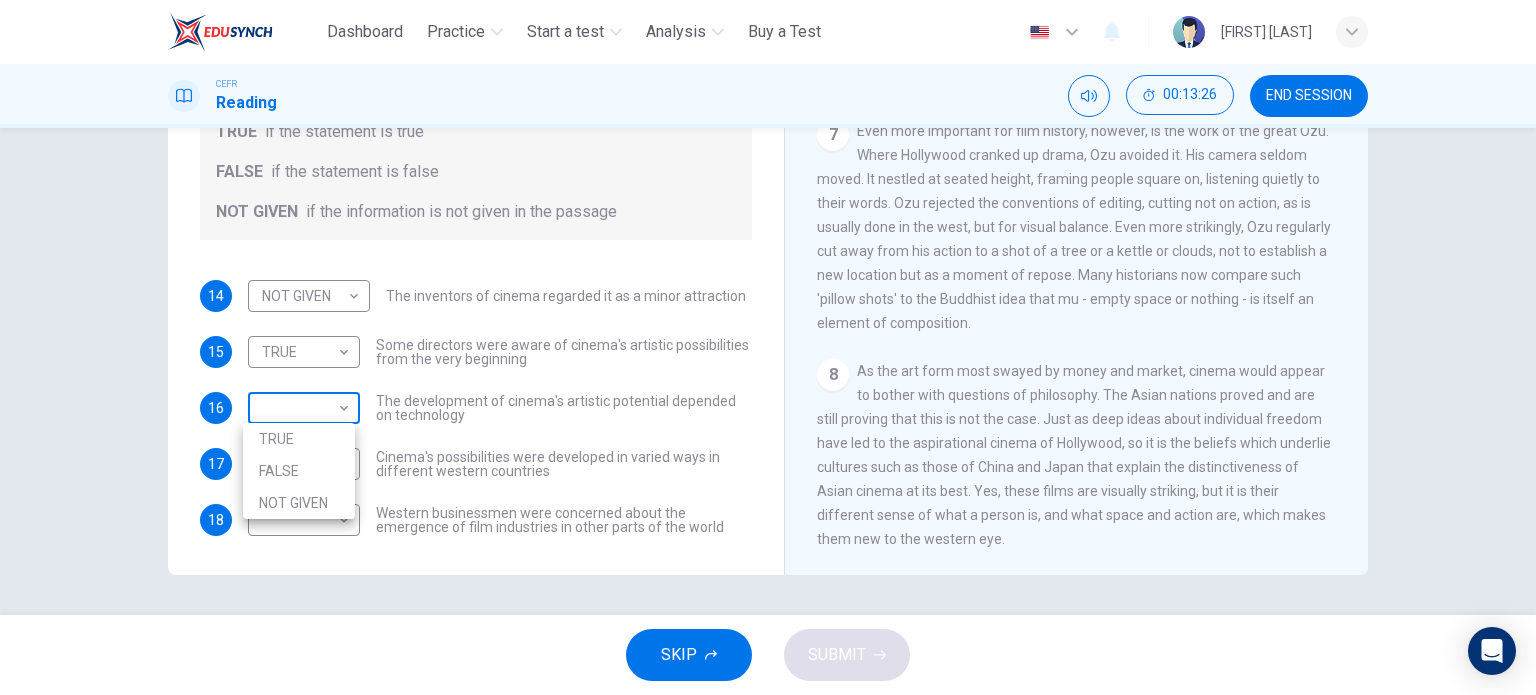 click on "This site uses cookies, as explained in our  Privacy Policy . If you agree to the use of cookies, please click the Accept button and continue to browse our site.   Privacy Policy Accept Dashboard Practice Start a test Analysis Buy a Test English ** ​ WAN NUR NABILAH BINTI WAN AHMAD YANEE CEFR Reading 00:13:26 END SESSION Questions 14 - 18 Do the following statements agree with the information given in the Reading Passage?
In the boxes below write TRUE if the statement is true FALSE if the statement is false NOT GIVEN if the information is not given in the passage 14 NOT GIVEN ********* ​ The inventors of cinema regarded it as a minor attraction 15 TRUE **** ​ Some directors were aware of cinema's artistic possibilities from the very beginning 16 ​ ​ The development of cinema's artistic potential depended on technology 17 TRUE **** ​ Cinema's possibilities were developed in varied ways in different western countries 18 ​ ​ The History of Film CLICK TO ZOOM Click to Zoom 1 2 3 4 5 6 7 8 SKIP" at bounding box center [768, 347] 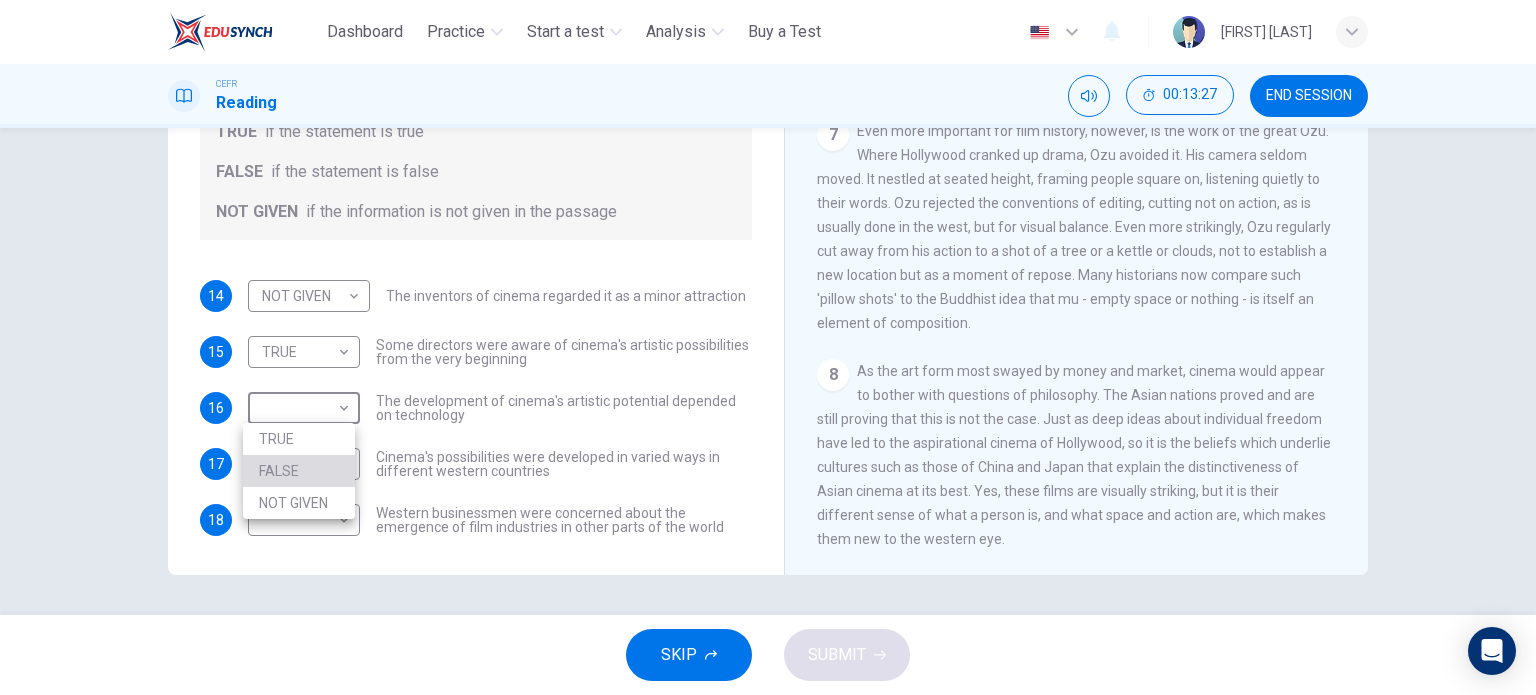 click on "FALSE" at bounding box center (299, 471) 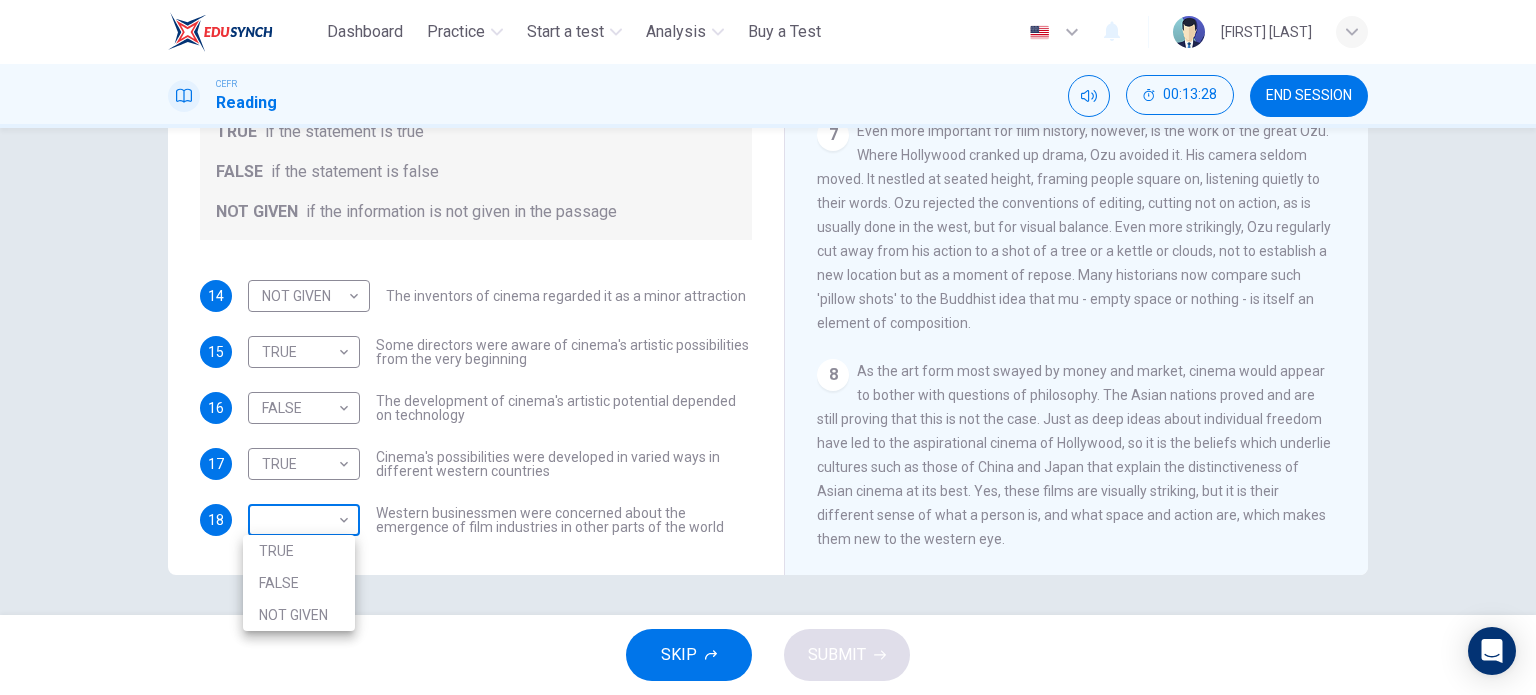 click on "This site uses cookies, as explained in our  Privacy Policy . If you agree to the use of cookies, please click the Accept button and continue to browse our site.   Privacy Policy Accept Dashboard Practice Start a test Analysis Buy a Test English ** ​ WAN NUR NABILAH BINTI WAN AHMAD YANEE CEFR Reading 00:13:28 END SESSION Questions 14 - 18 Do the following statements agree with the information given in the Reading Passage?
In the boxes below write TRUE if the statement is true FALSE if the statement is false NOT GIVEN if the information is not given in the passage 14 NOT GIVEN ********* ​ The inventors of cinema regarded it as a minor attraction 15 TRUE **** ​ Some directors were aware of cinema's artistic possibilities from the very beginning 16 FALSE ***** ​ The development of cinema's artistic potential depended on technology 17 TRUE **** ​ Cinema's possibilities were developed in varied ways in different western countries 18 ​ ​ The History of Film CLICK TO ZOOM Click to Zoom 1 2 3 4 5 6 7 8" at bounding box center [768, 347] 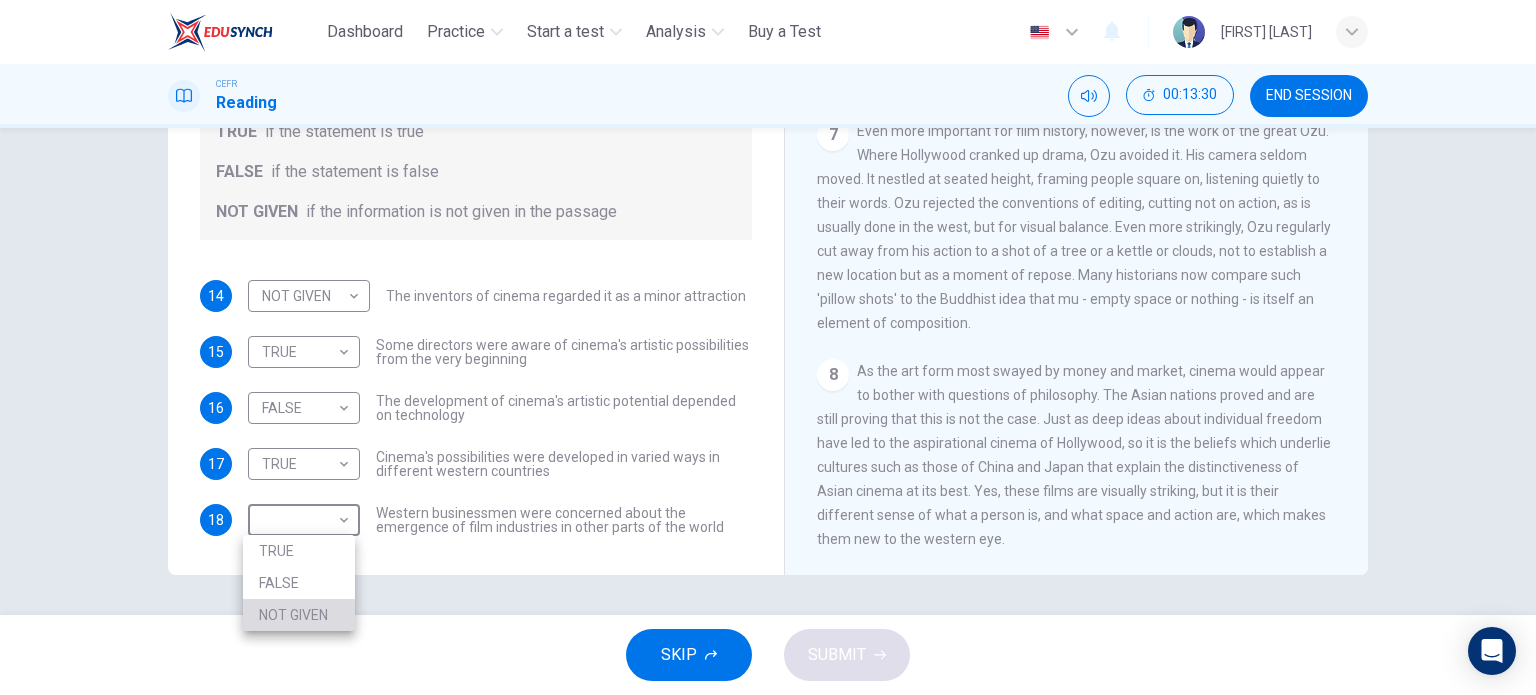 click on "NOT GIVEN" at bounding box center [299, 615] 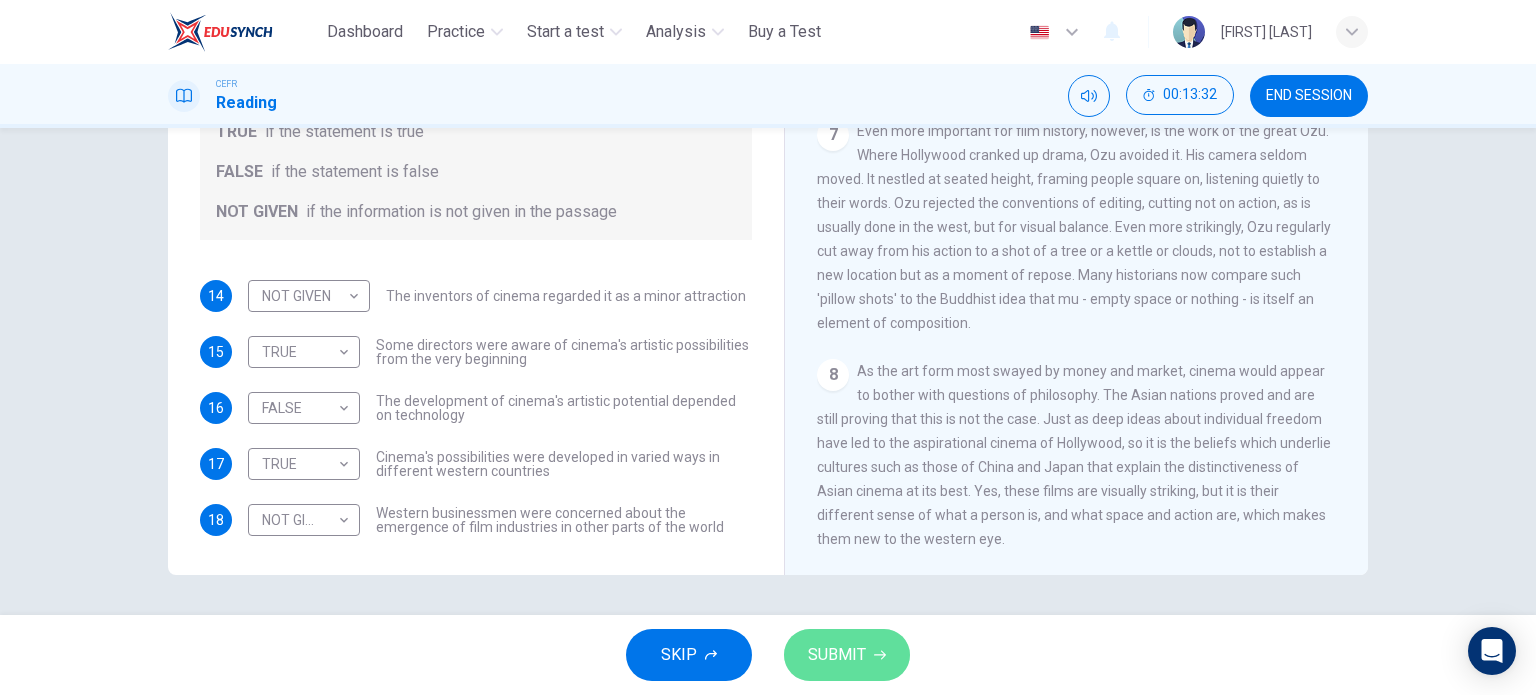 click on "SUBMIT" at bounding box center (837, 655) 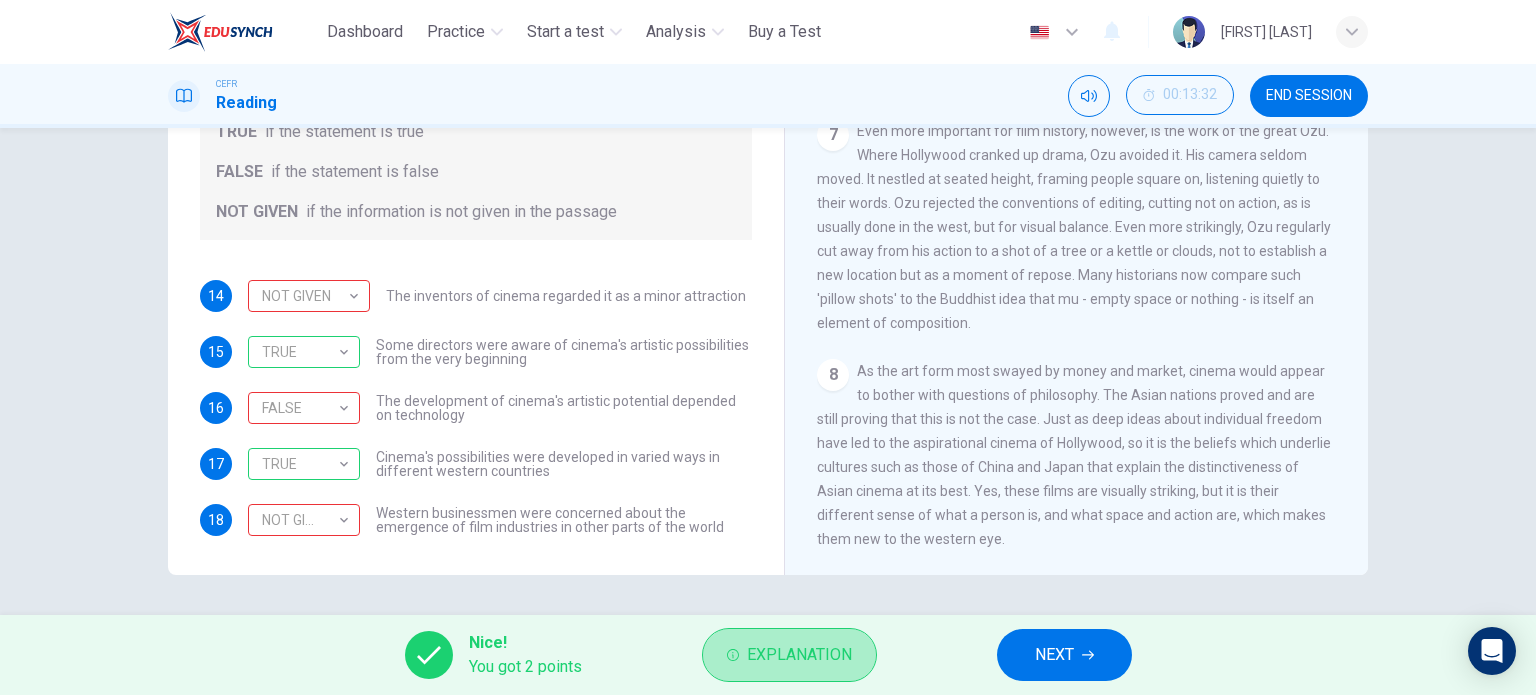 click on "Explanation" at bounding box center (799, 655) 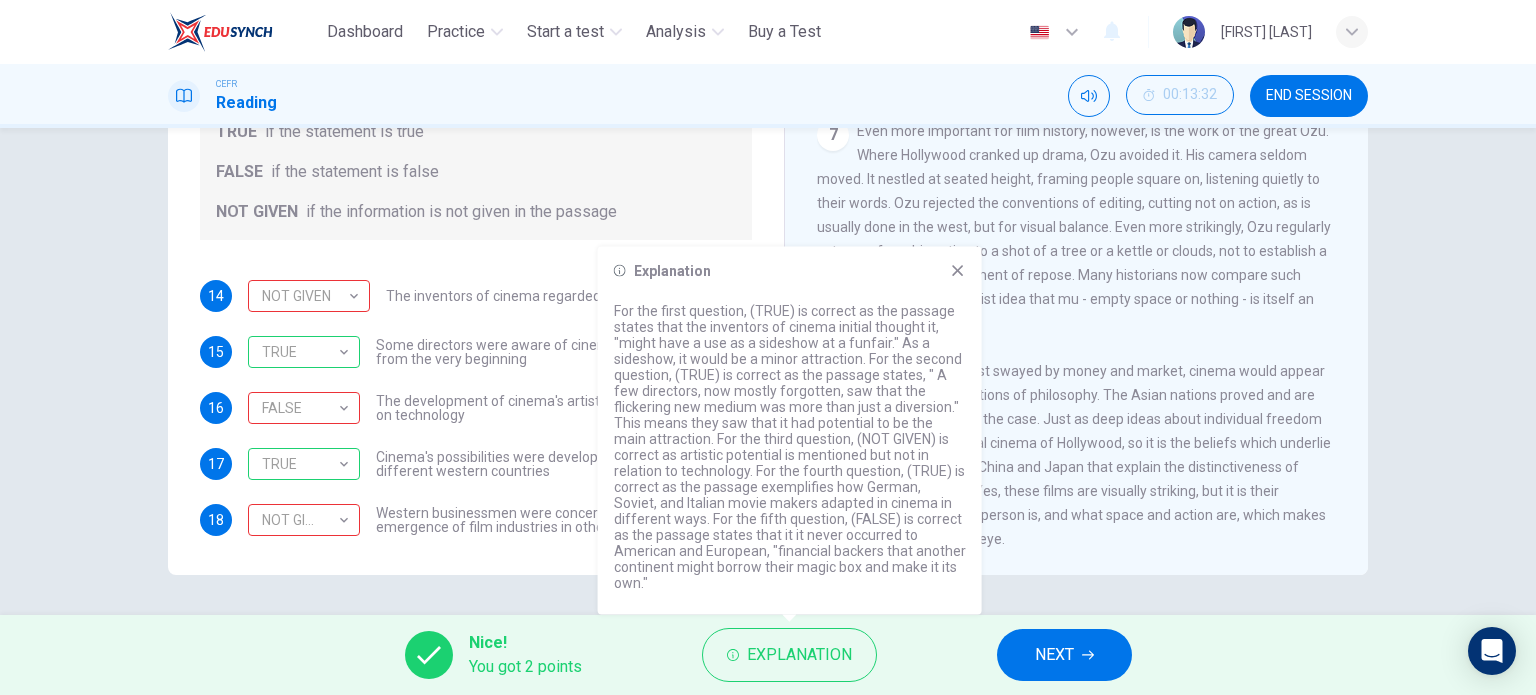 click on "For the first question, (TRUE) is correct as the passage states that the inventors of cinema initial thought it, "might have a use as a sideshow at a funfair." As a sideshow, it would be a minor attraction.
For the second question, (TRUE) is correct as the passage states, " A few directors, now mostly forgotten, saw that the flickering new medium was more than just a diversion." This means they saw that it had potential to be the main attraction.
For the third question, (NOT GIVEN) is correct as artistic potential is mentioned but not in relation to technology.
For the fourth question, (TRUE) is correct as the passage exemplifies how German, Soviet, and Italian movie makers adapted in cinema in different ways.
For the fifth question, (FALSE) is correct as the passage states that it it never occurred to American and European, "financial backers that another continent might borrow their magic box and make it its own."" at bounding box center (790, 447) 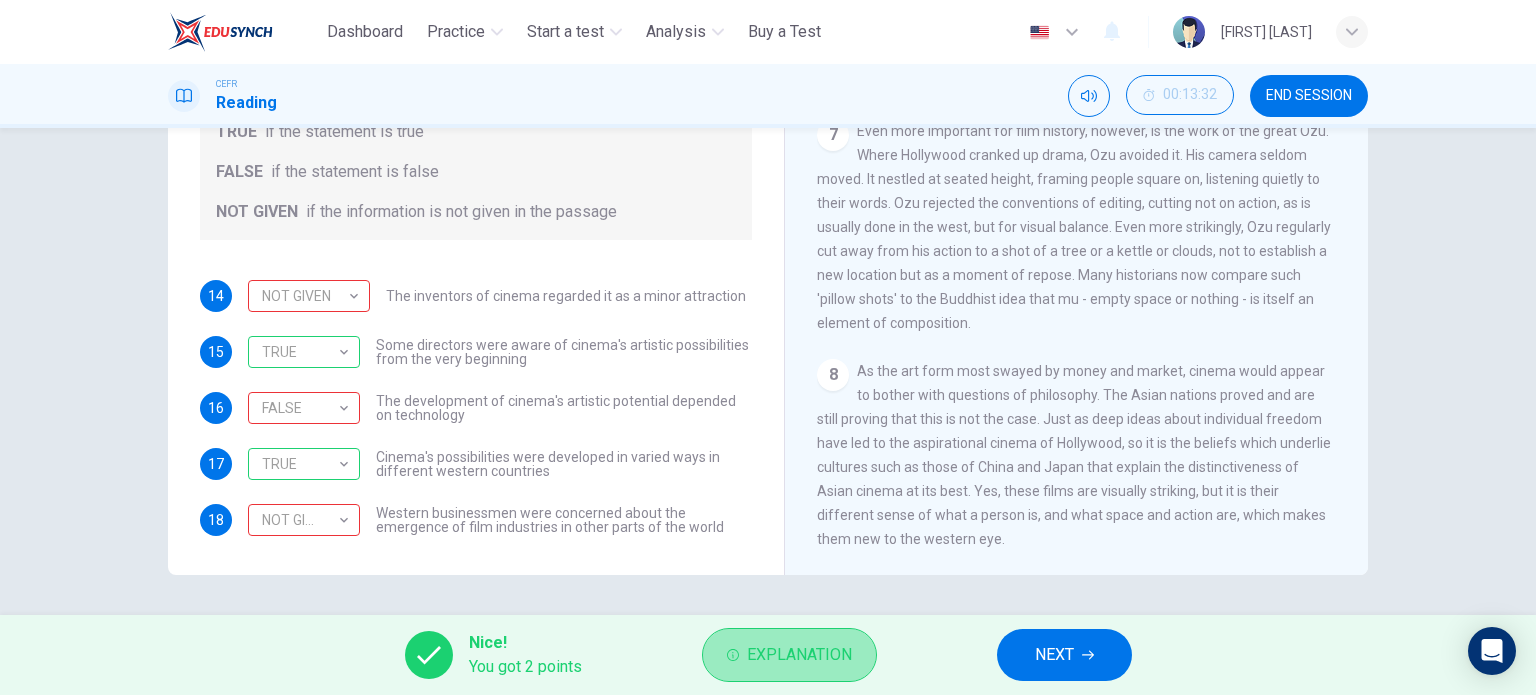 click on "Explanation" at bounding box center (799, 655) 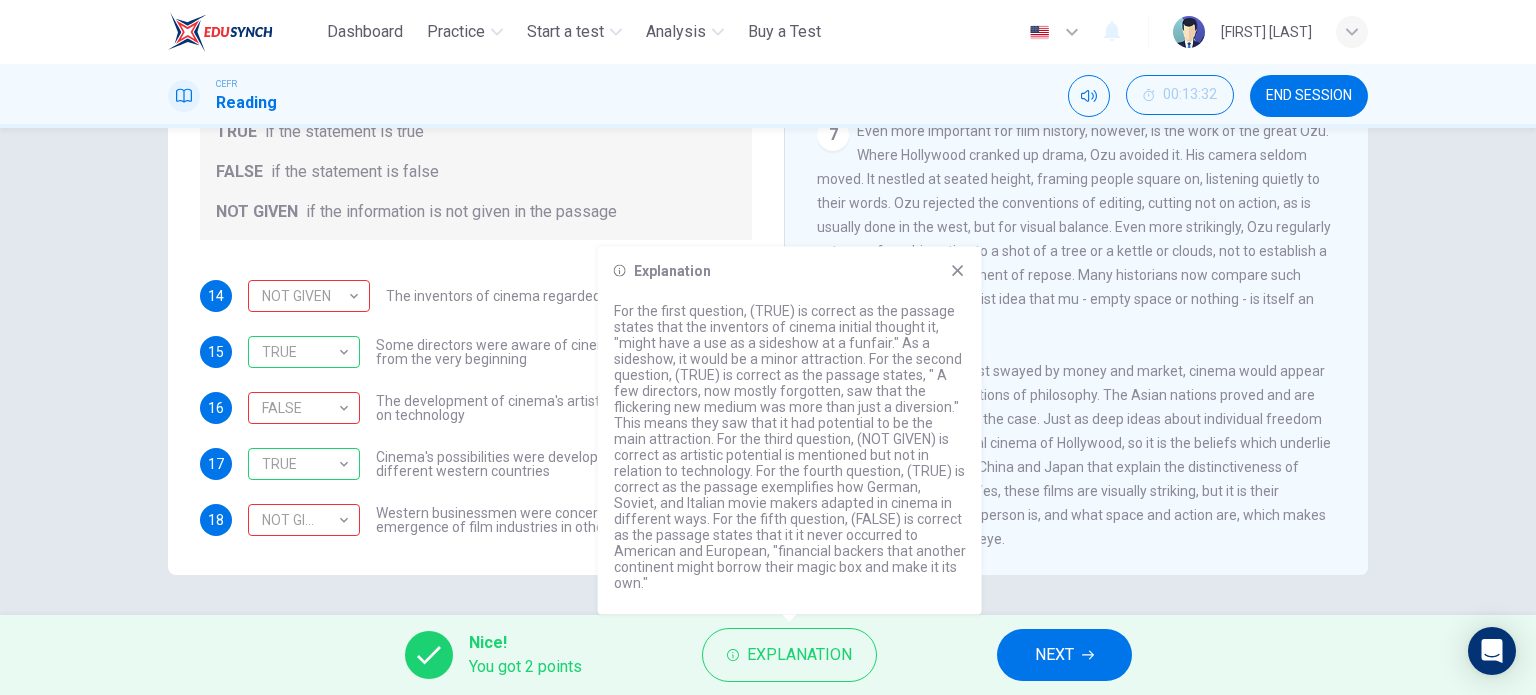 click on "Explanation For the first question, (TRUE) is correct as the passage states that the inventors of cinema initial thought it, "might have a use as a sideshow at a funfair." As a sideshow, it would be a minor attraction.
For the second question, (TRUE) is correct as the passage states, " A few directors, now mostly forgotten, saw that the flickering new medium was more than just a diversion." This means they saw that it had potential to be the main attraction.
For the third question, (NOT GIVEN) is correct as artistic potential is mentioned but not in relation to technology.
For the fourth question, (TRUE) is correct as the passage exemplifies how German, Soviet, and Italian movie makers adapted in cinema in different ways.
For the fifth question, (FALSE) is correct as the passage states that it it never occurred to American and European, "financial backers that another continent might borrow their magic box and make it its own."" at bounding box center (790, 431) 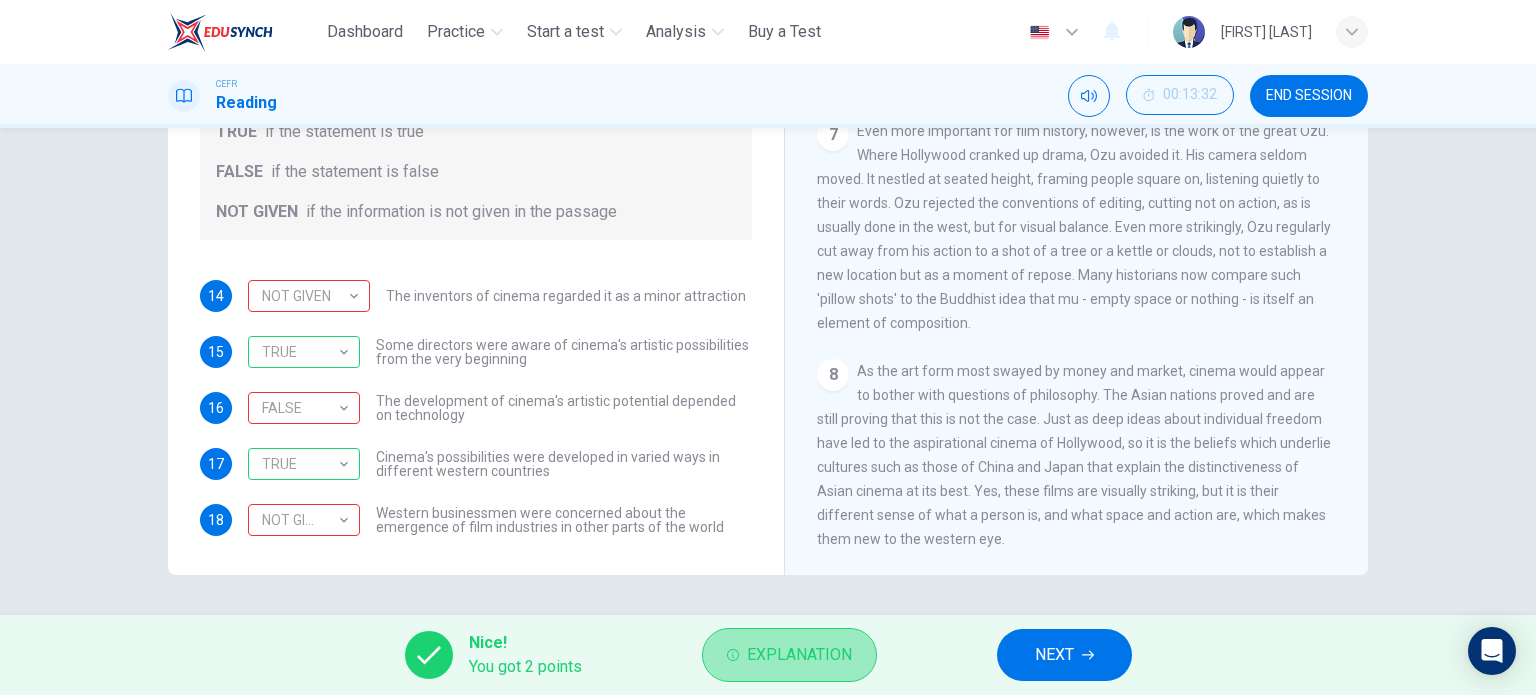 click on "Explanation" at bounding box center (799, 655) 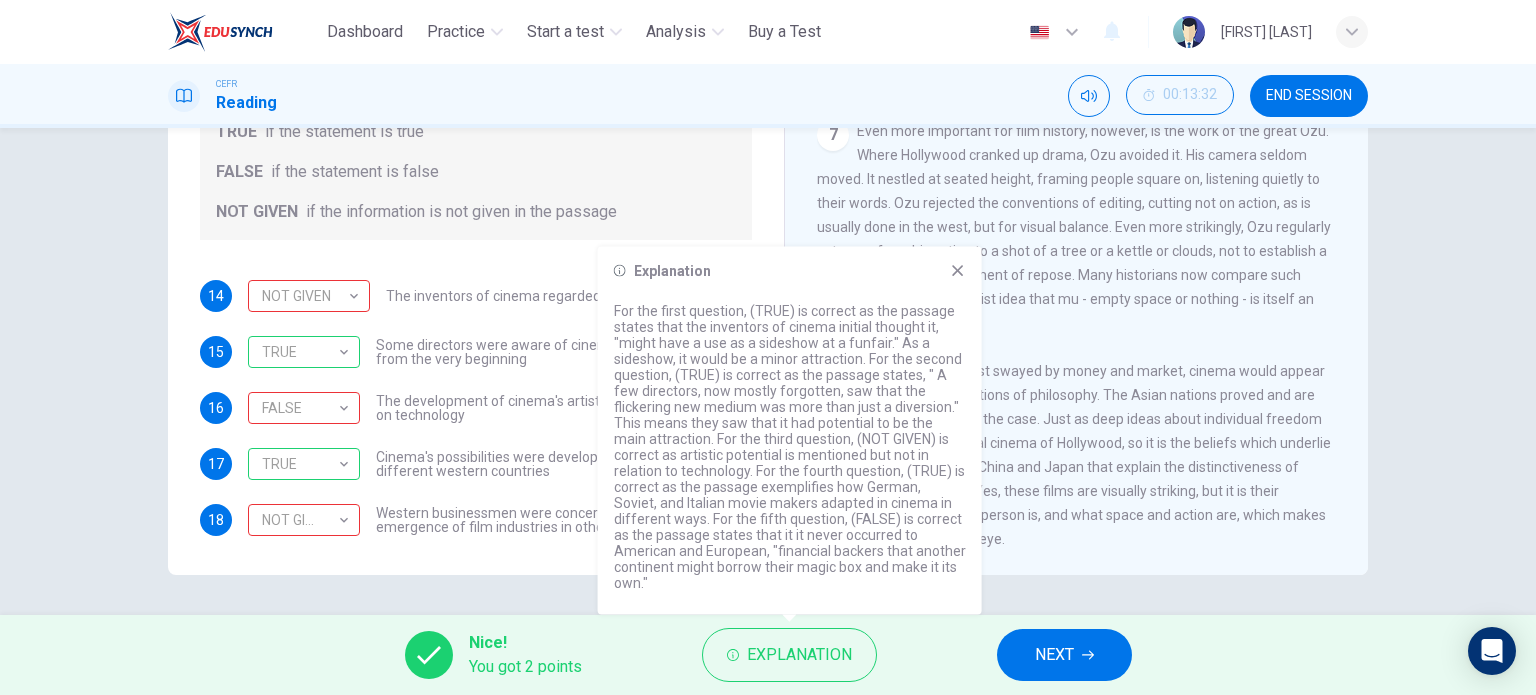 click 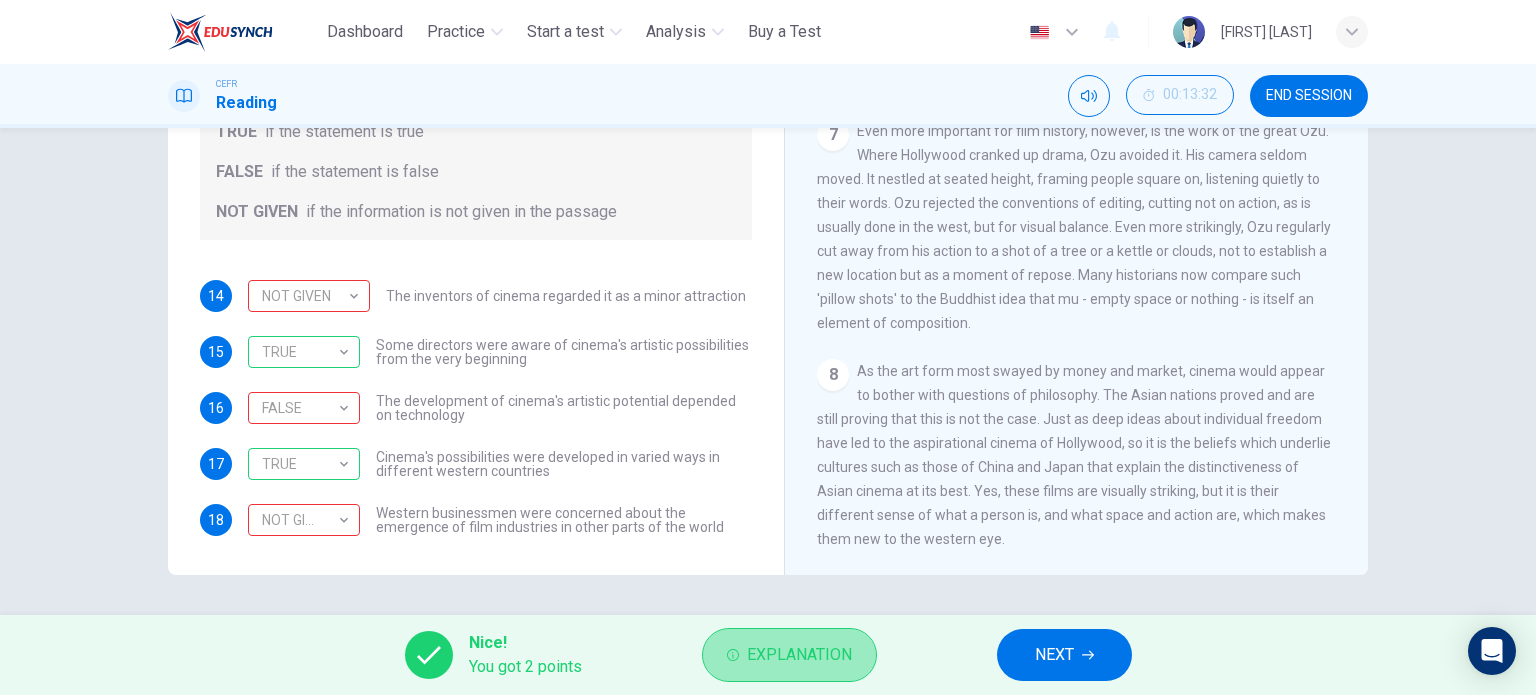 click on "Explanation" at bounding box center (799, 655) 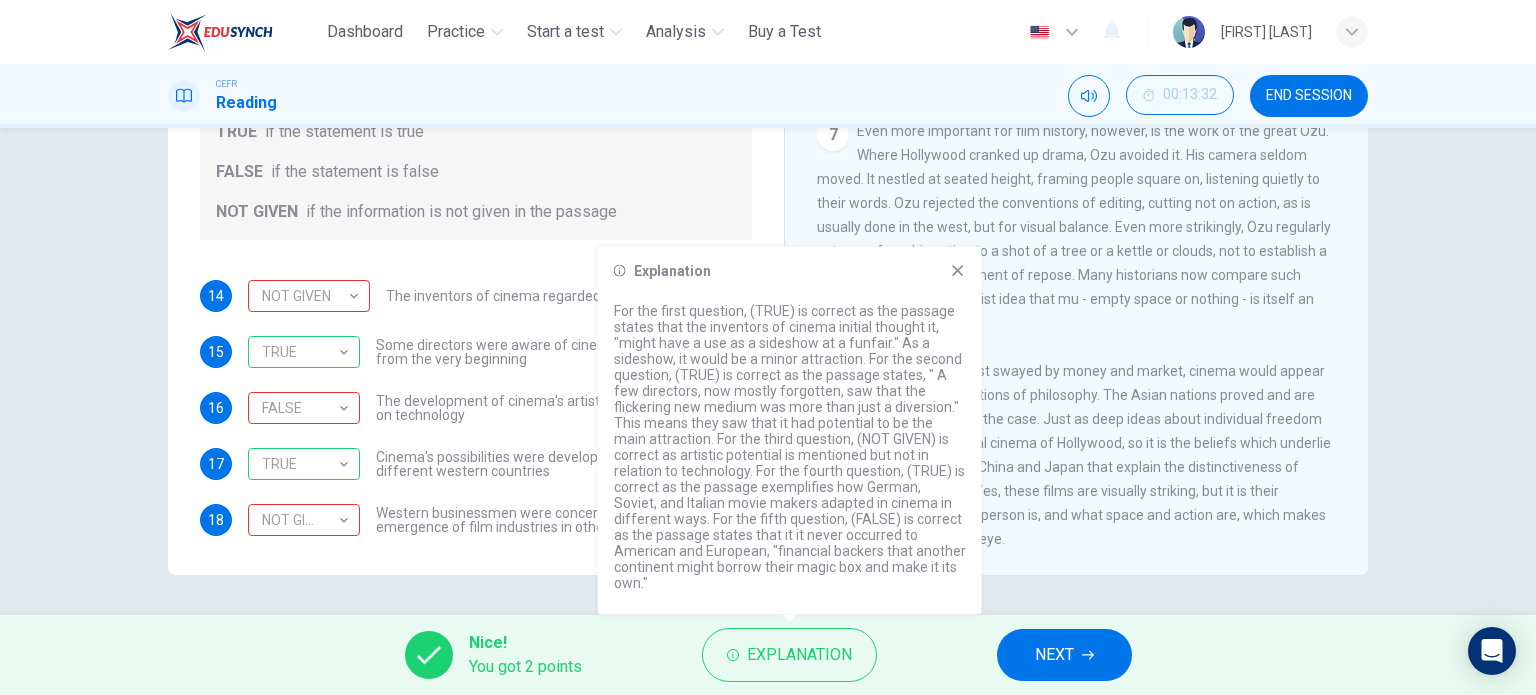 click on "As the art form most swayed by money and market, cinema would appear to bother with questions of philosophy. The Asian nations proved and are still proving that this is not the case. Just as deep ideas about individual freedom have led to the aspirational cinema of Hollywood, so it is the beliefs which underlie cultures such as those of China and Japan that explain the distinctiveness of Asian cinema at its best. Yes, these films are visually striking, but it is their different sense of what a person is, and what space and action are, which makes them new to the western eye." at bounding box center (1074, 455) 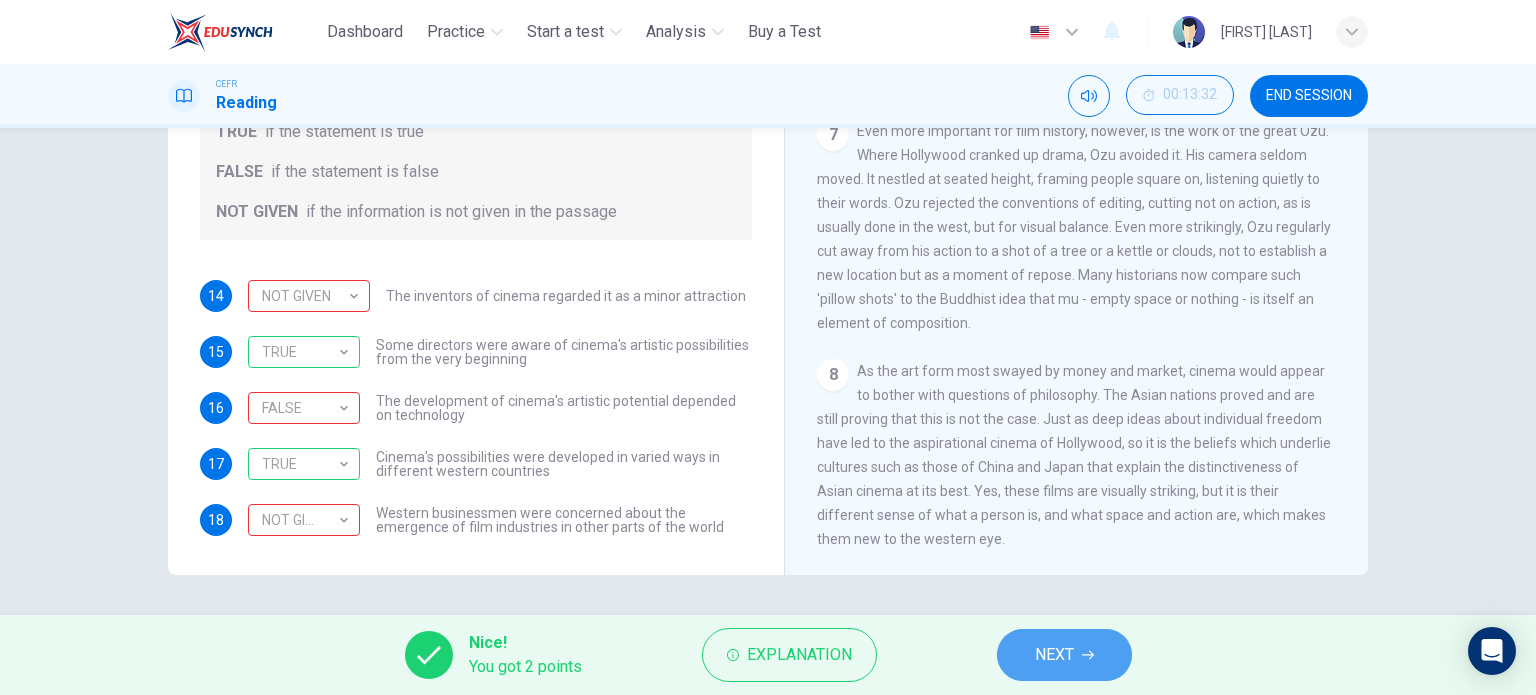 click on "NEXT" at bounding box center [1054, 655] 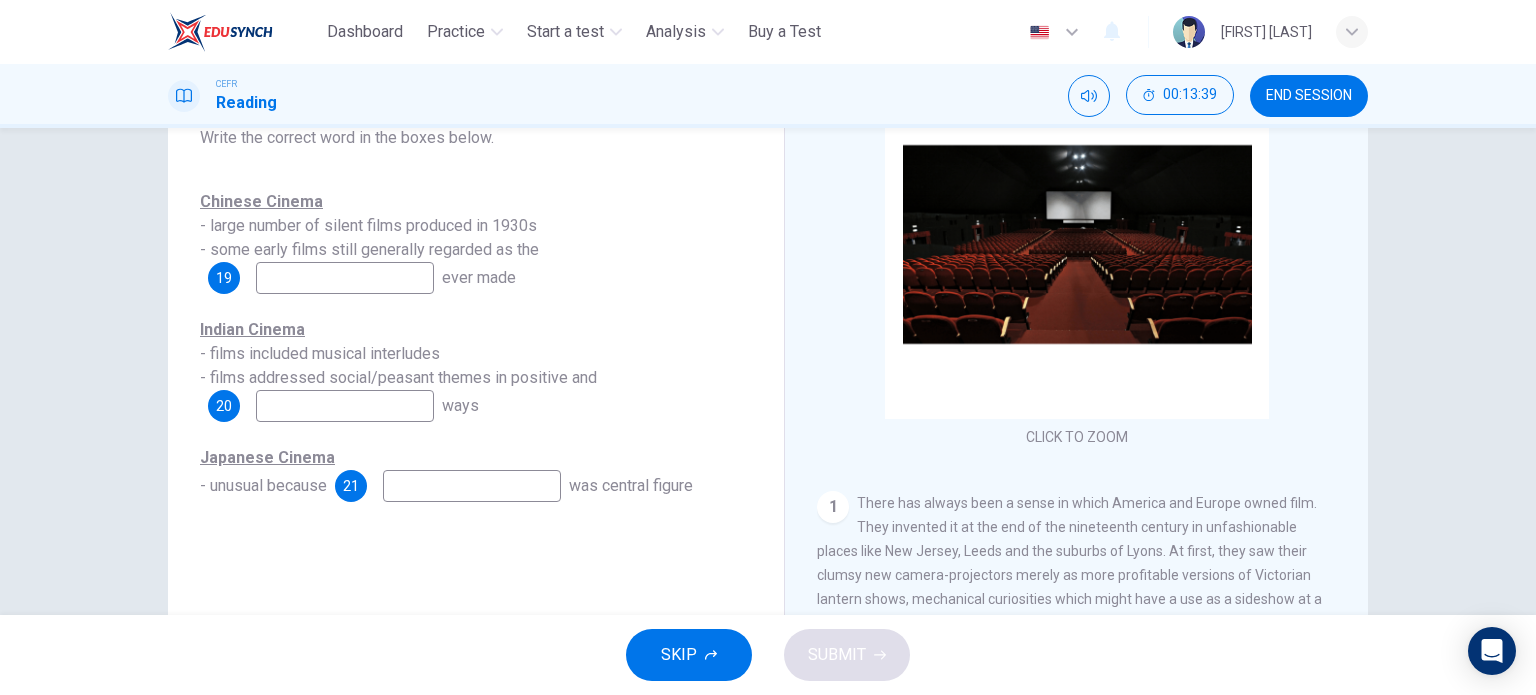 scroll, scrollTop: 188, scrollLeft: 0, axis: vertical 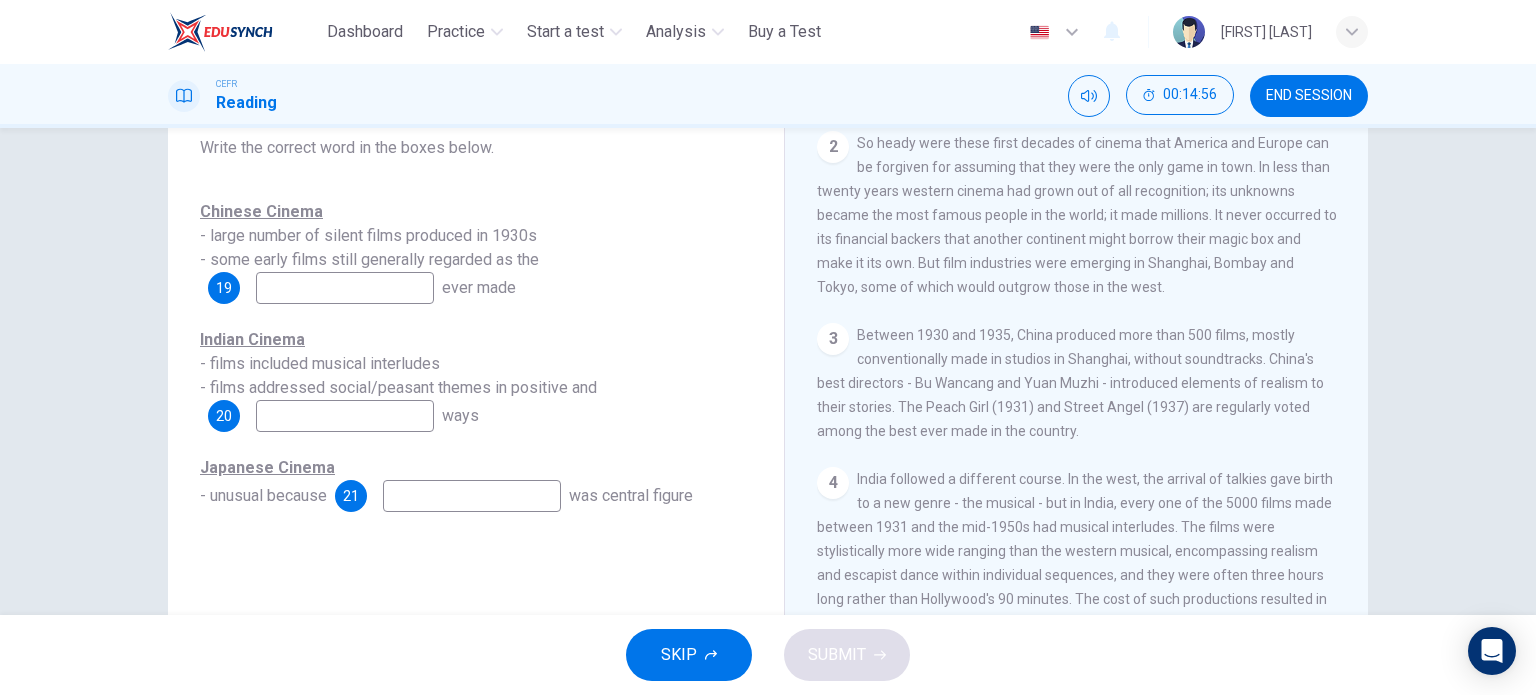 click at bounding box center [345, 288] 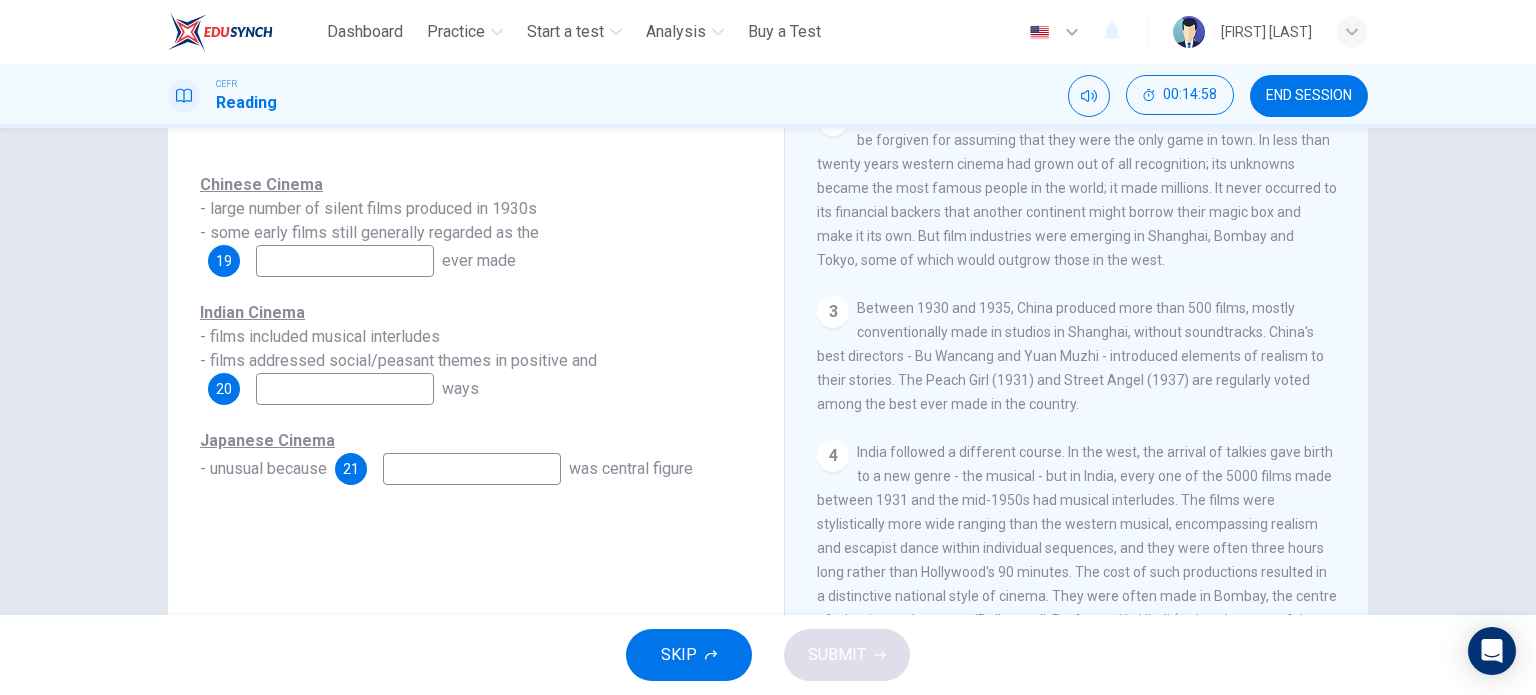 scroll, scrollTop: 204, scrollLeft: 0, axis: vertical 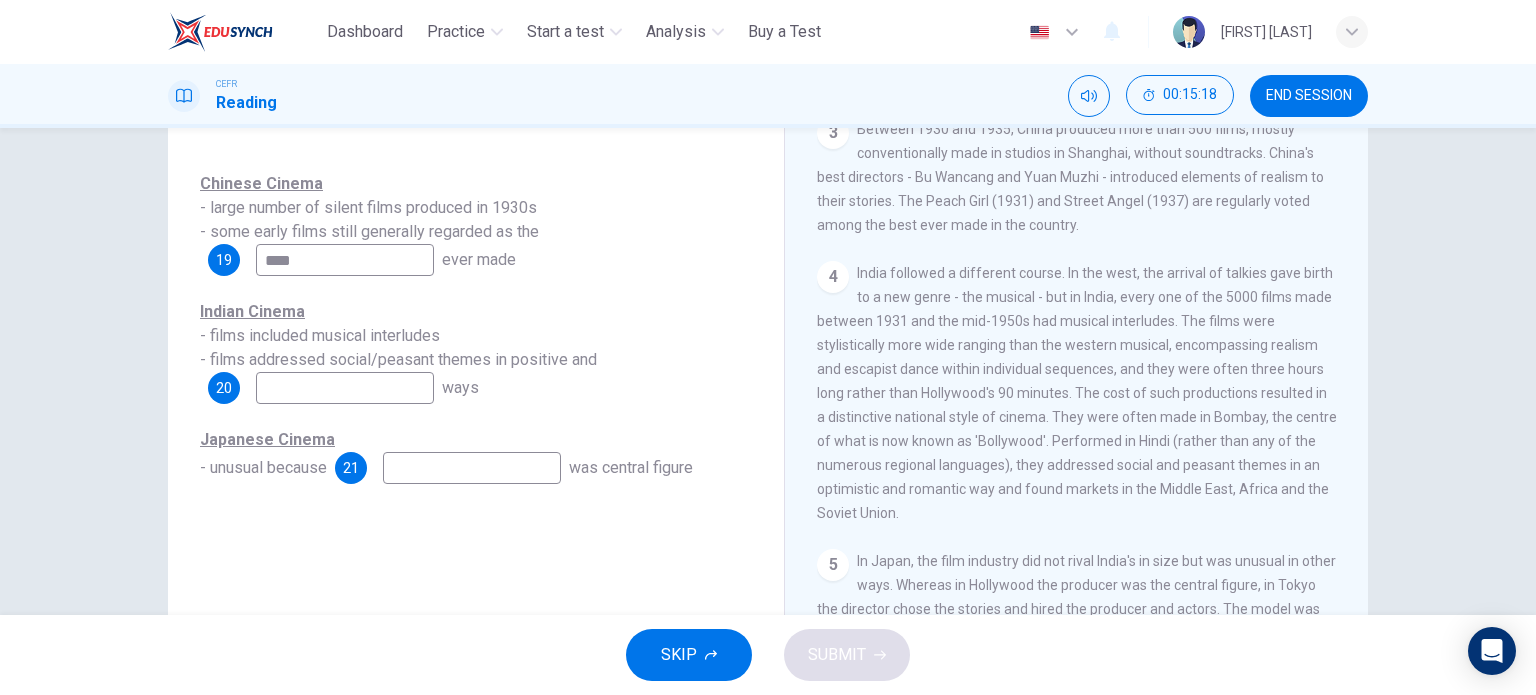 type on "****" 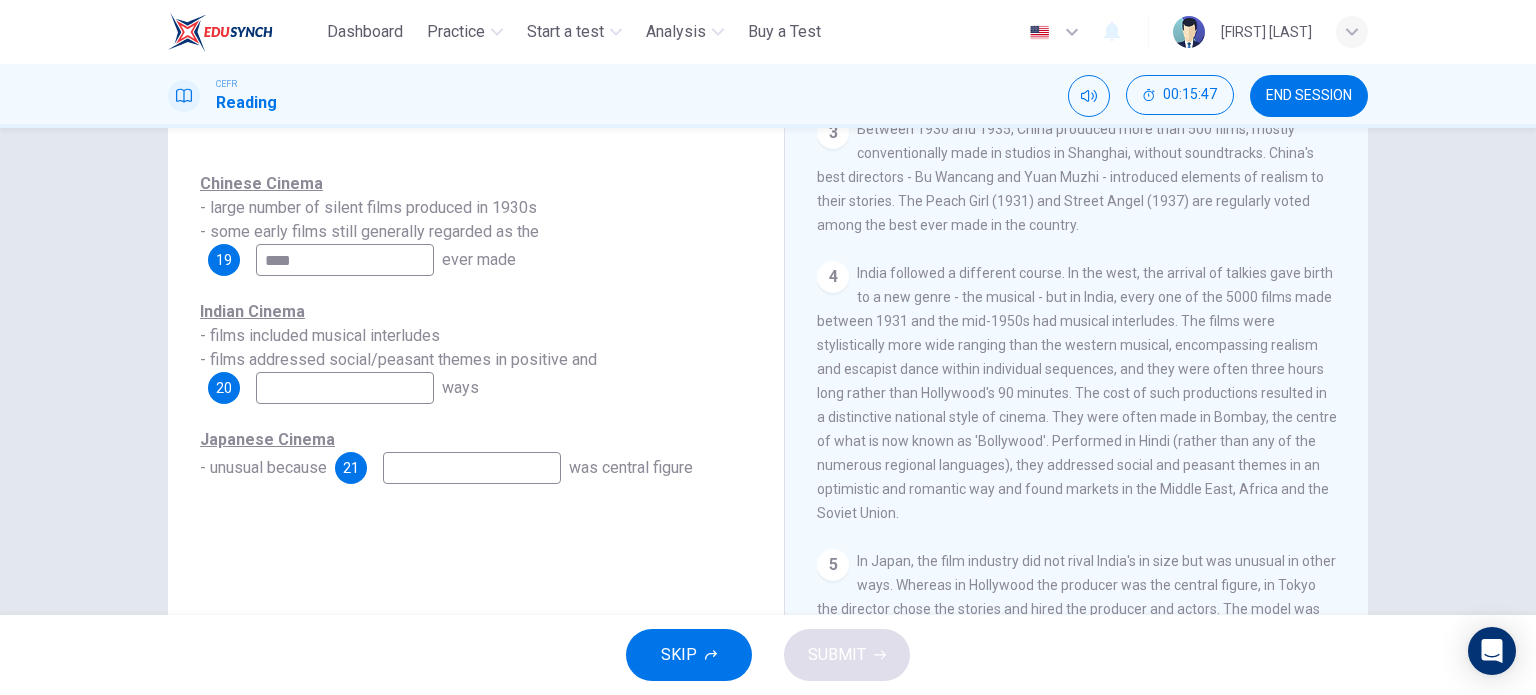click at bounding box center (345, 388) 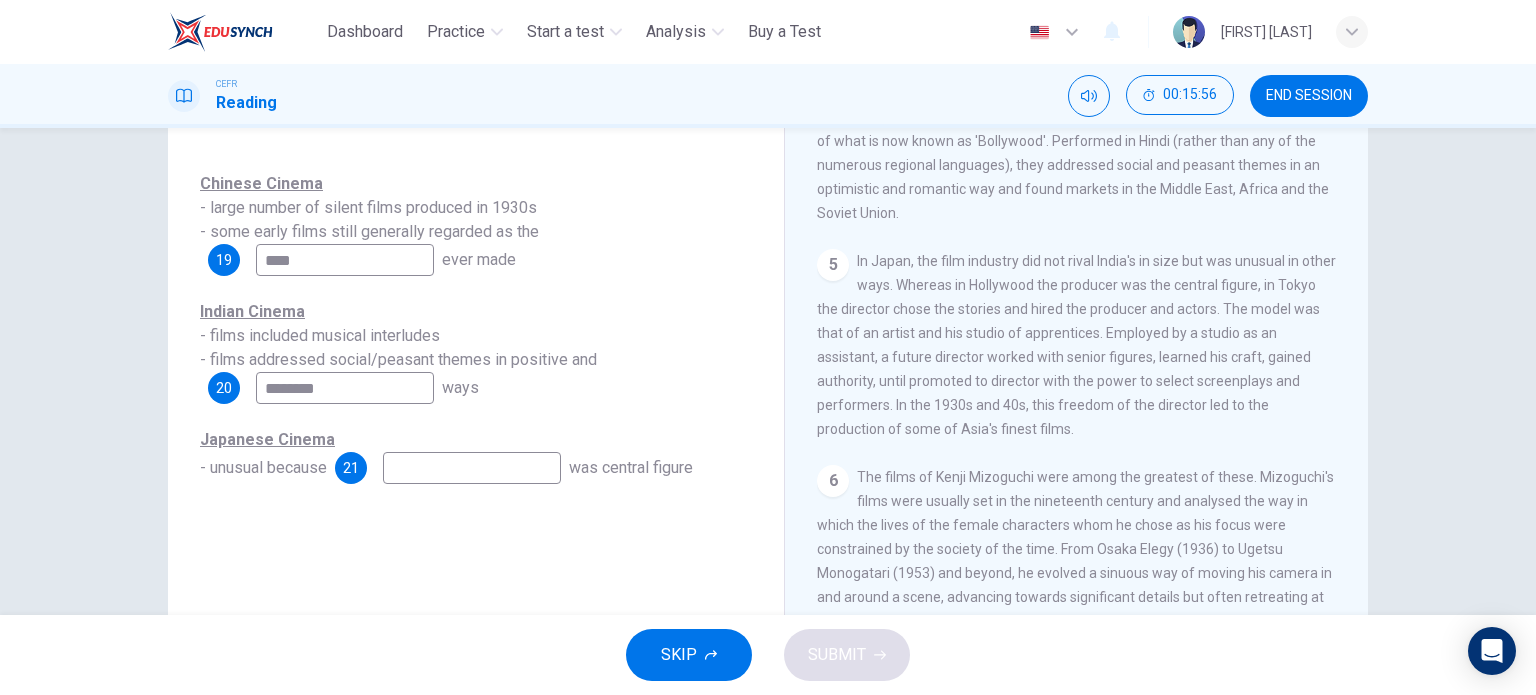 scroll, scrollTop: 1176, scrollLeft: 0, axis: vertical 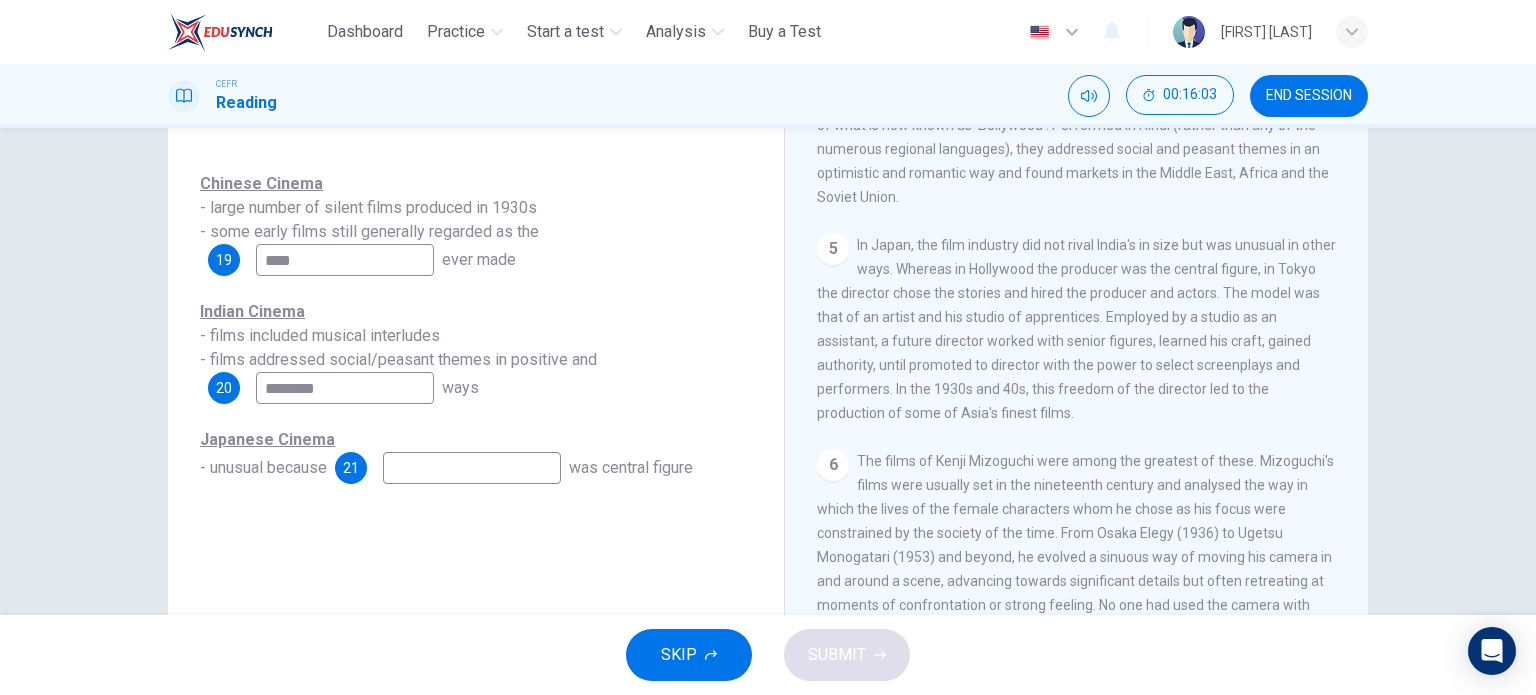type on "********" 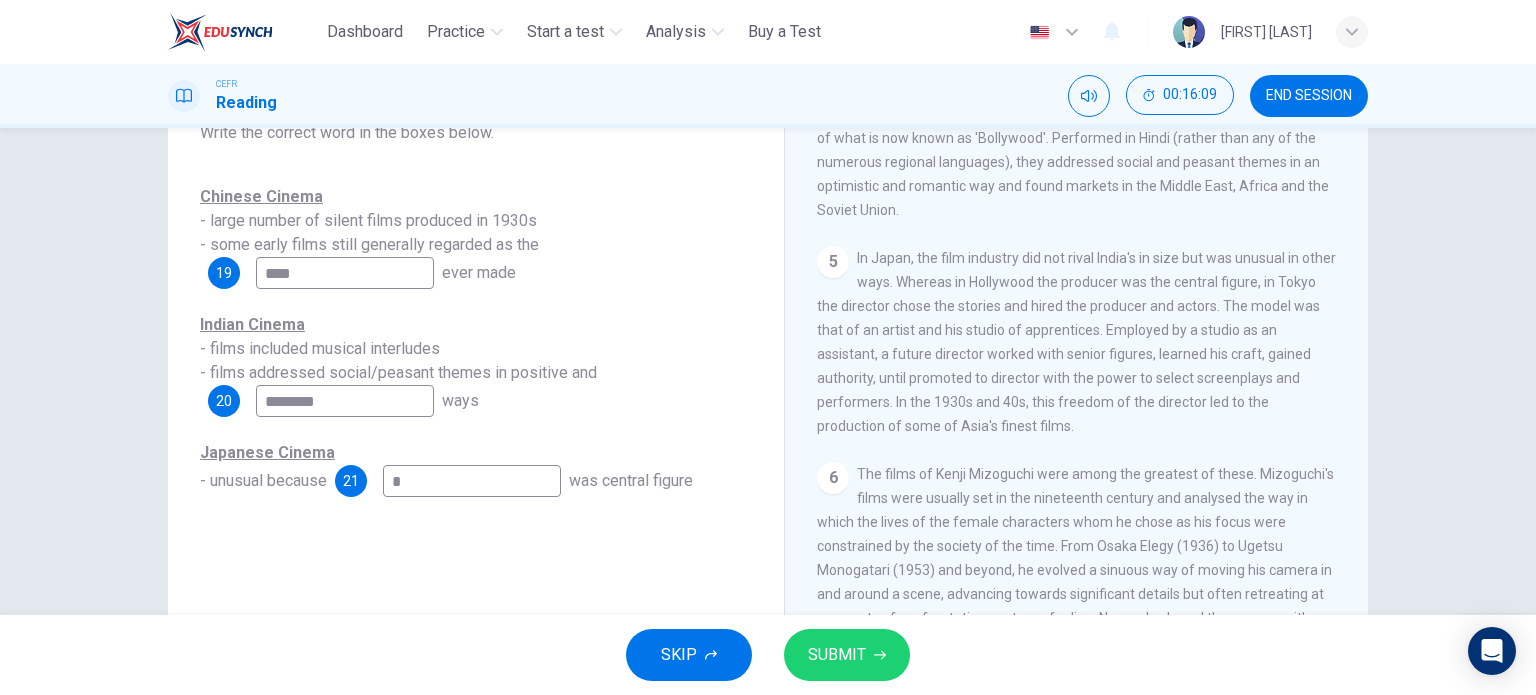 scroll, scrollTop: 202, scrollLeft: 0, axis: vertical 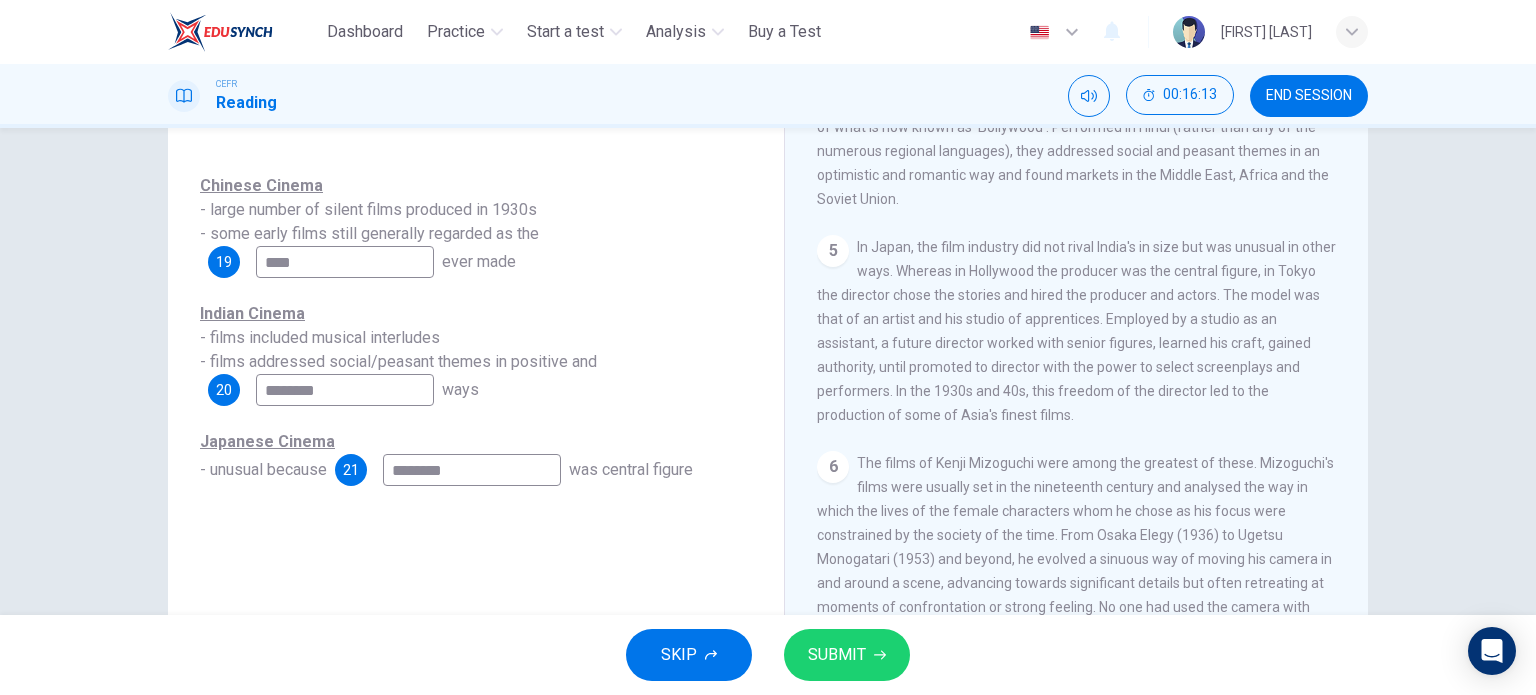 type on "********" 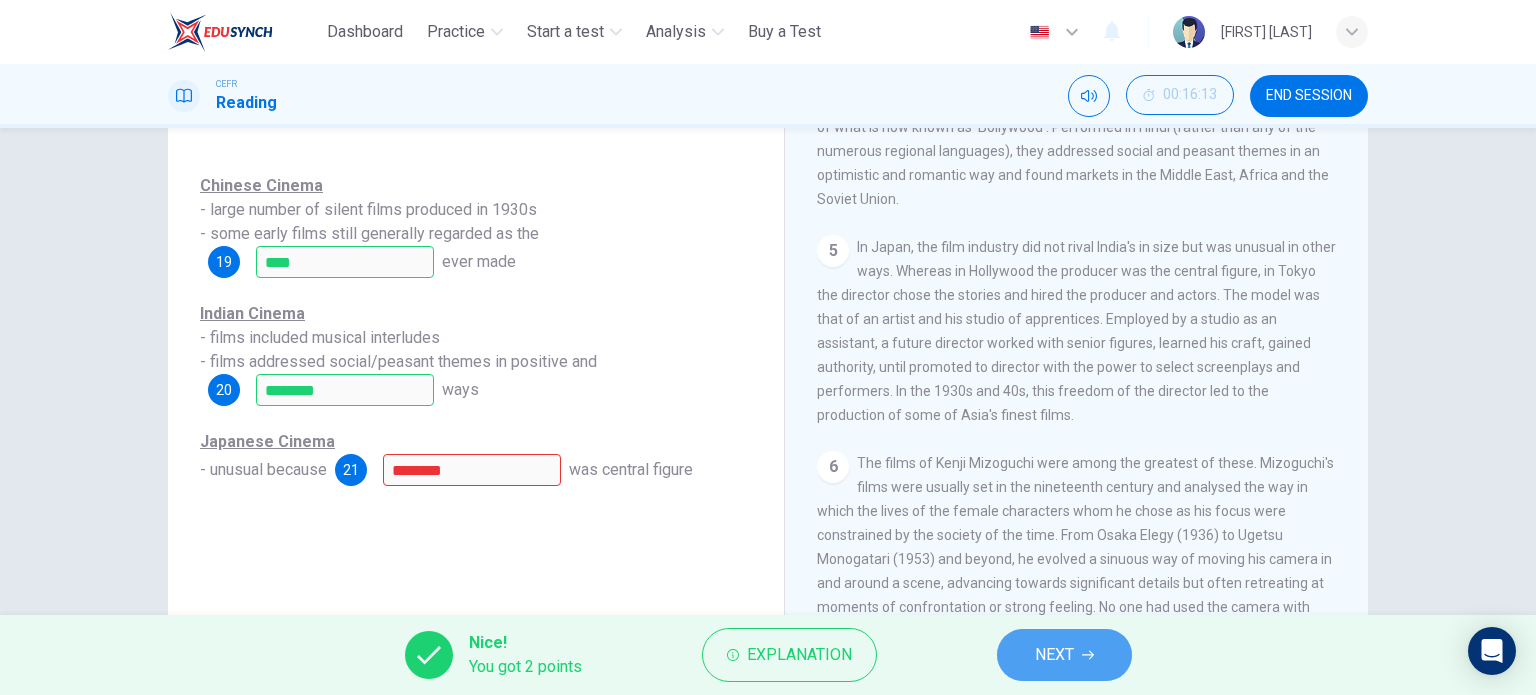 click on "NEXT" at bounding box center (1064, 655) 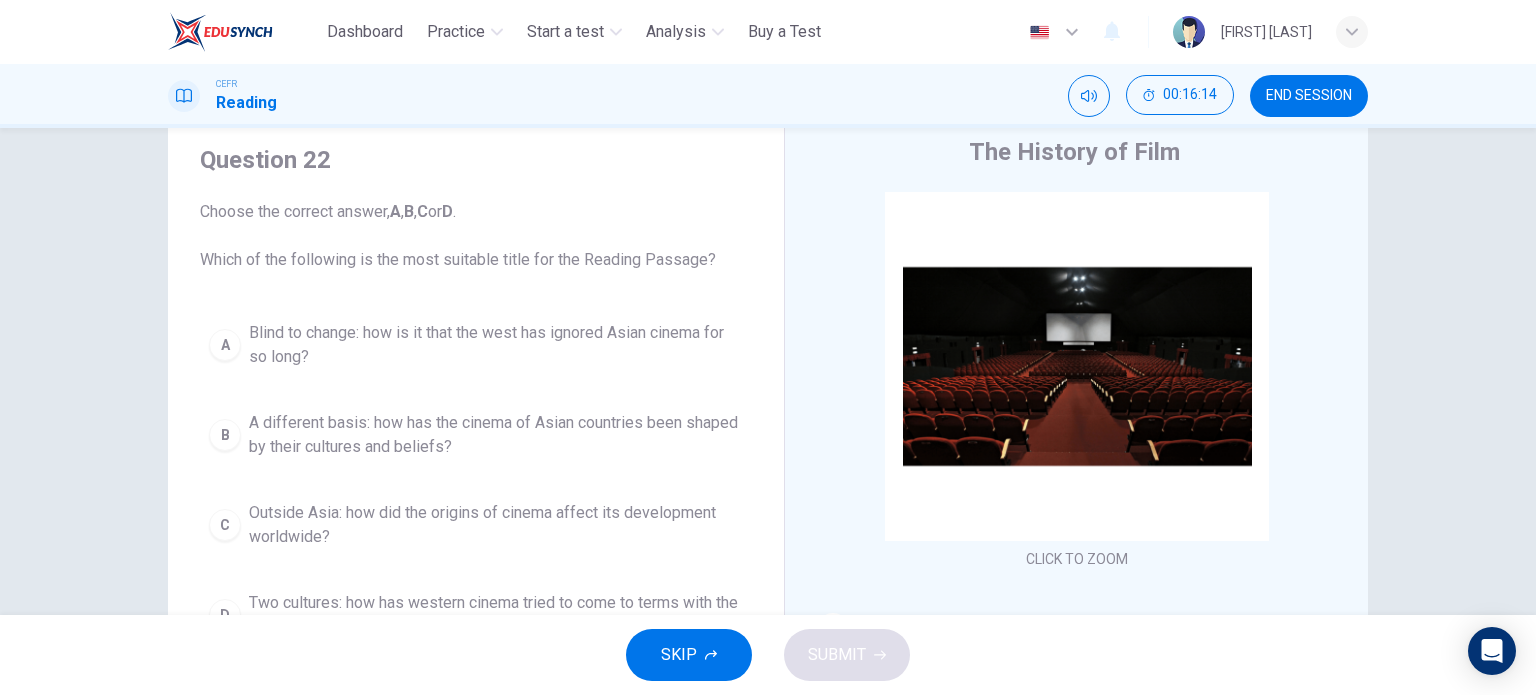 scroll, scrollTop: 63, scrollLeft: 0, axis: vertical 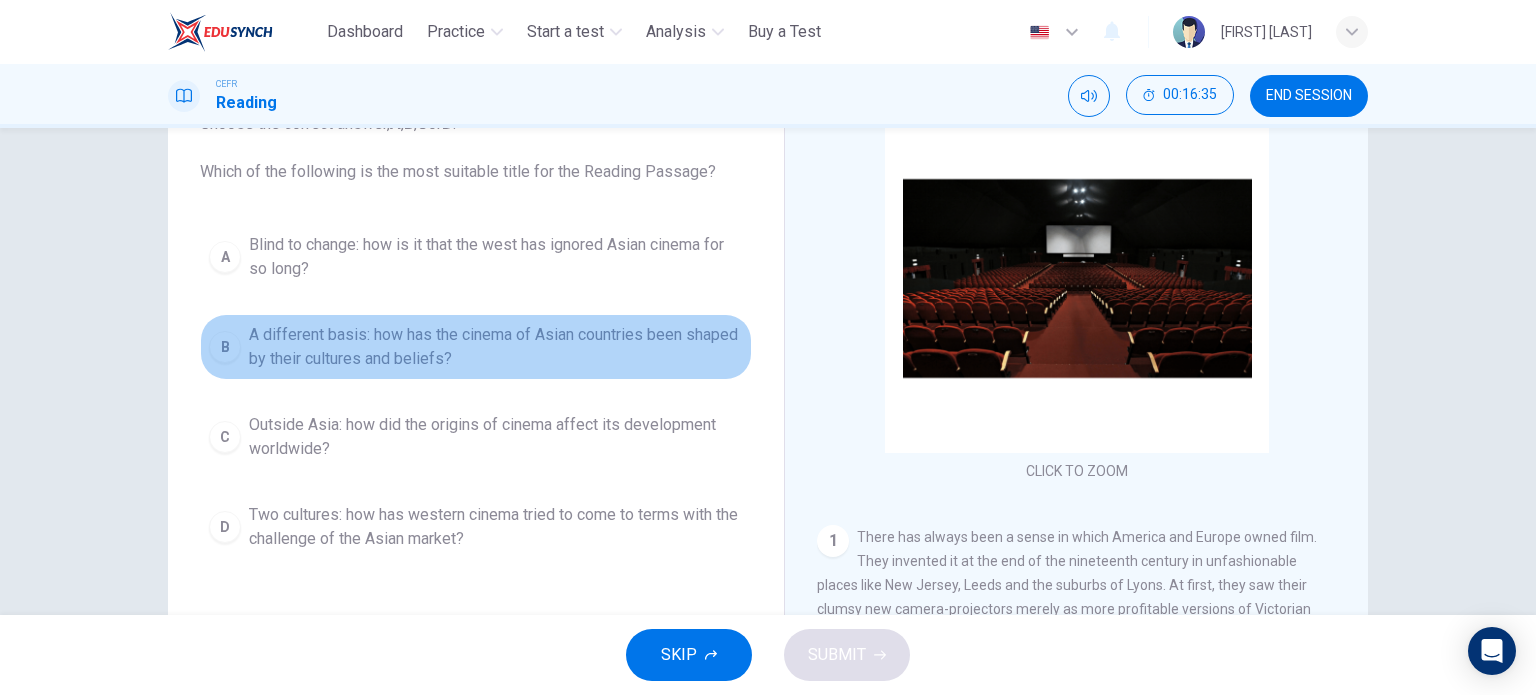 click on "A different basis: how has the cinema of Asian countries been shaped by their cultures and beliefs?" at bounding box center [496, 347] 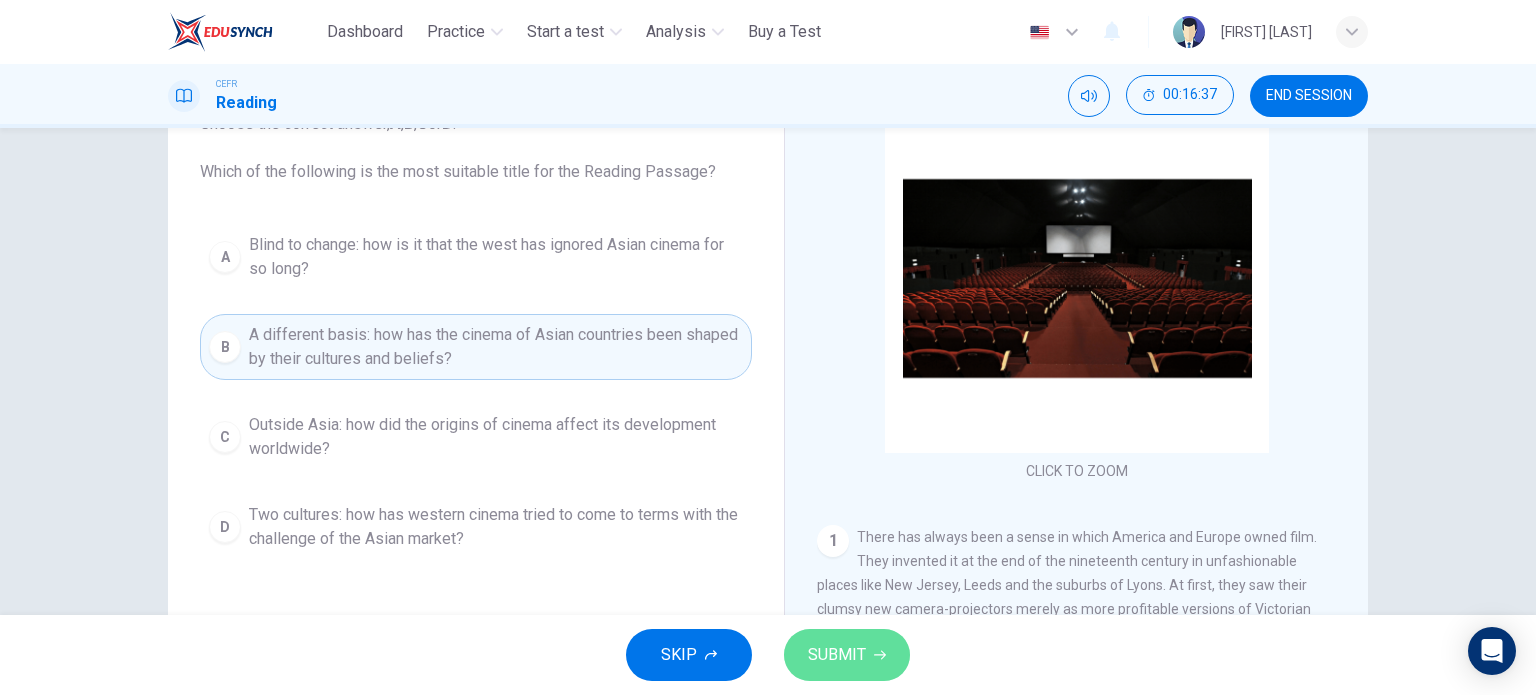 click on "SUBMIT" at bounding box center [837, 655] 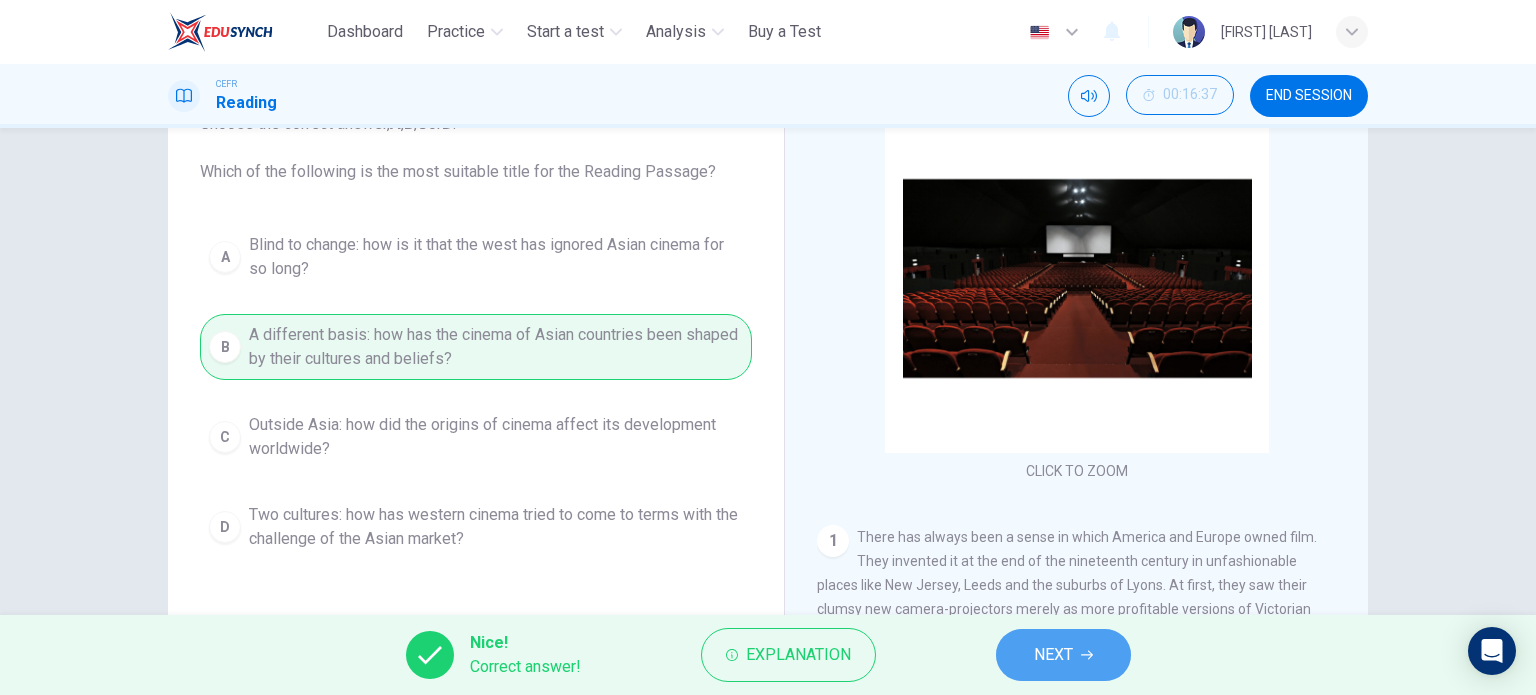 click on "NEXT" at bounding box center (1053, 655) 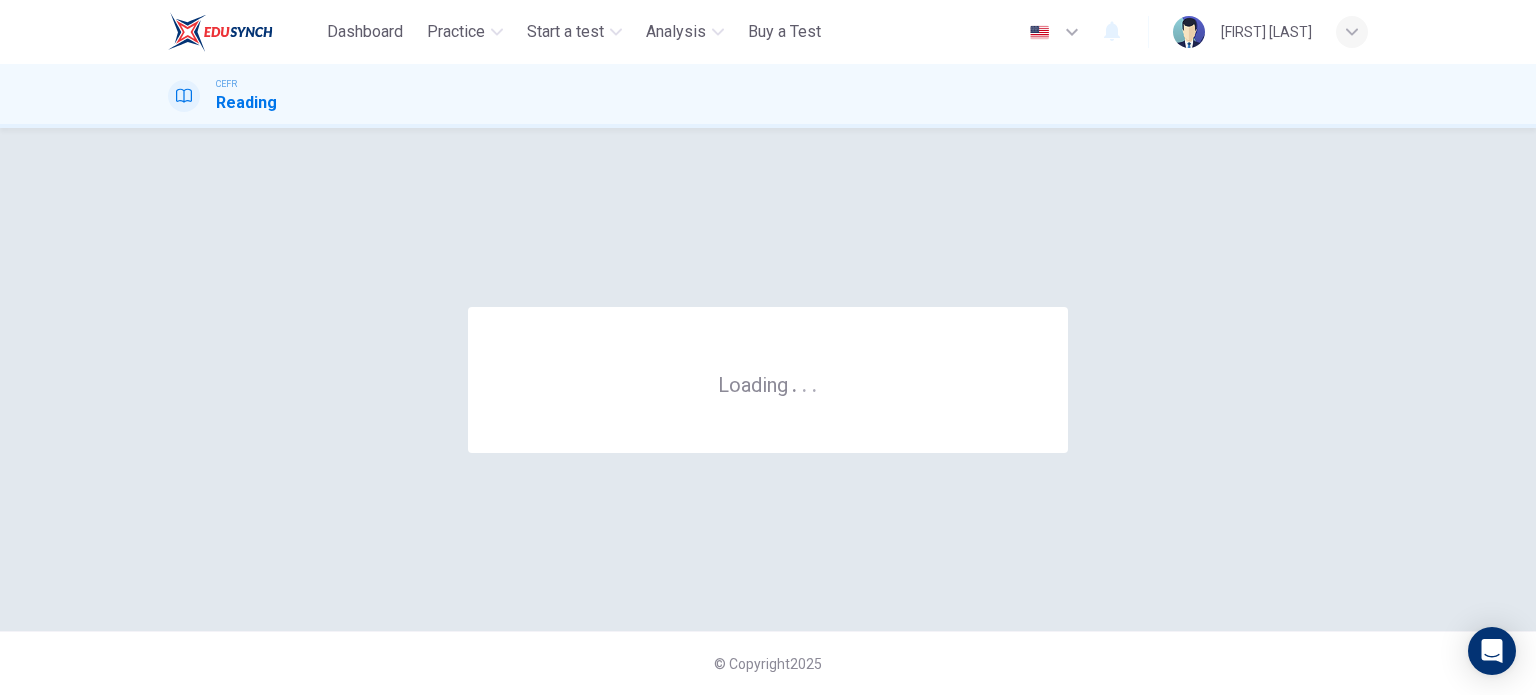 scroll, scrollTop: 0, scrollLeft: 0, axis: both 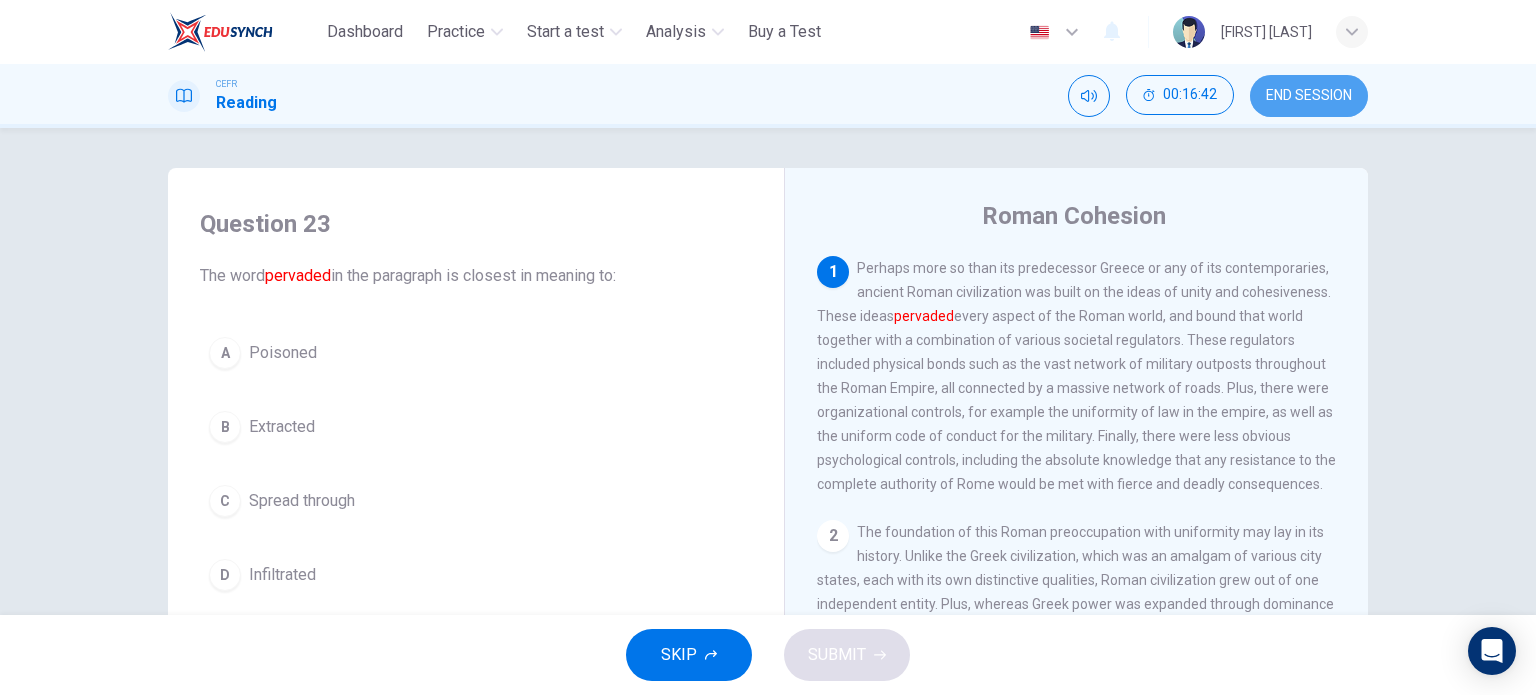 click on "END SESSION" at bounding box center (1309, 96) 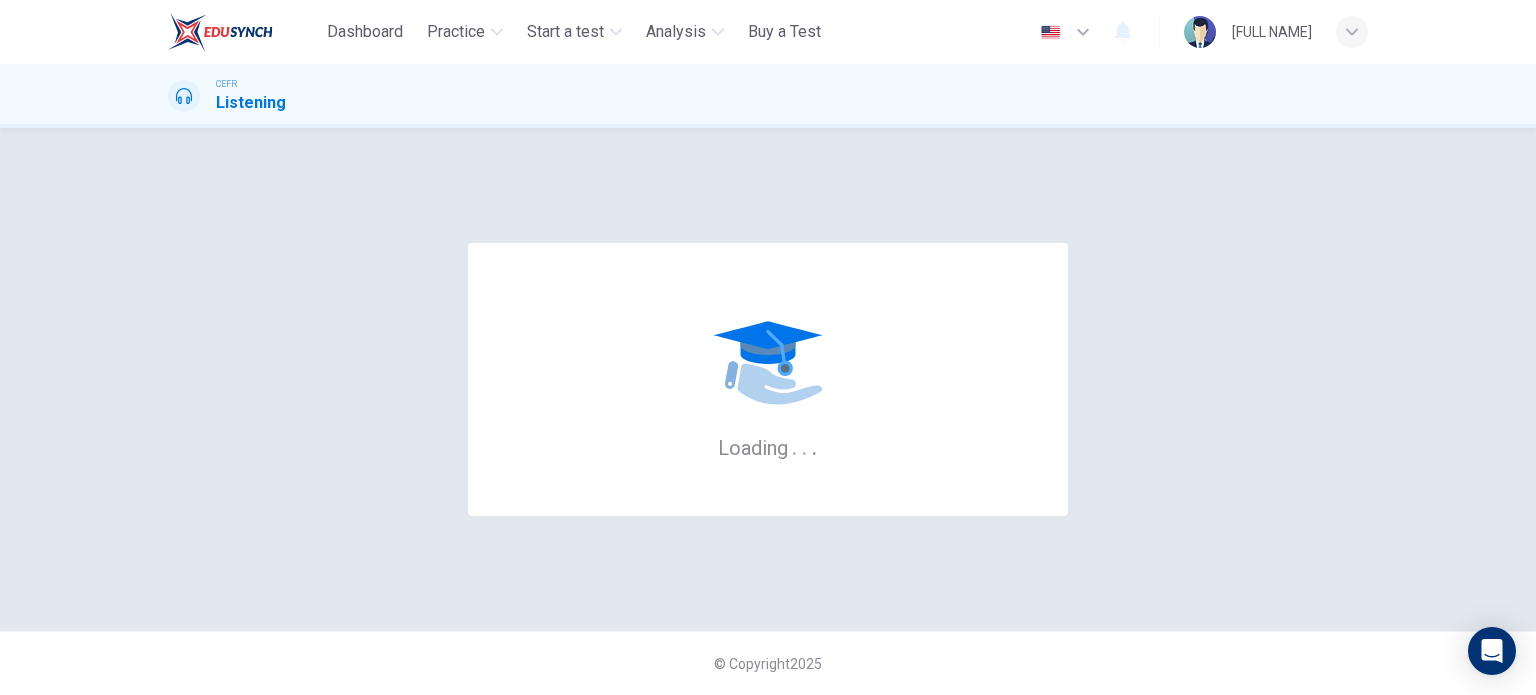 scroll, scrollTop: 0, scrollLeft: 0, axis: both 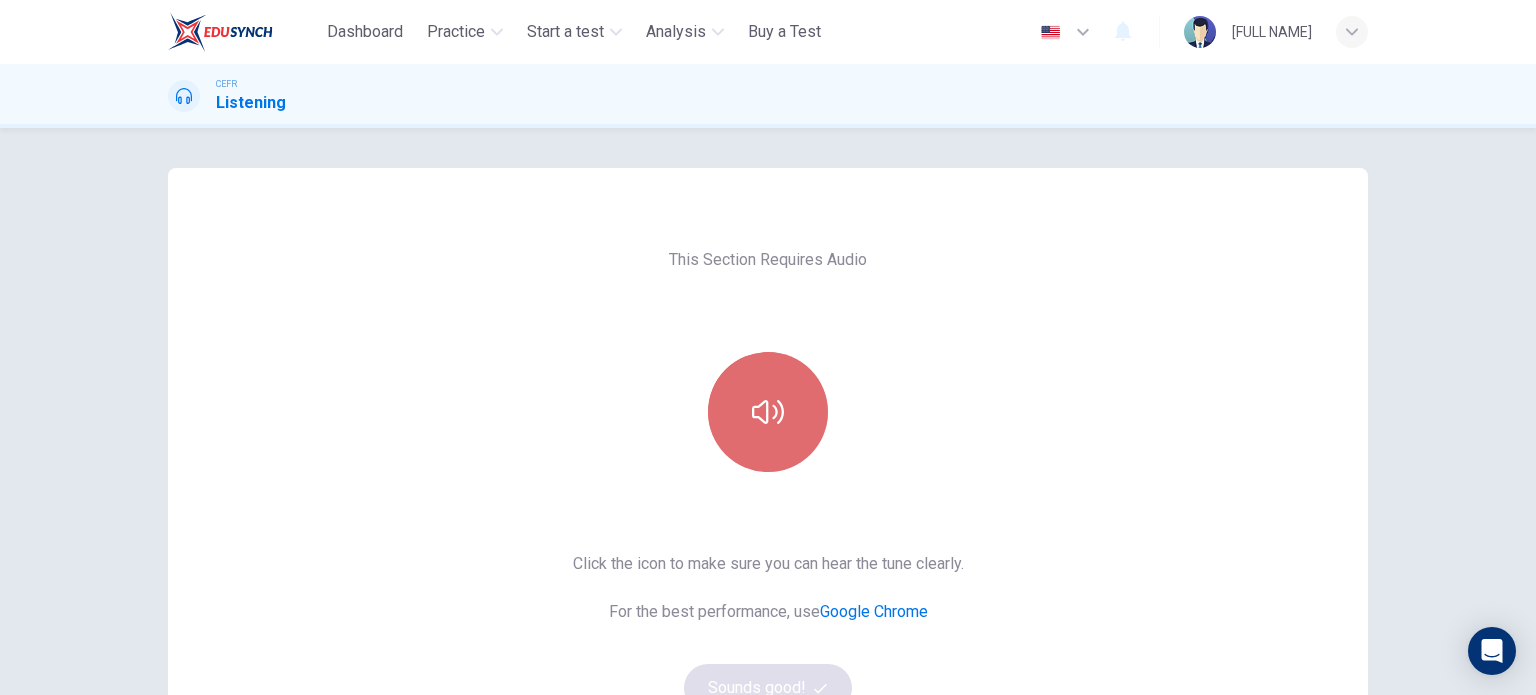 click at bounding box center (768, 412) 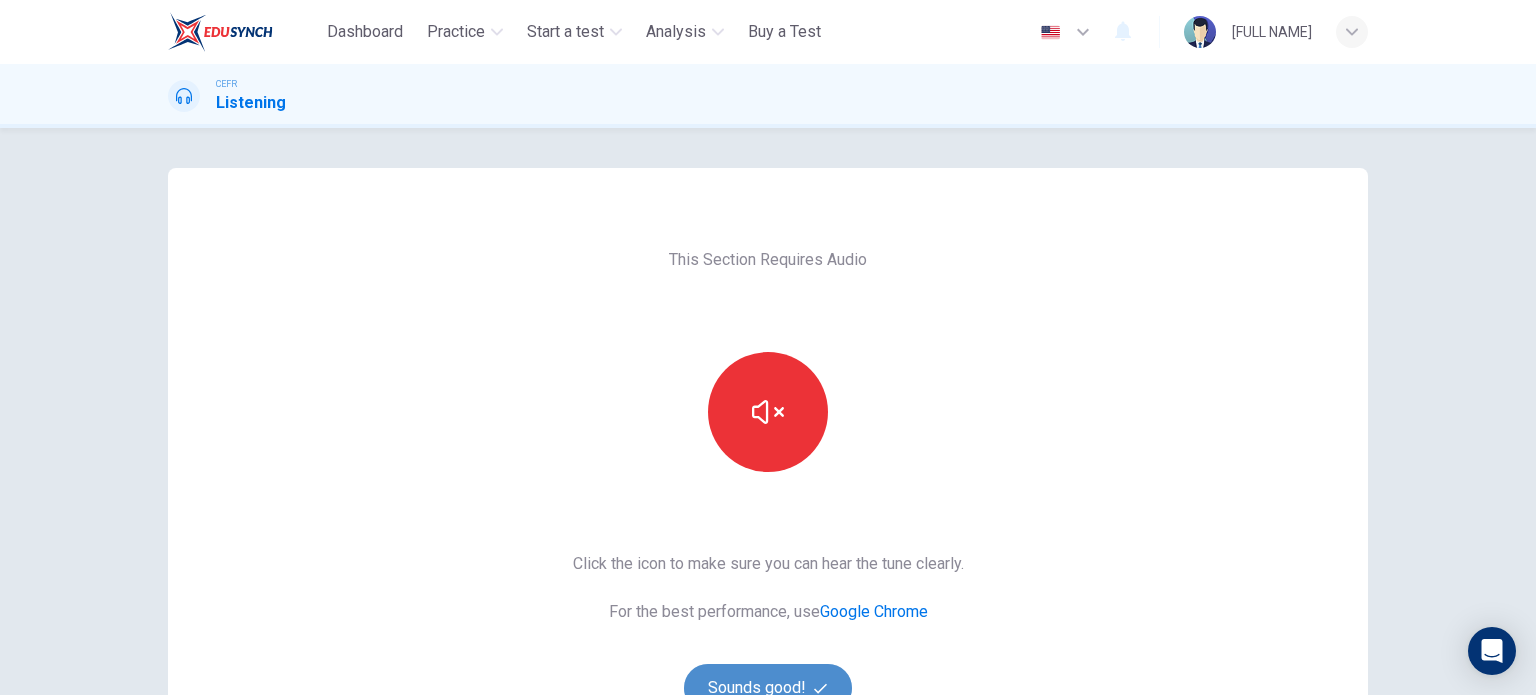 click on "Sounds good!" at bounding box center (768, 688) 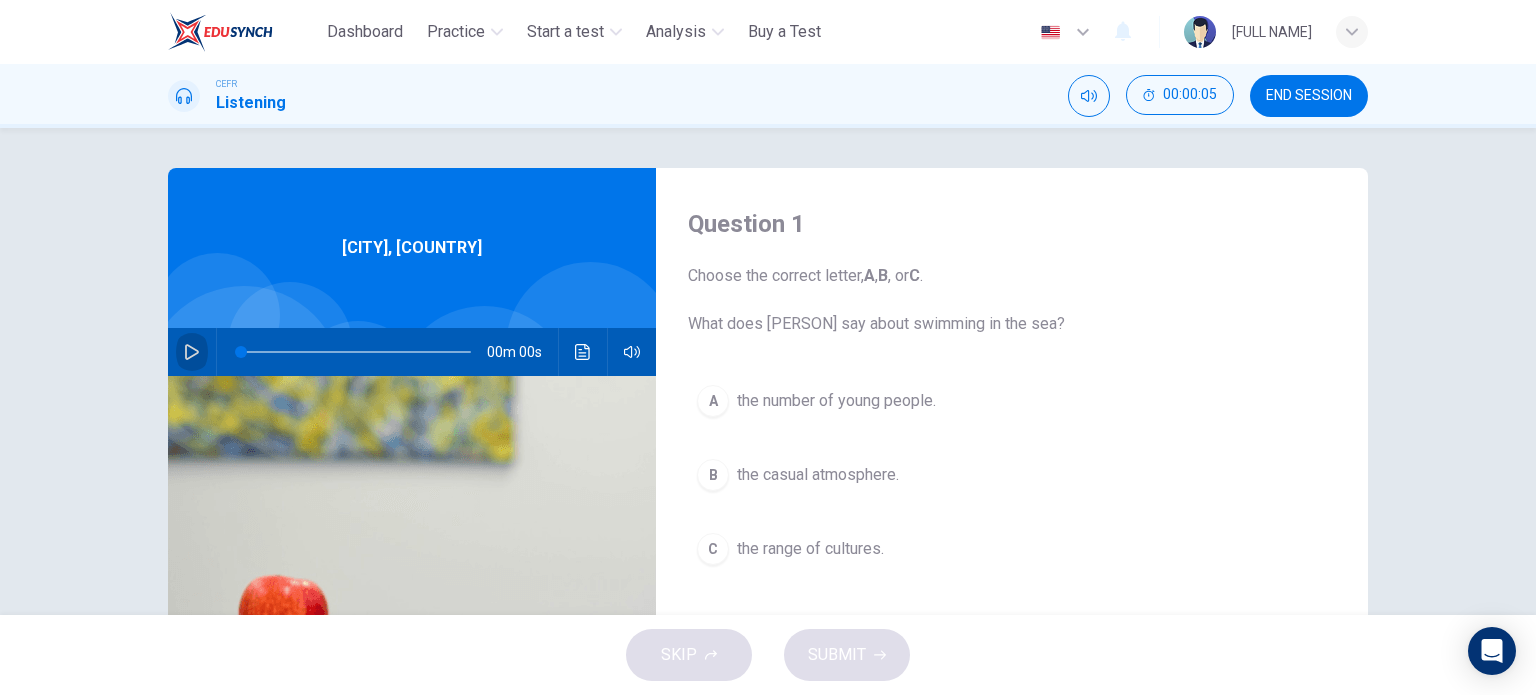 click 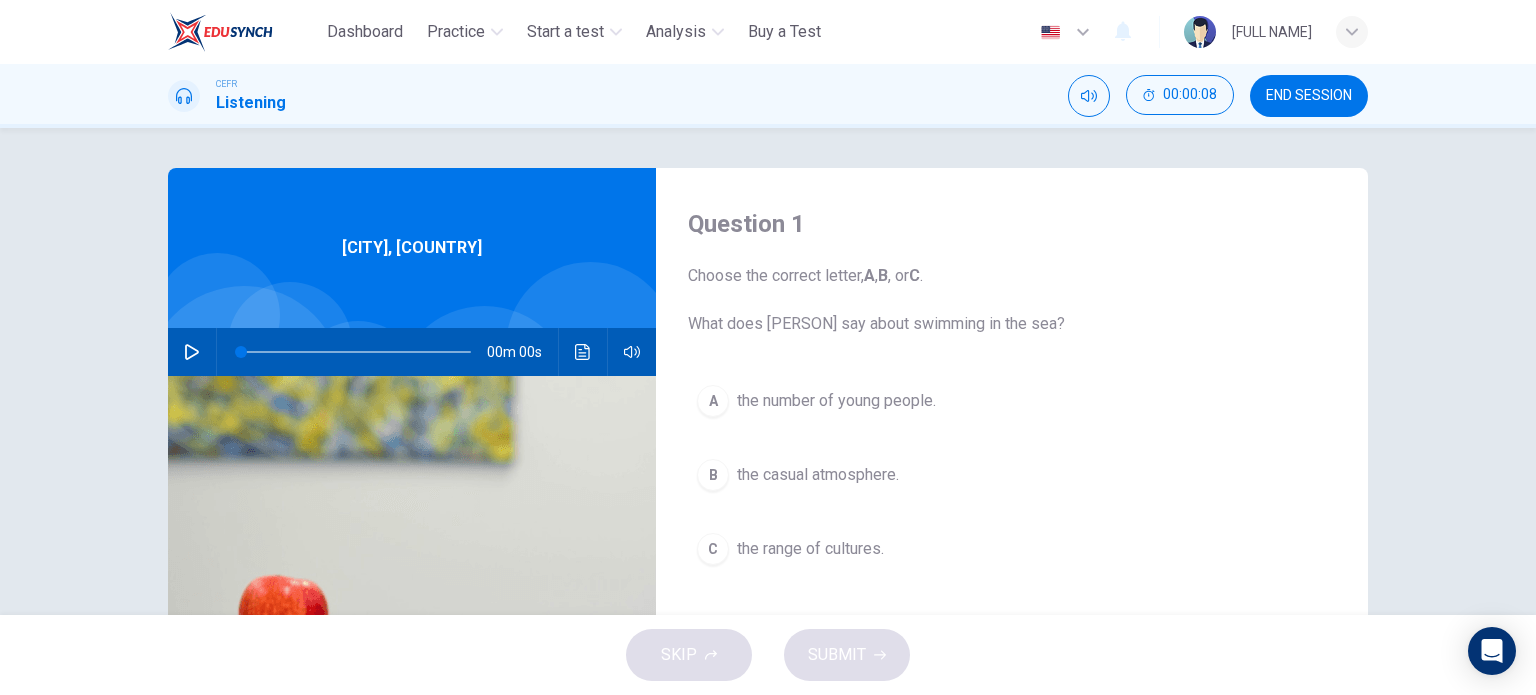 click at bounding box center (192, 352) 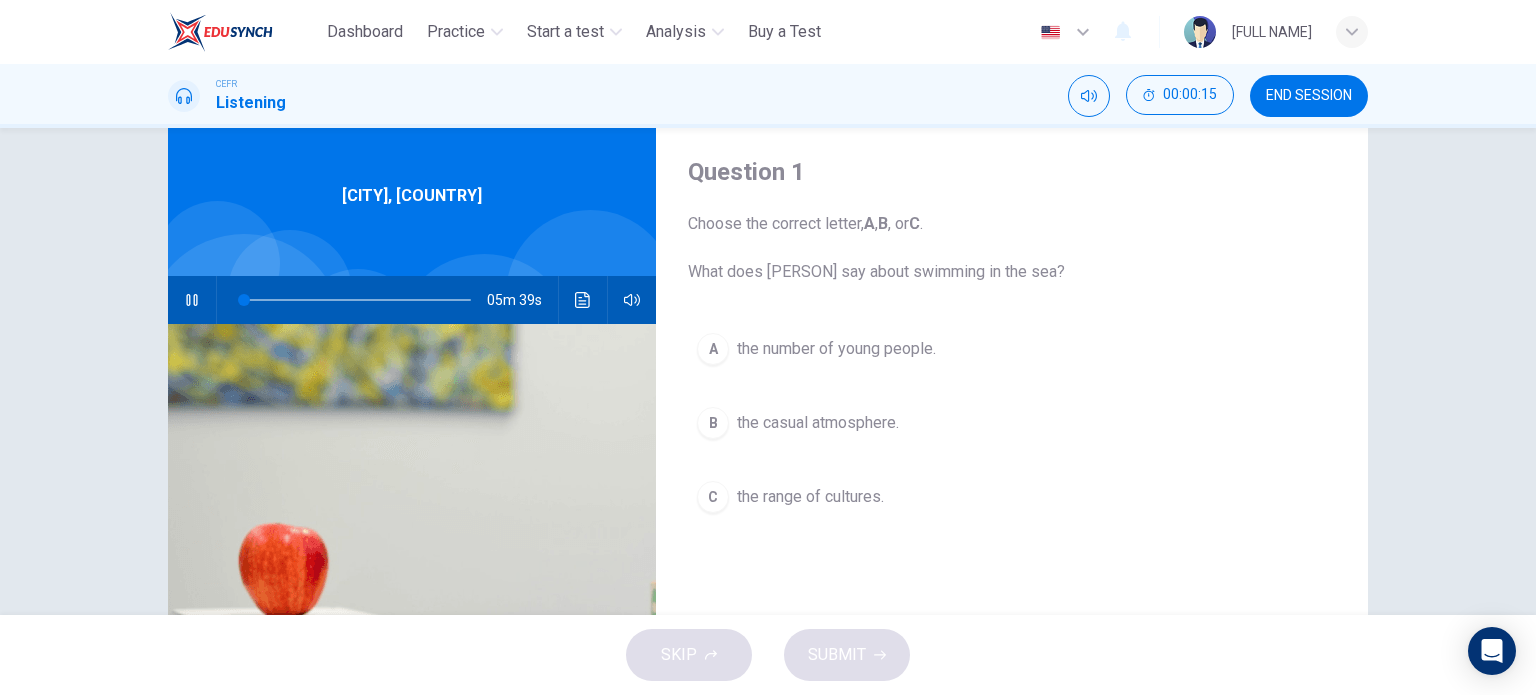 scroll, scrollTop: 56, scrollLeft: 0, axis: vertical 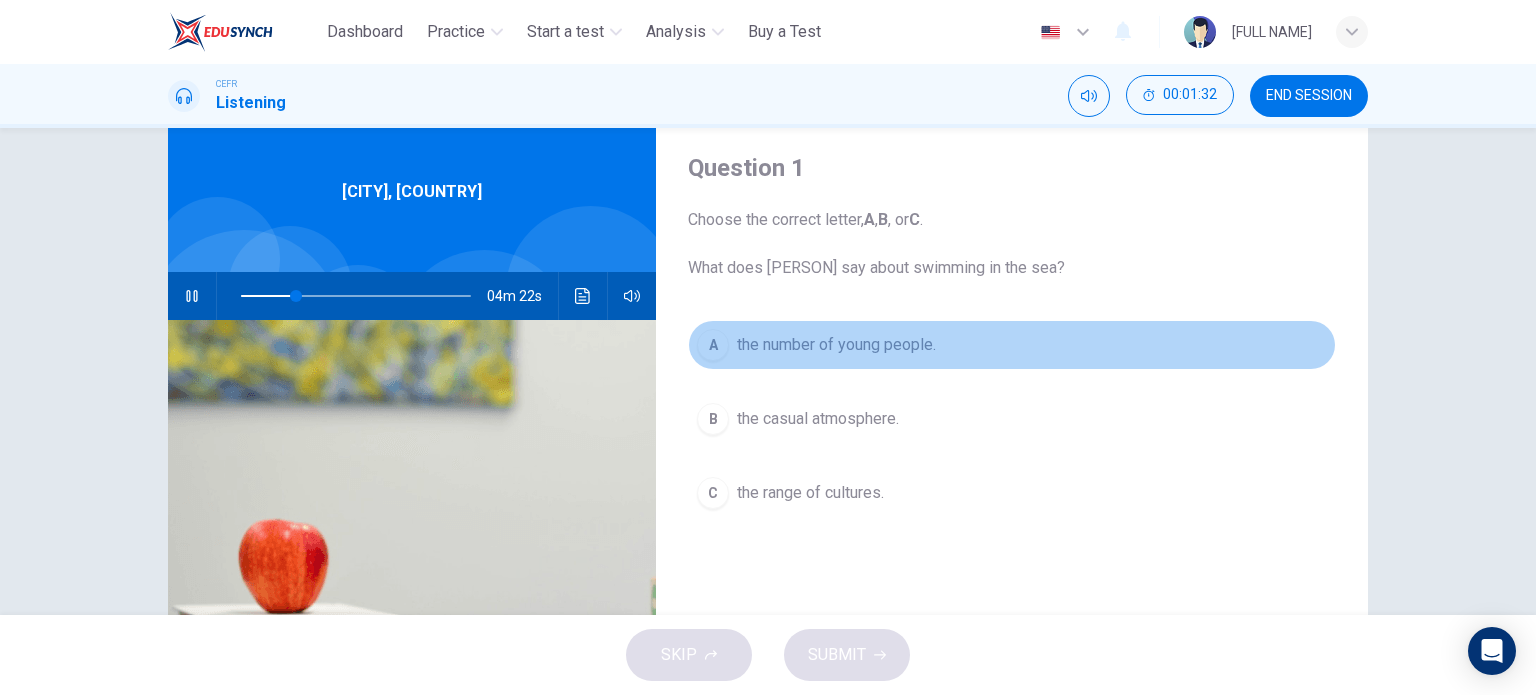 click on "the number of young people." at bounding box center (836, 345) 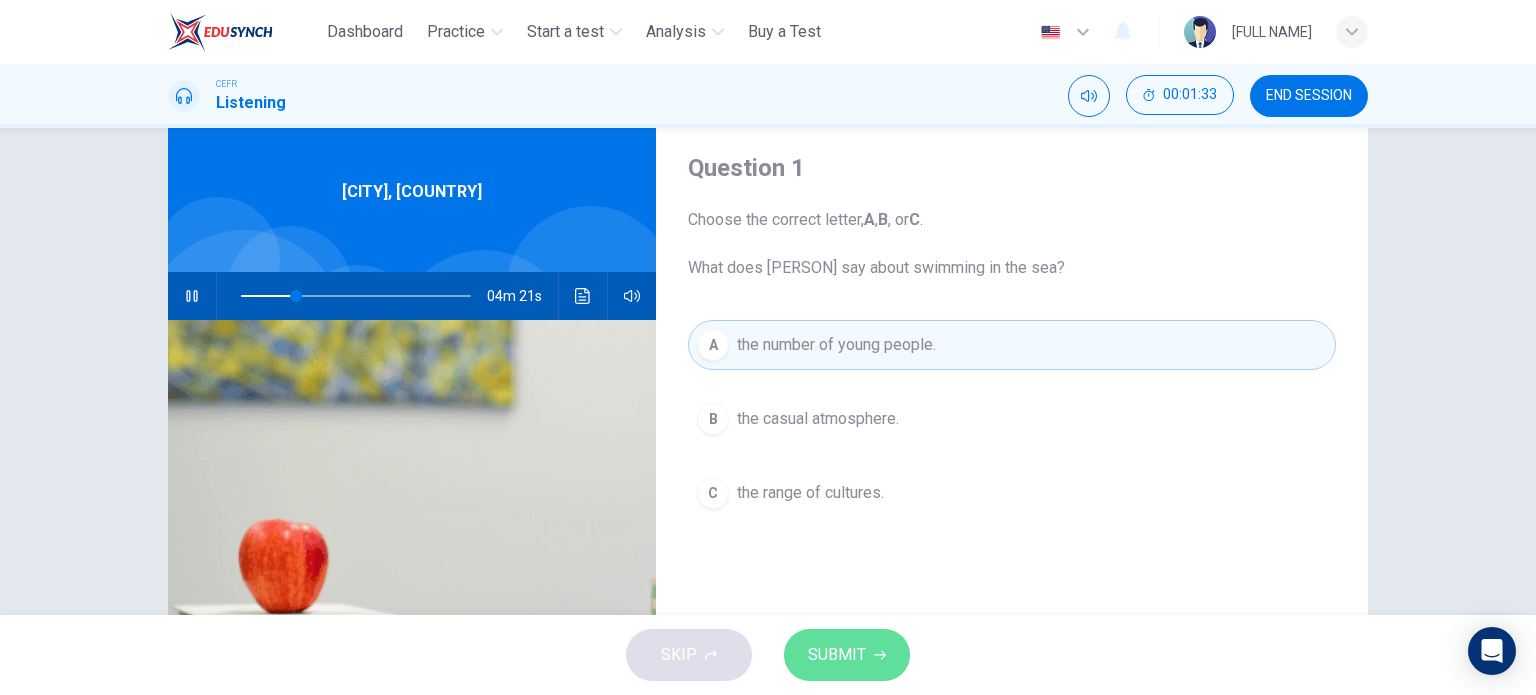 click on "SUBMIT" at bounding box center (837, 655) 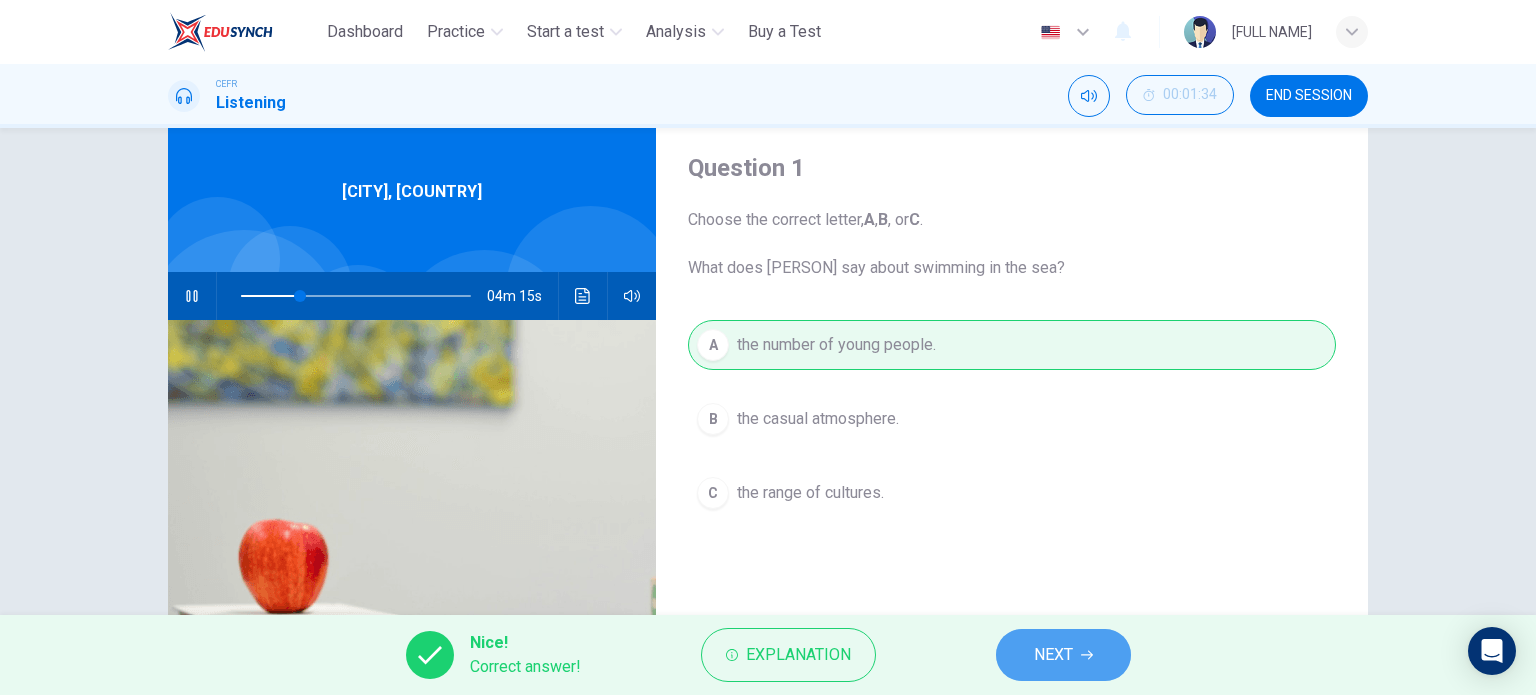 click on "NEXT" at bounding box center [1063, 655] 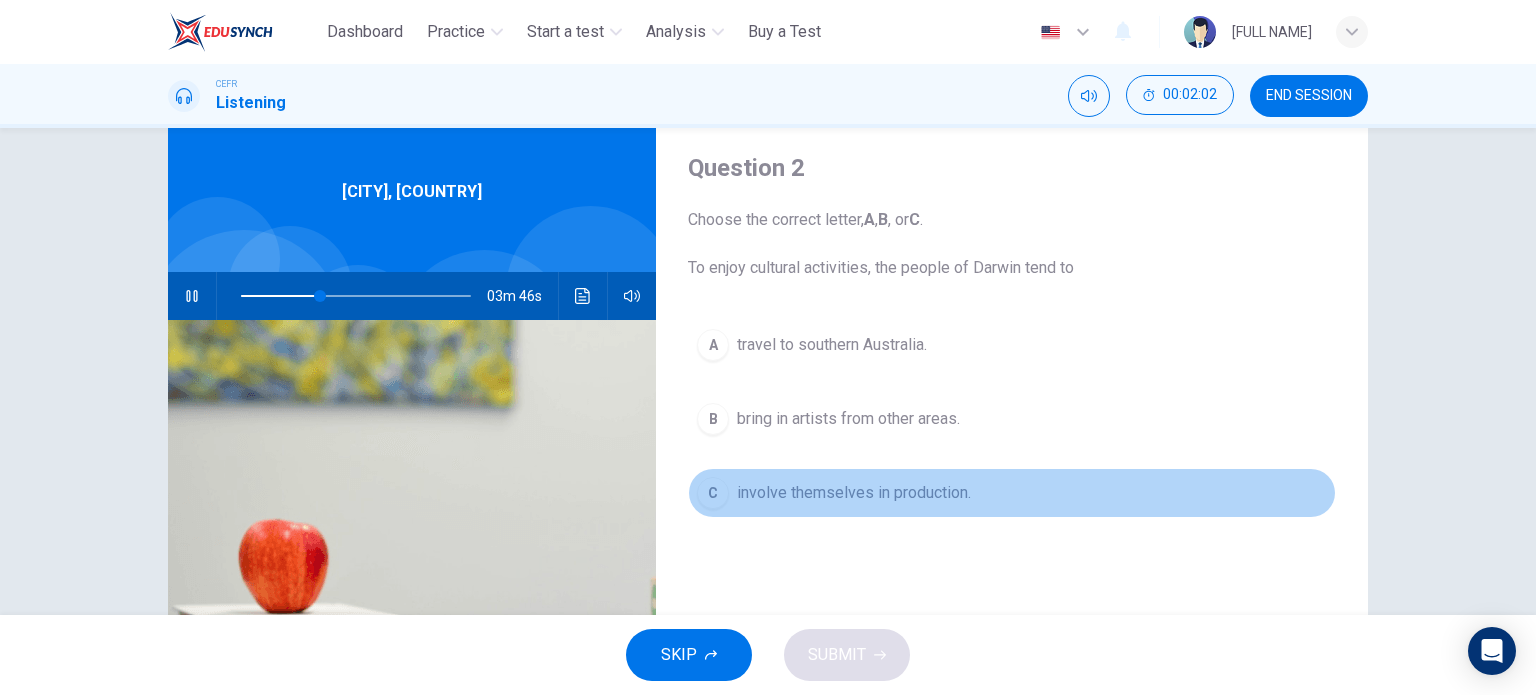 click on "involve themselves in production." at bounding box center (854, 493) 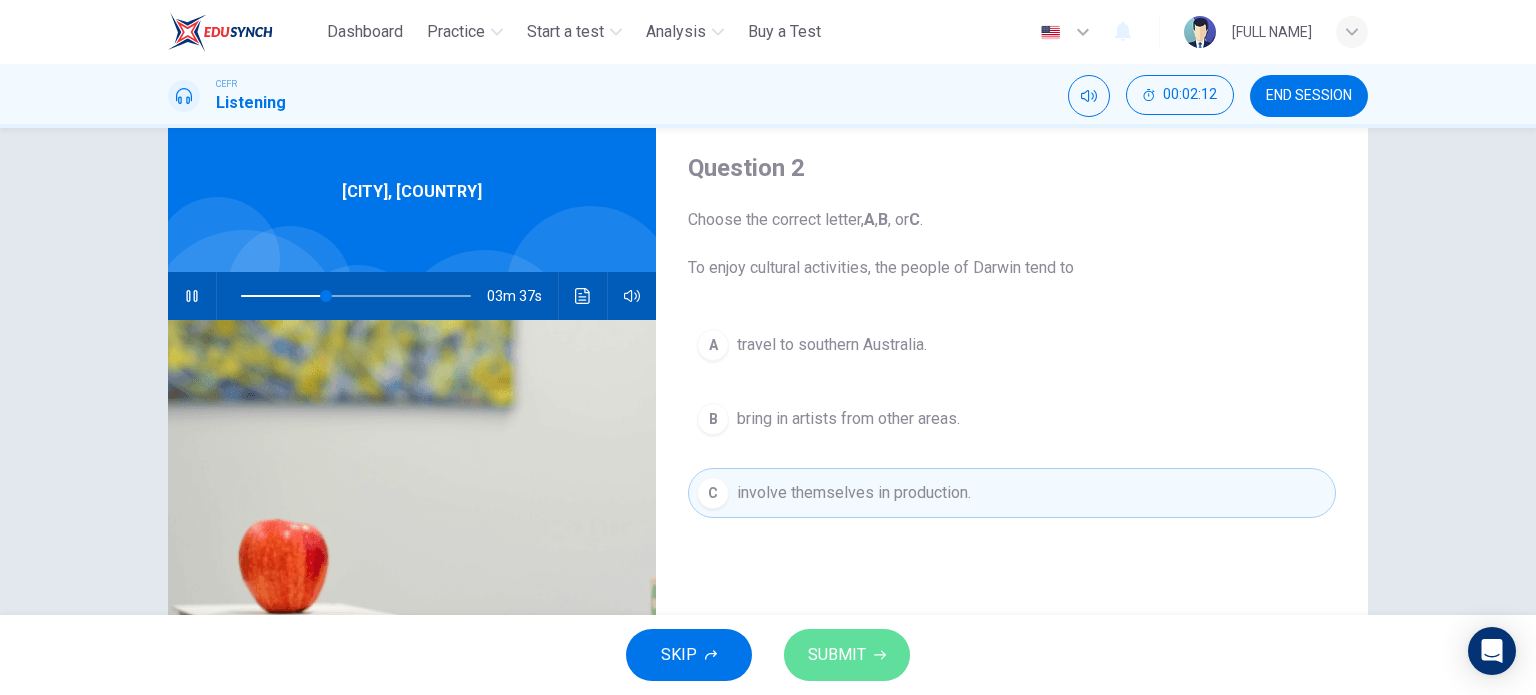 click on "SUBMIT" at bounding box center [837, 655] 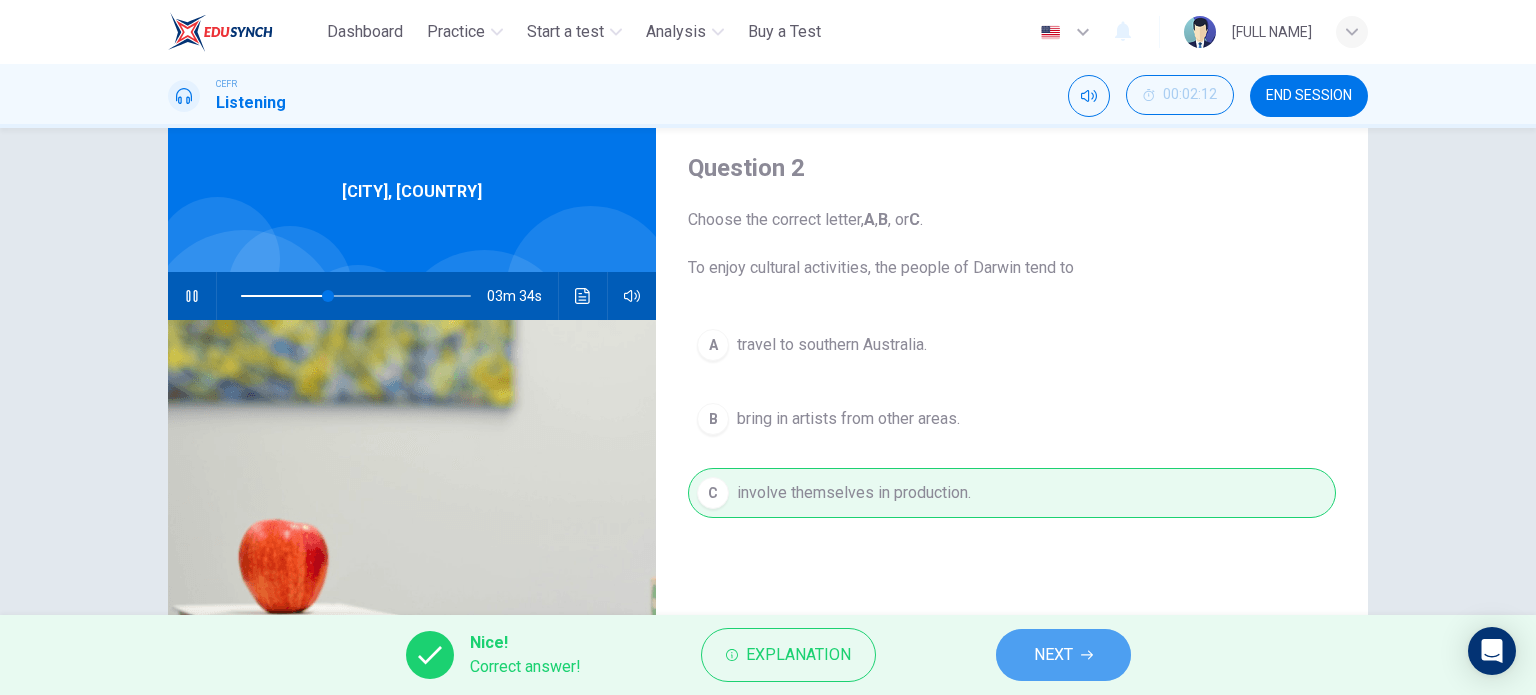 click on "NEXT" at bounding box center (1063, 655) 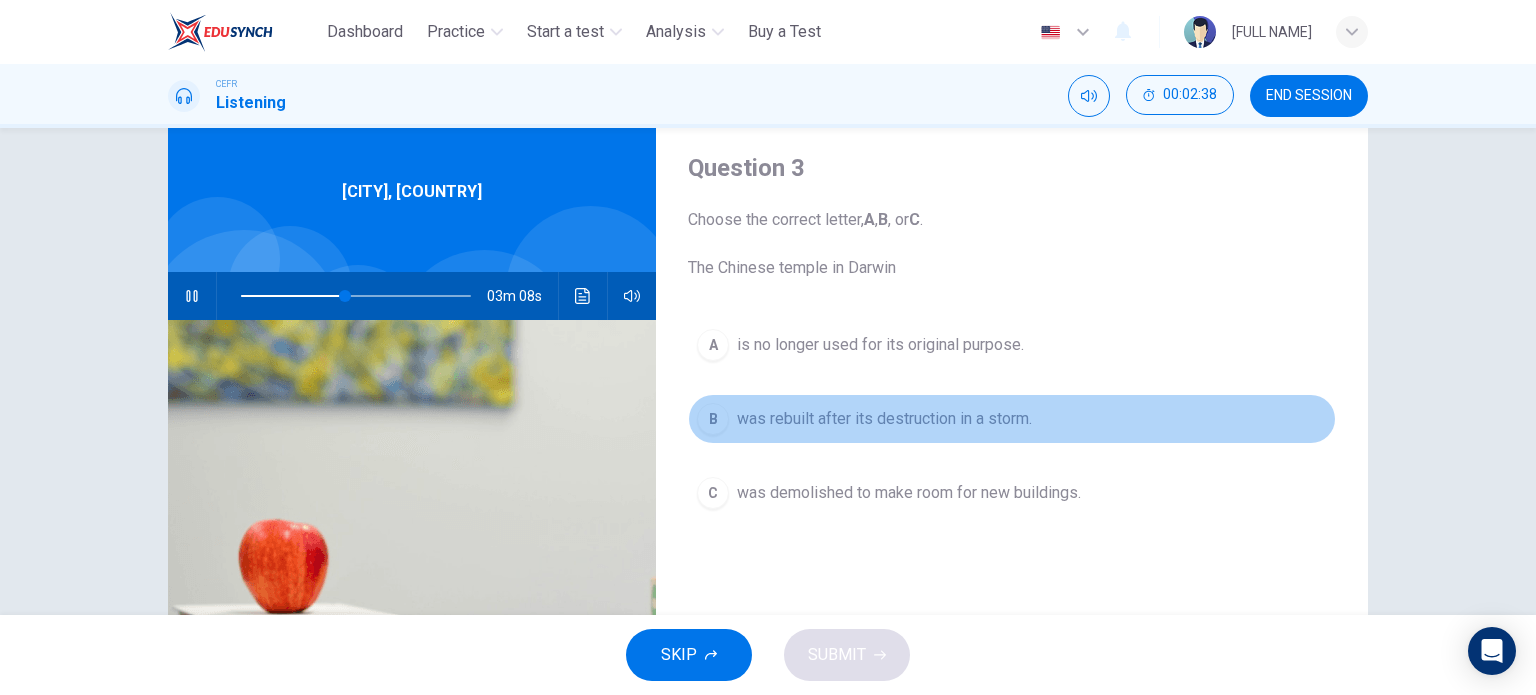 click on "was rebuilt after its destruction in a storm." at bounding box center [884, 419] 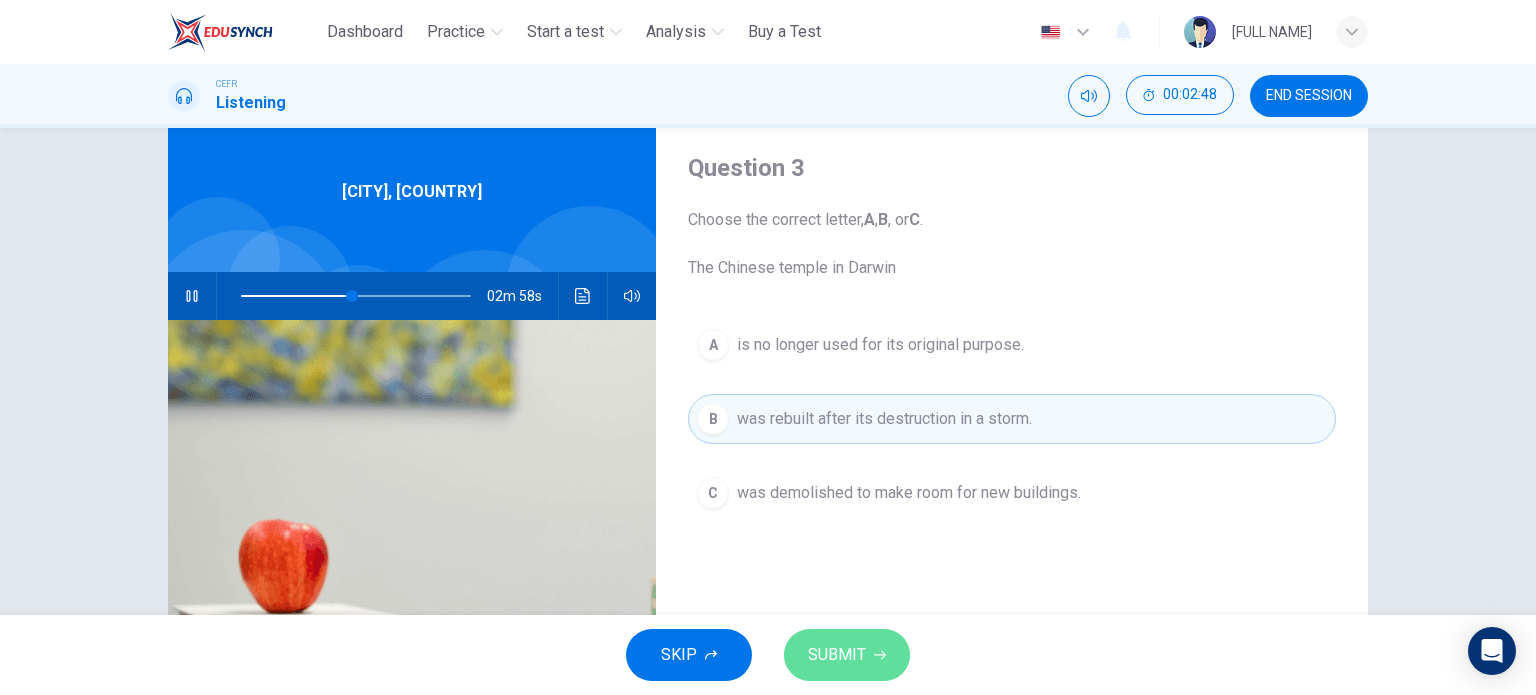 click on "SUBMIT" at bounding box center (837, 655) 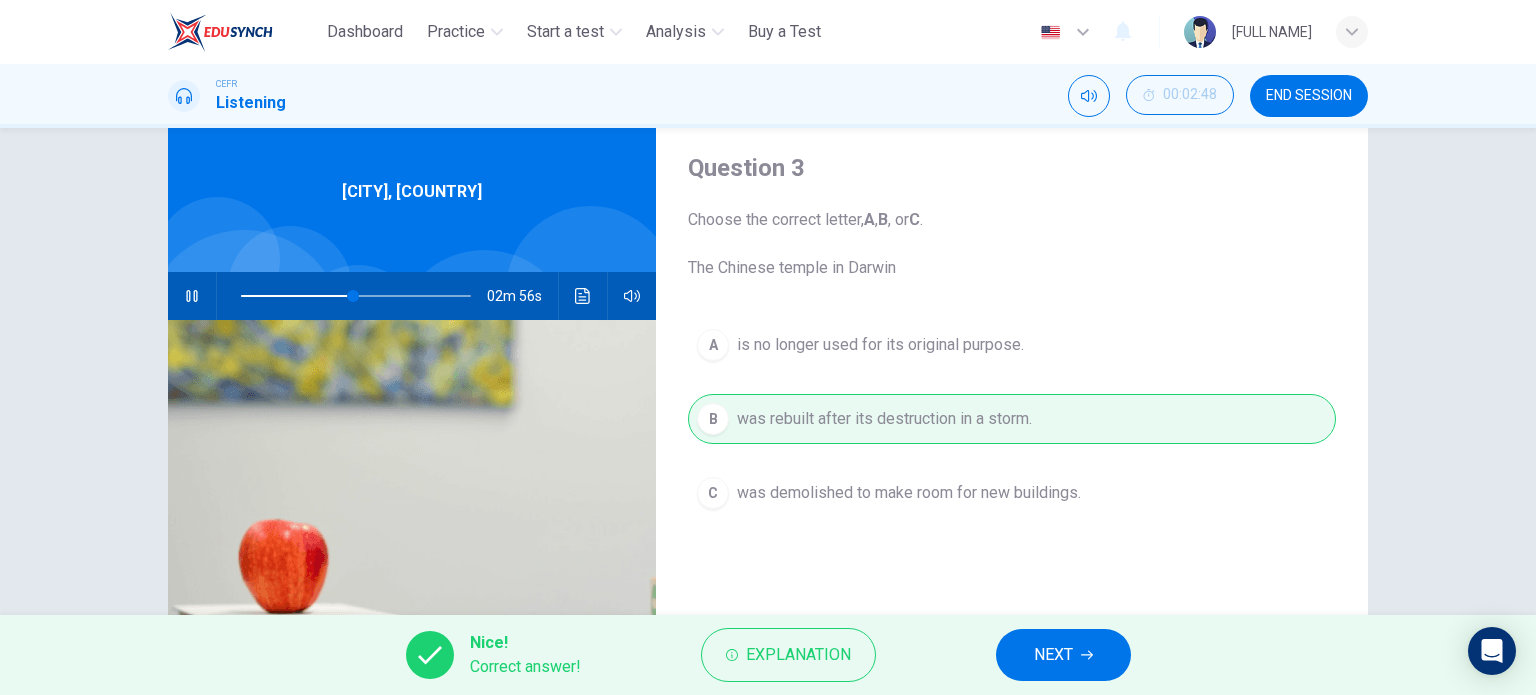 click on "NEXT" at bounding box center [1053, 655] 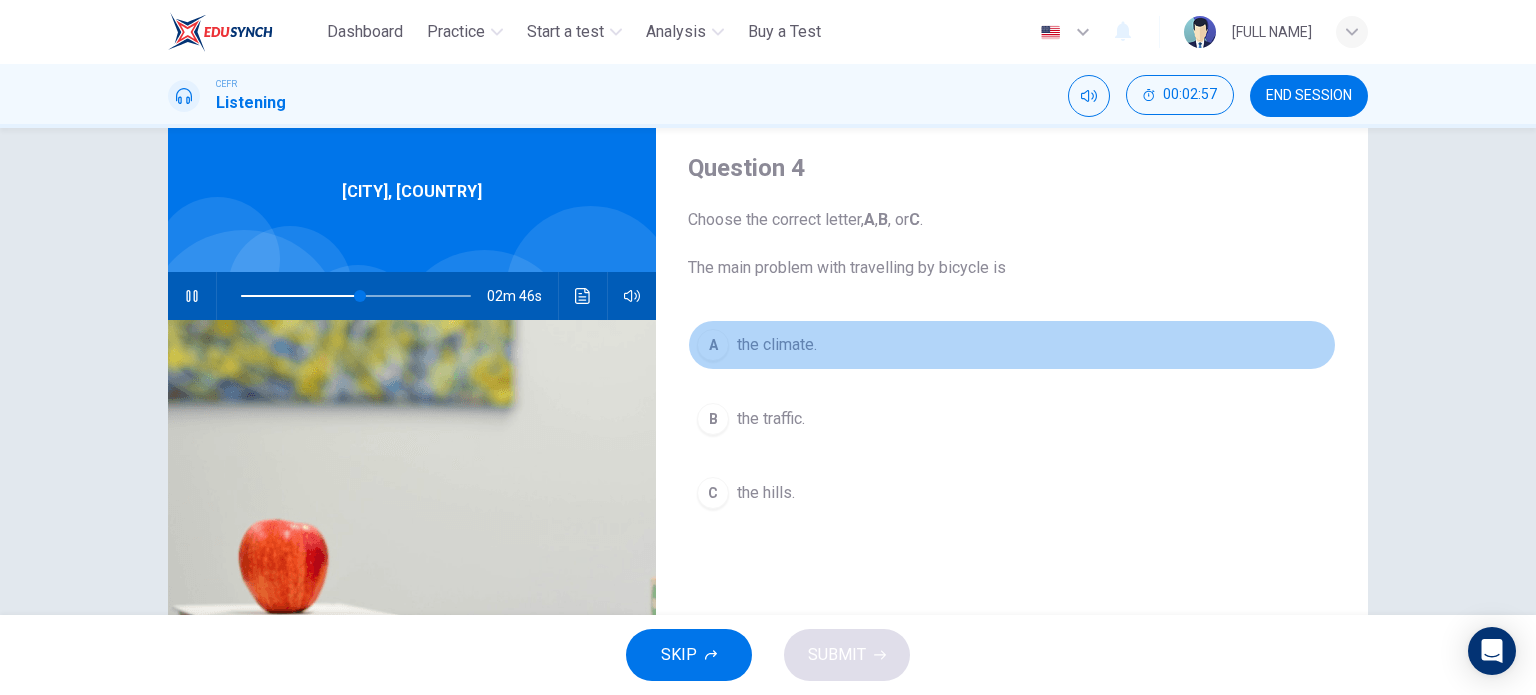click on "the climate." at bounding box center [777, 345] 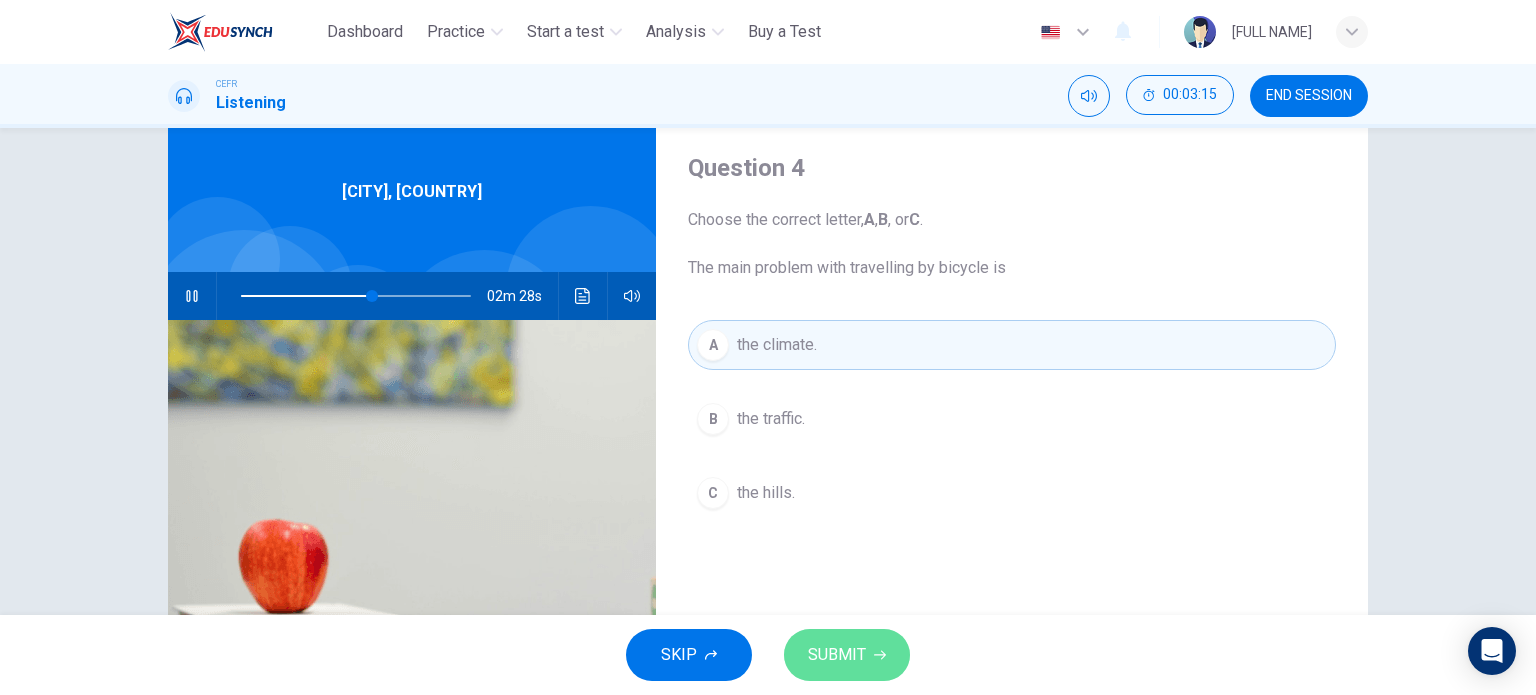 click on "SUBMIT" at bounding box center [847, 655] 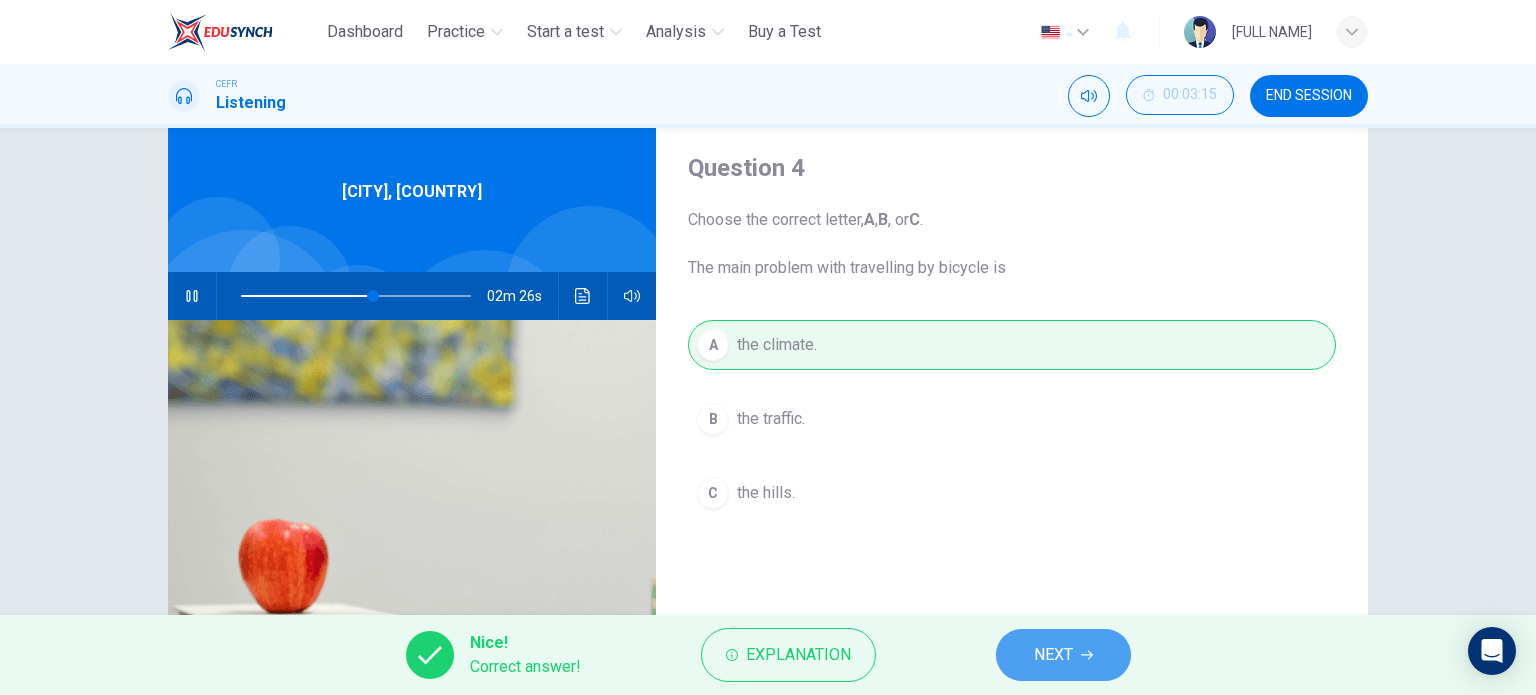 click on "NEXT" at bounding box center [1053, 655] 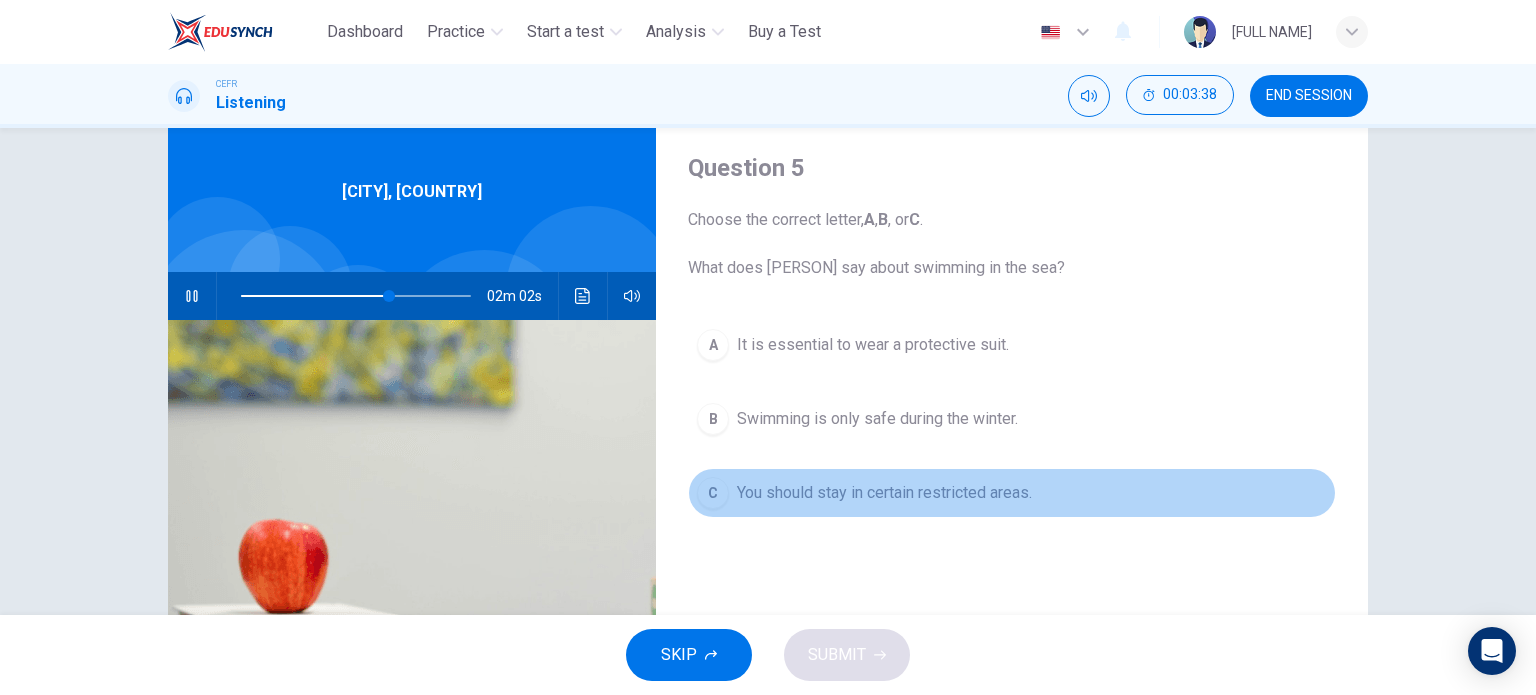 click on "You should stay in certain restricted areas." at bounding box center [884, 493] 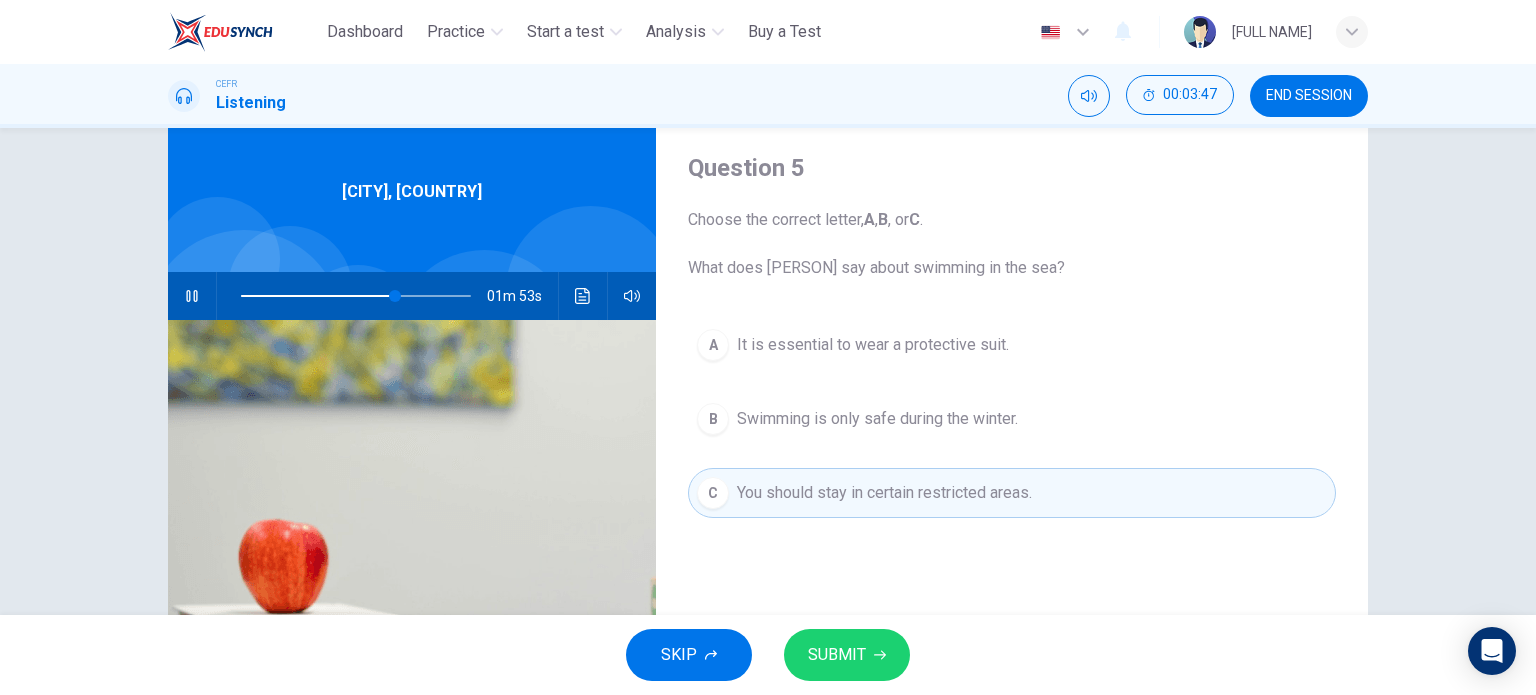 click 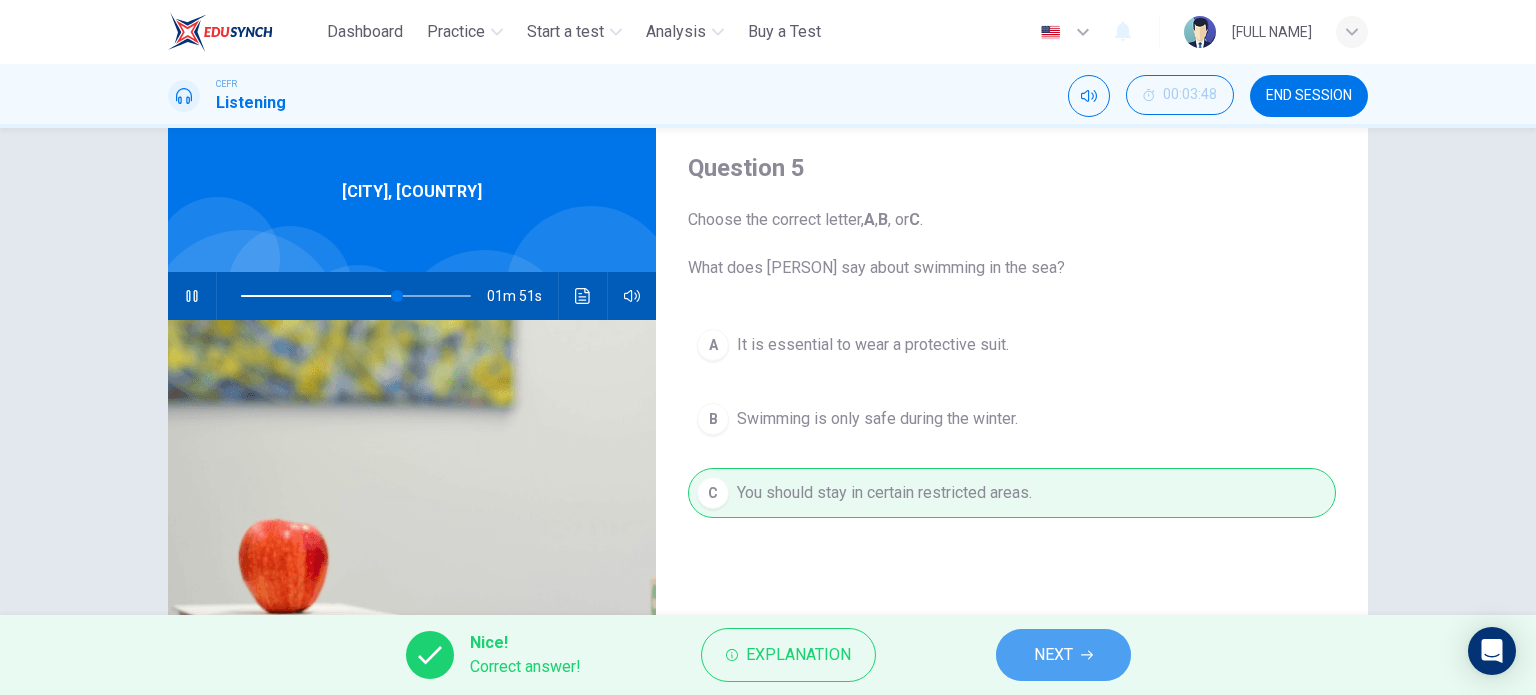 click on "NEXT" at bounding box center (1063, 655) 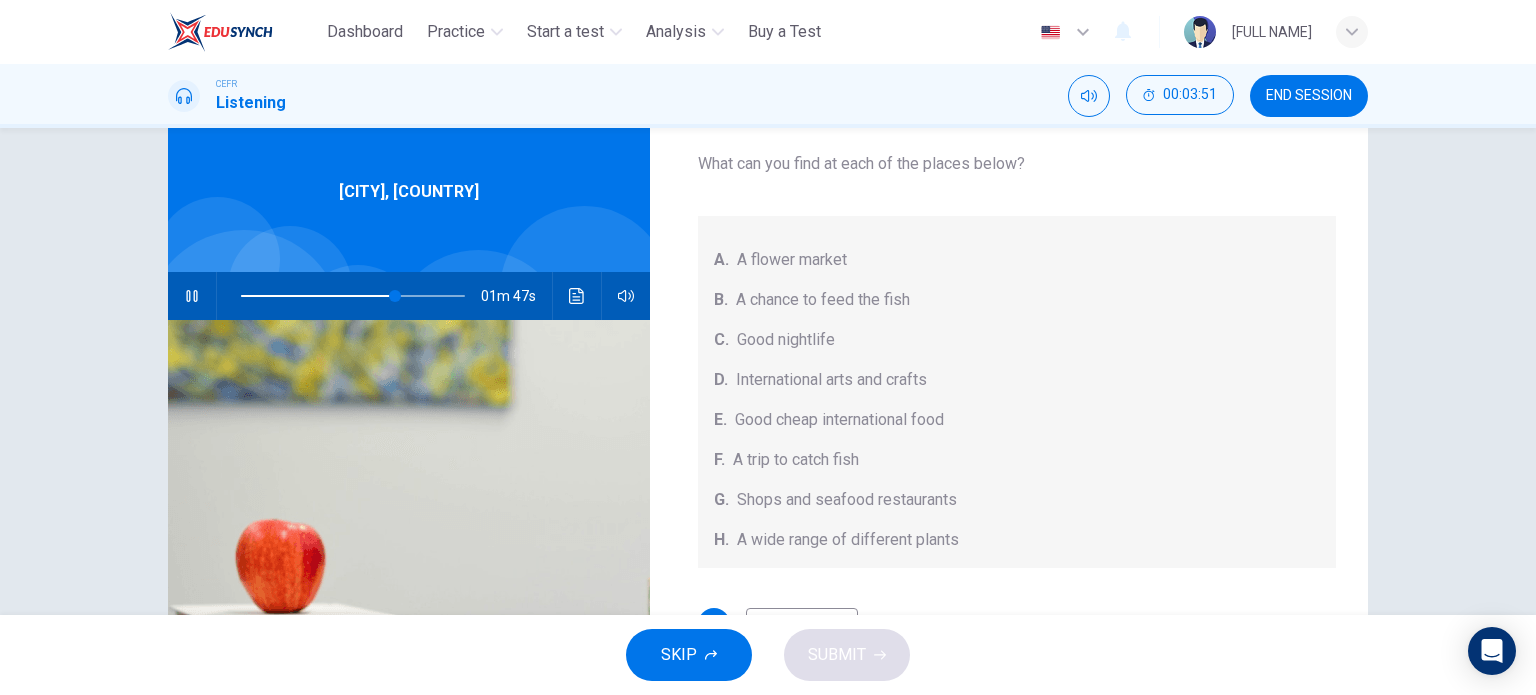 scroll, scrollTop: 224, scrollLeft: 0, axis: vertical 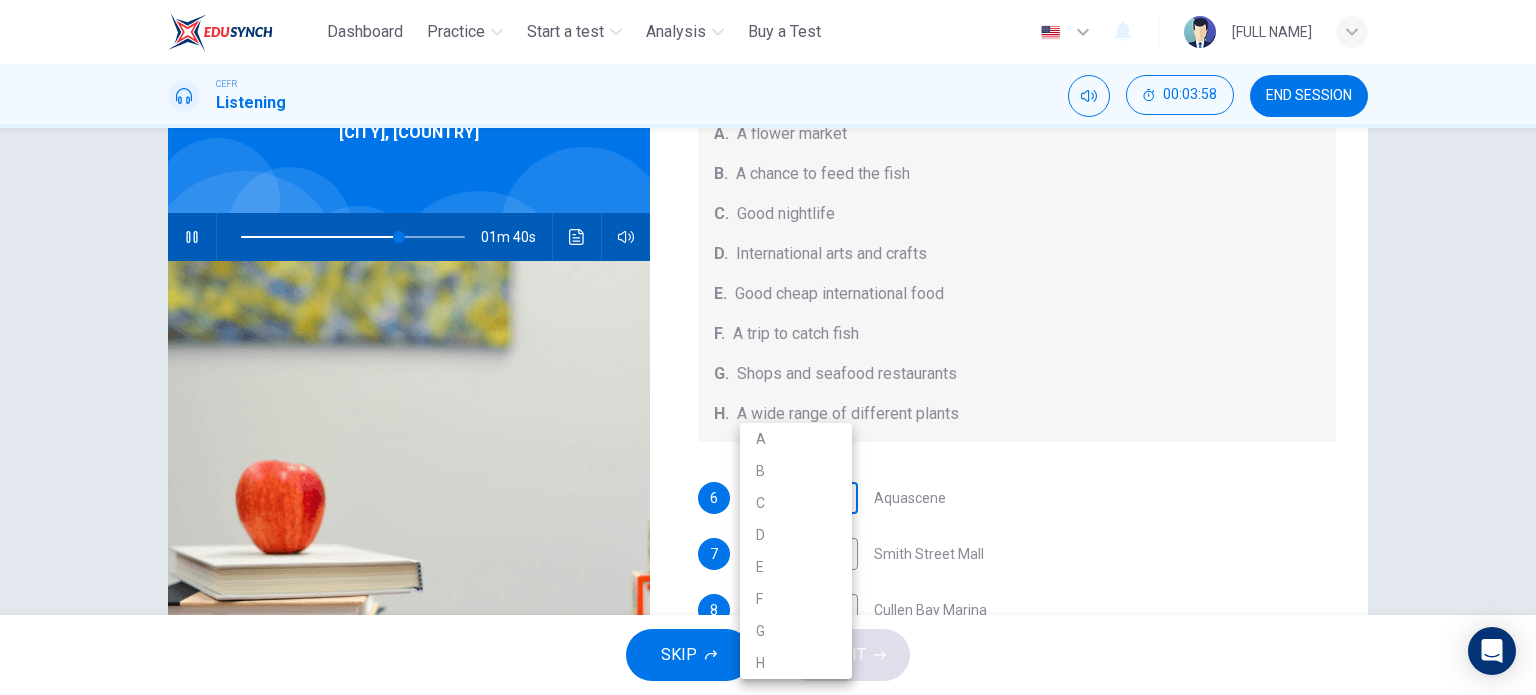 click on "This site uses cookies, as explained in our Privacy Policy. If you agree to the use of cookies, please click the Accept button and continue to browse our site. Privacy Policy Accept Dashboard Practice Start a test Analysis Buy a Test English ** ​ [FULL NAME] CEFR Listening 00:03:58 END SESSION Questions 6 - 10 Choose your answers from the box and write the correct letter A-H next to the questions below.
What can you find at each of the places below? A. A flower market B. A chance to feed the fish C. Good nightlife D. International arts and crafts E. Good cheap international food F. A trip to catch fish G. Shops and seafood restaurants H. A wide range of different plants 6 ​ ​ Aquascene 7 ​ ​ Smith Street Mall 8 ​ ​ Cullen Bay Marina 9 ​ ​ Fannie Bay 10 ​ ​ Mitchell Street [CITY], [COUNTRY] 01m 40s SKIP SUBMIT ELTC - EduSynch CEFR Test for Teachers in Malaysia
Dashboard Practice Start a test Analysis Pricing Notifications 2 © Copyright 2025 A" at bounding box center [768, 347] 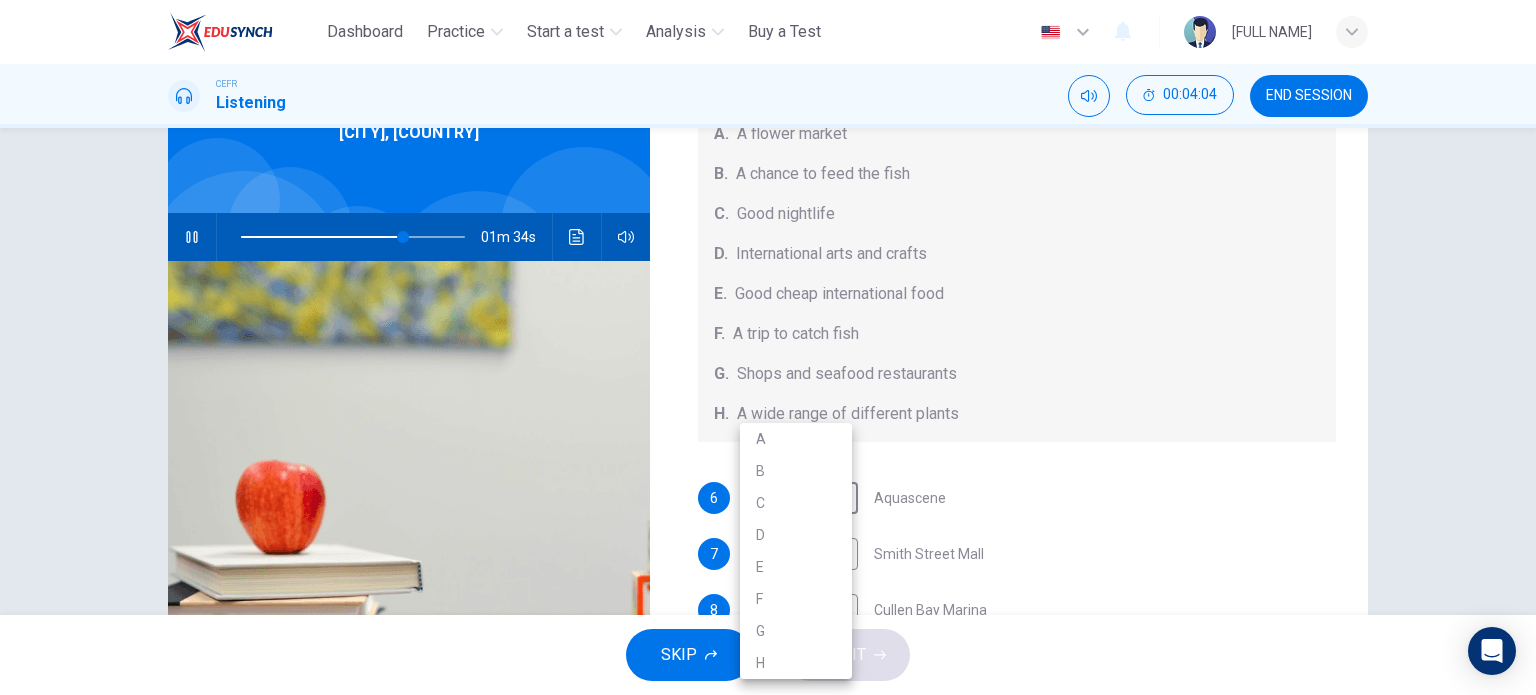 click at bounding box center (768, 347) 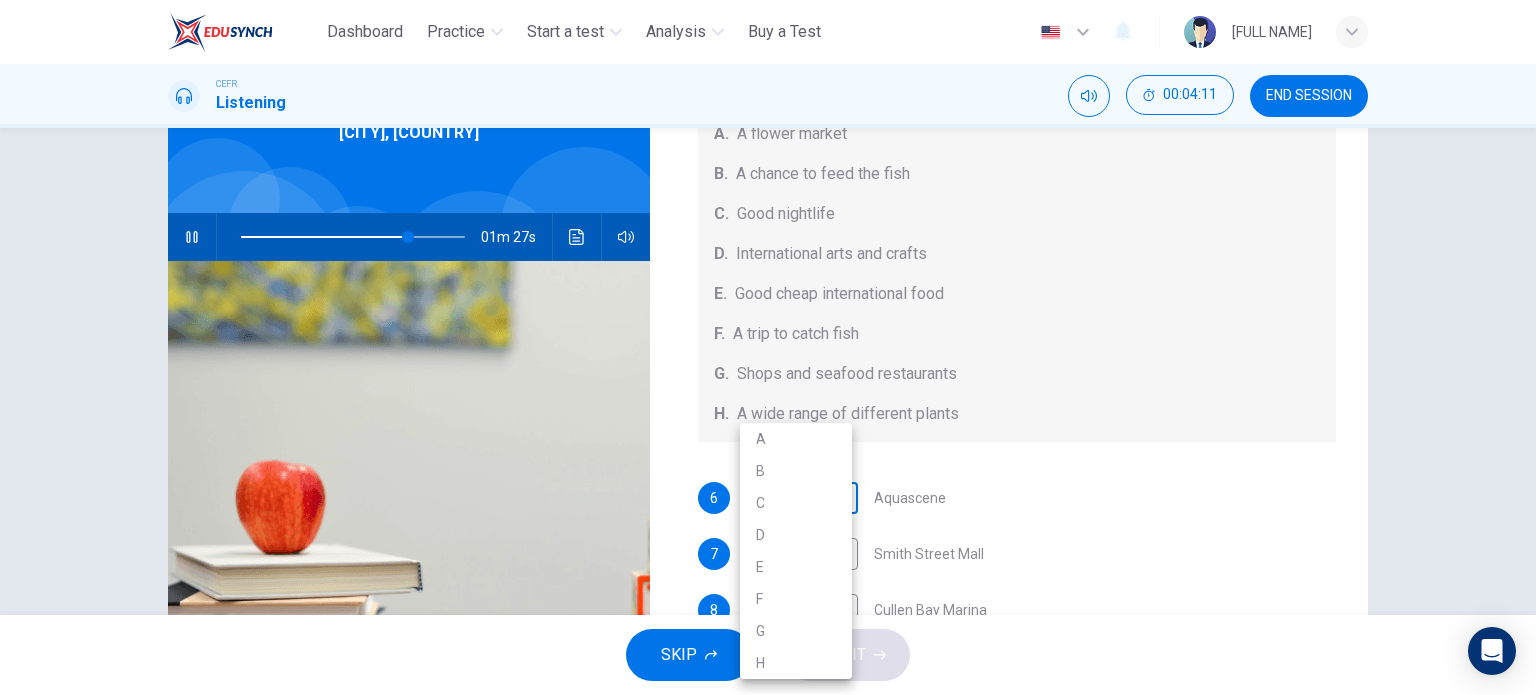 click on "This site uses cookies, as explained in our Privacy Policy. If you agree to the use of cookies, please click the Accept button and continue to browse our site. Privacy Policy Accept Dashboard Practice Start a test Analysis Buy a Test English ** ​ [FULL NAME] CEFR Listening 00:04:11 END SESSION Questions 6 - 10 Choose your answers from the box and write the correct letter A-H next to the questions below.
What can you find at each of the places below? A. A flower market B. A chance to feed the fish C. Good nightlife D. International arts and crafts E. Good cheap international food F. A trip to catch fish G. Shops and seafood restaurants H. A wide range of different plants 6 ​ ​ Aquascene 7 ​ ​ Smith Street Mall 8 ​ ​ Cullen Bay Marina 9 ​ ​ Fannie Bay 10 ​ ​ Mitchell Street [CITY], [COUNTRY] 01m 27s SKIP SUBMIT ELTC - EduSynch CEFR Test for Teachers in Malaysia
Dashboard Practice Start a test Analysis Pricing Notifications 2 © Copyright 2025 A" at bounding box center [768, 347] 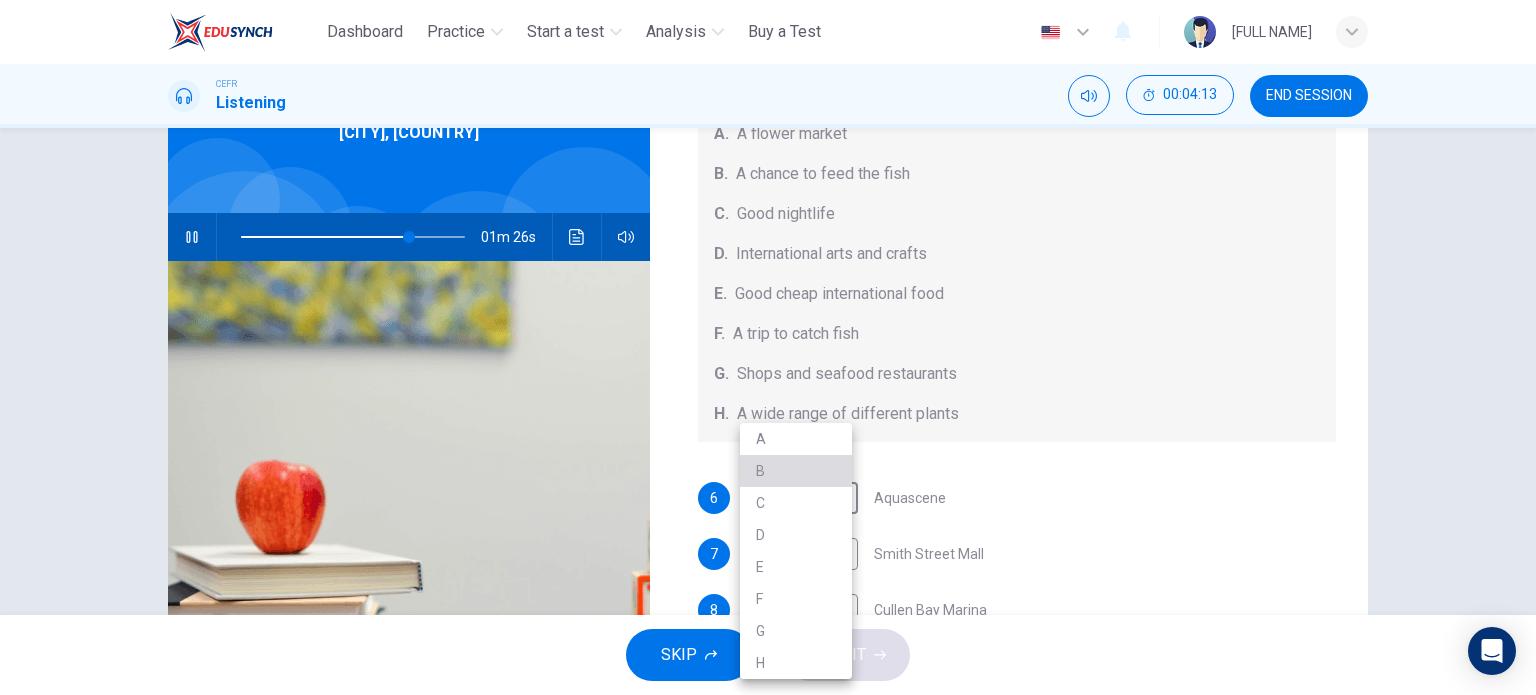 click on "B" at bounding box center [796, 471] 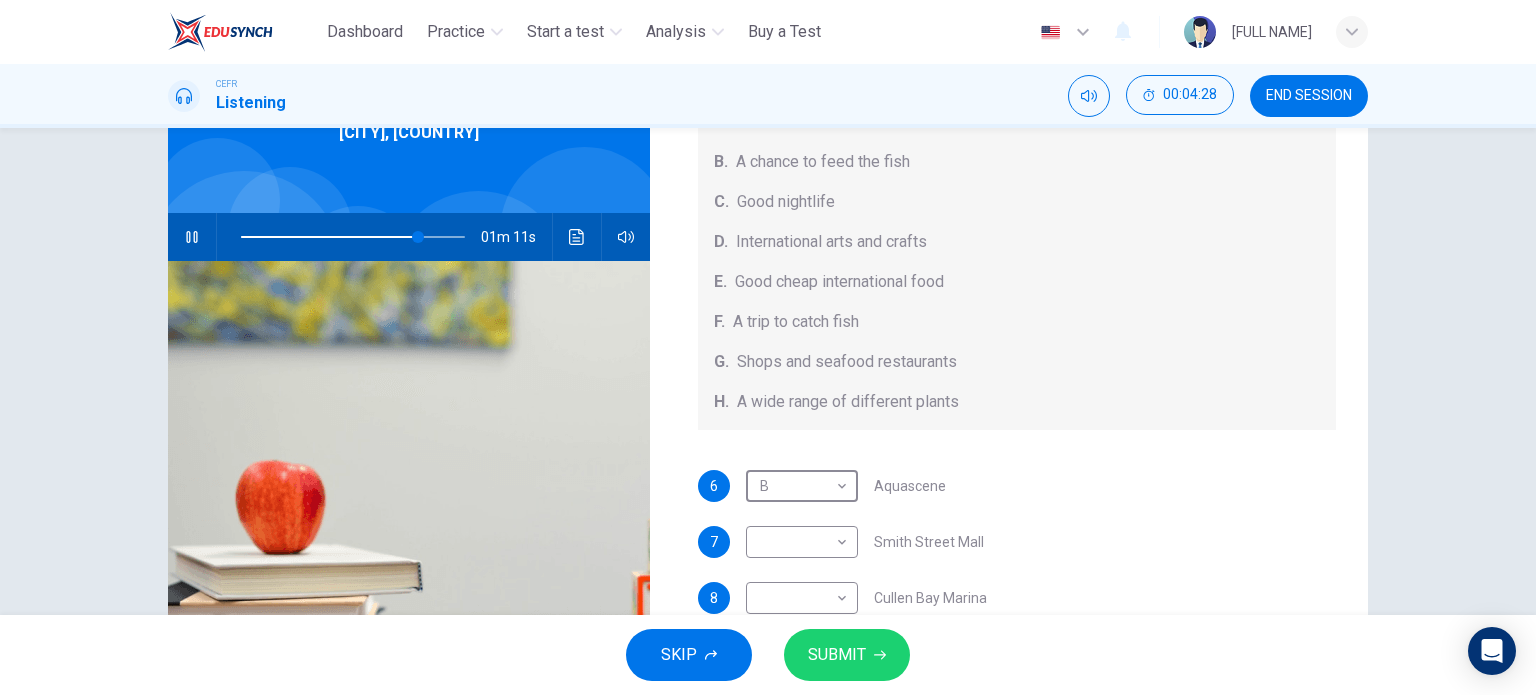 scroll, scrollTop: 224, scrollLeft: 0, axis: vertical 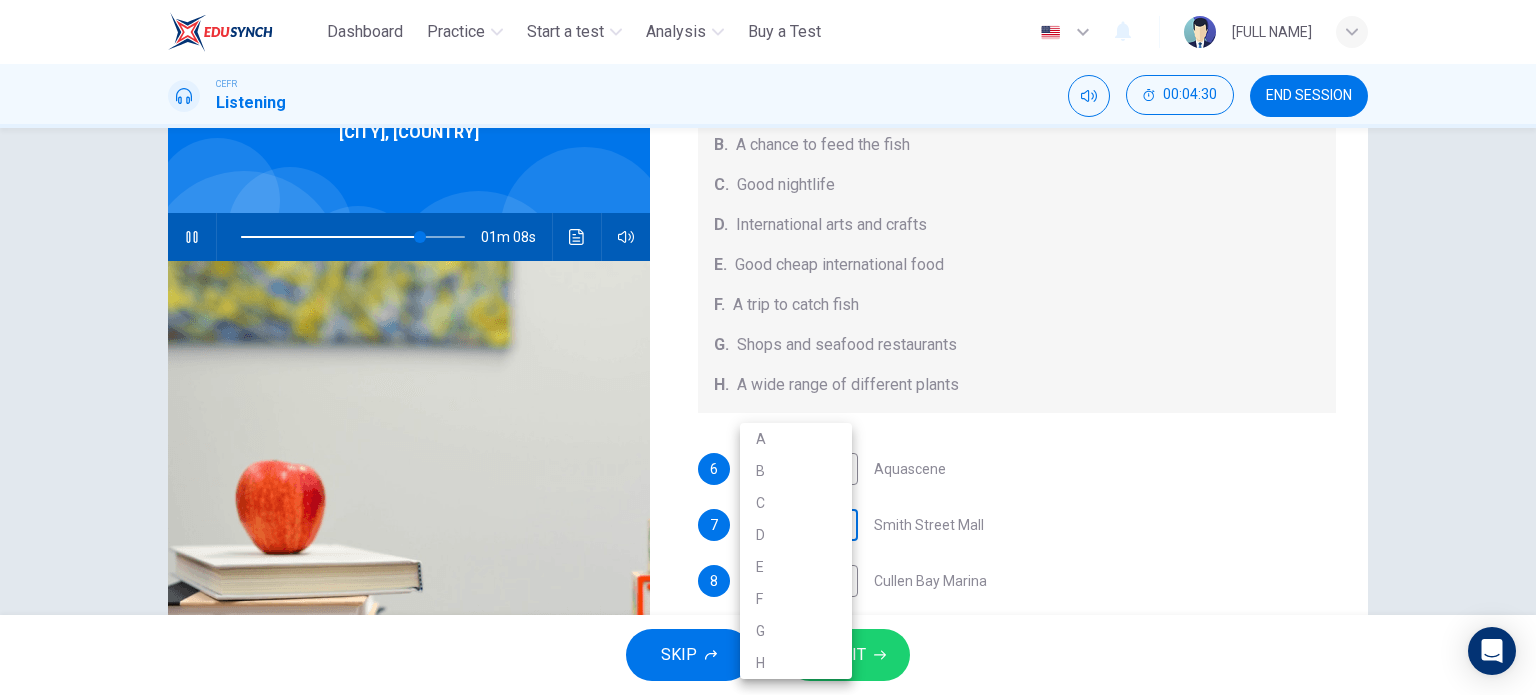 click on "This site uses cookies, as explained in our Privacy Policy. If you agree to the use of cookies, please click the Accept button and continue to browse our site. Privacy Policy Accept Dashboard Practice Start a test Analysis Buy a Test English ** ​ [FULL NAME] CEFR Listening 00:04:30 END SESSION Questions 6 - 10 Choose your answers from the box and write the correct letter A-H next to the questions below.
What can you find at each of the places below? A. A flower market B. A chance to feed the fish C. Good nightlife D. International arts and crafts E. Good cheap international food F. A trip to catch fish G. Shops and seafood restaurants H. A wide range of different plants 6 B * Aquascene 7 ​ ​ Smith Street Mall 8 ​ ​ Cullen Bay Marina 9 ​ ​ Fannie Bay 10 ​ ​ Mitchell Street [CITY], [COUNTRY] 01m 08s SKIP SUBMIT ELTC - EduSynch CEFR Test for Teachers in Malaysia
Dashboard Practice Start a test Analysis Pricing Notifications 2 © Copyright 2025 A" at bounding box center (768, 347) 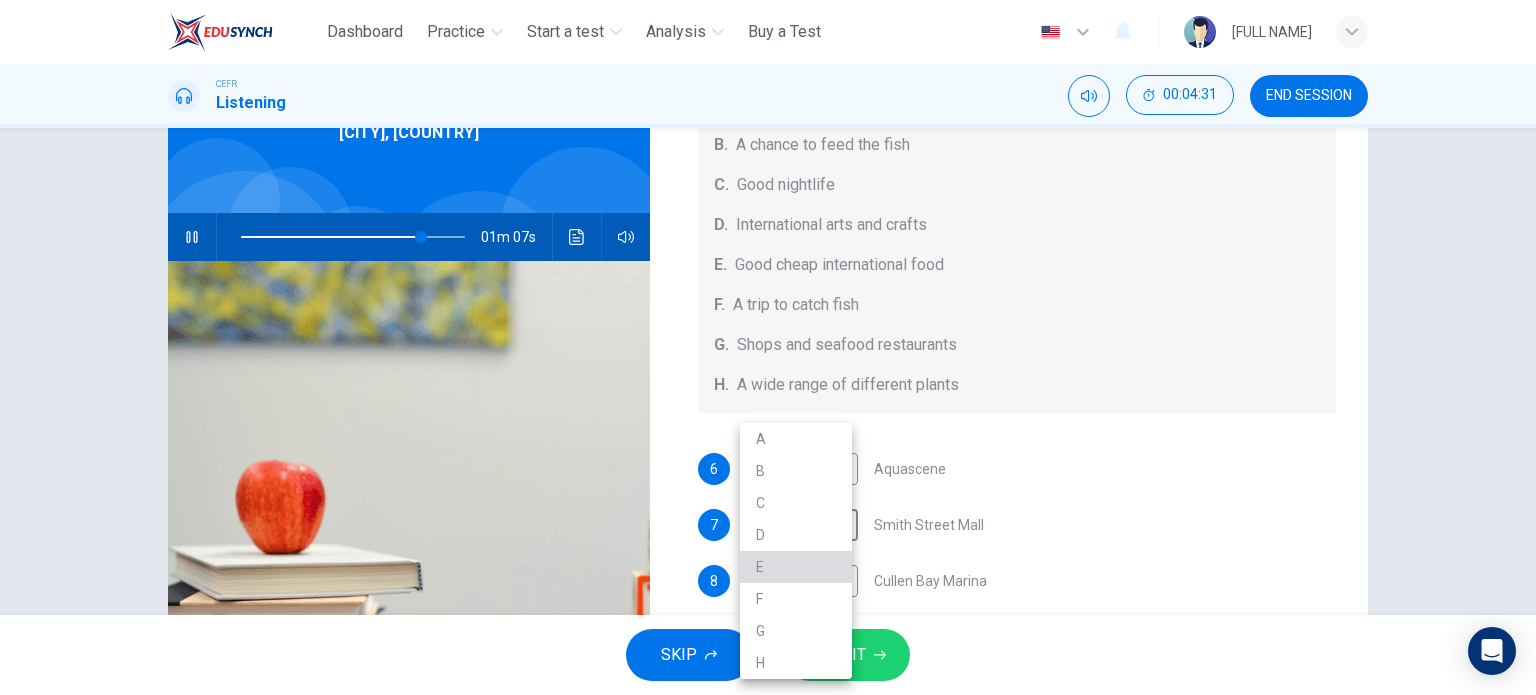 click on "E" at bounding box center (796, 567) 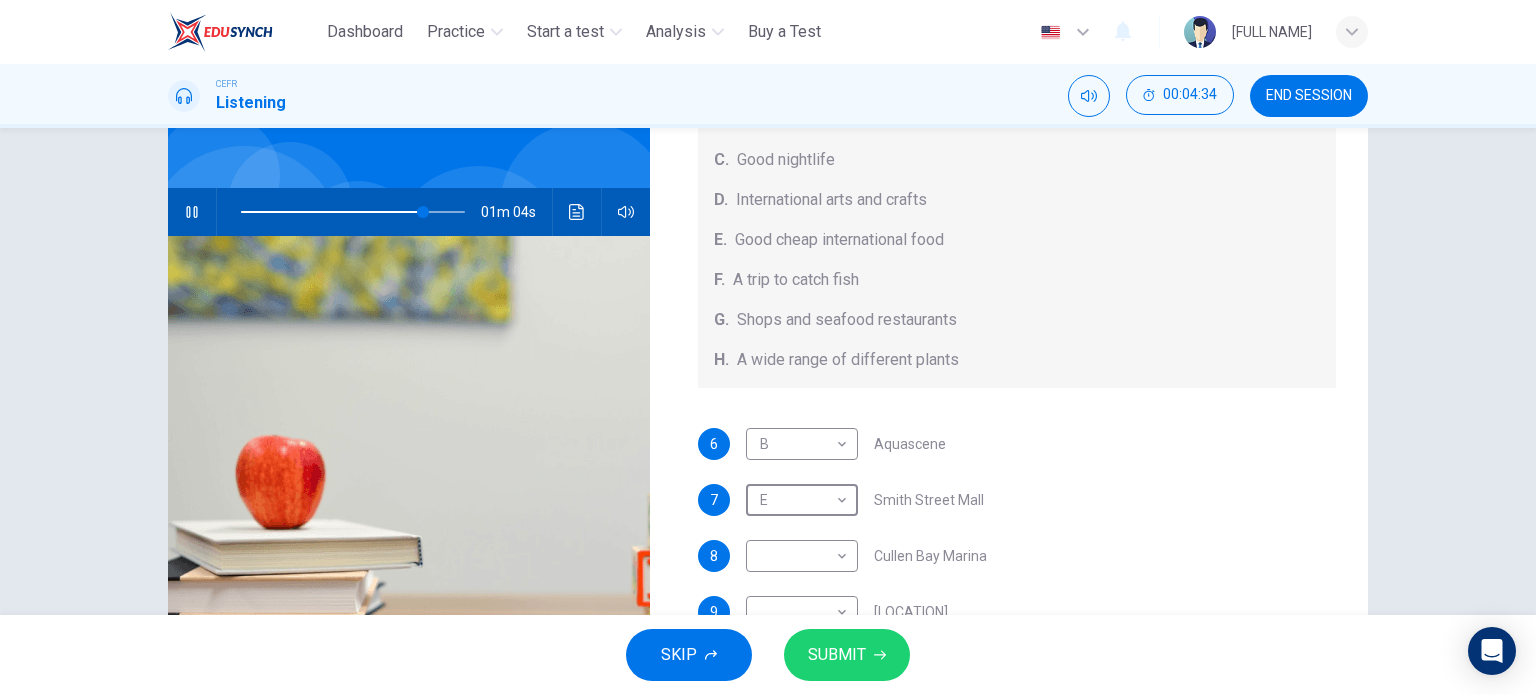 scroll, scrollTop: 144, scrollLeft: 0, axis: vertical 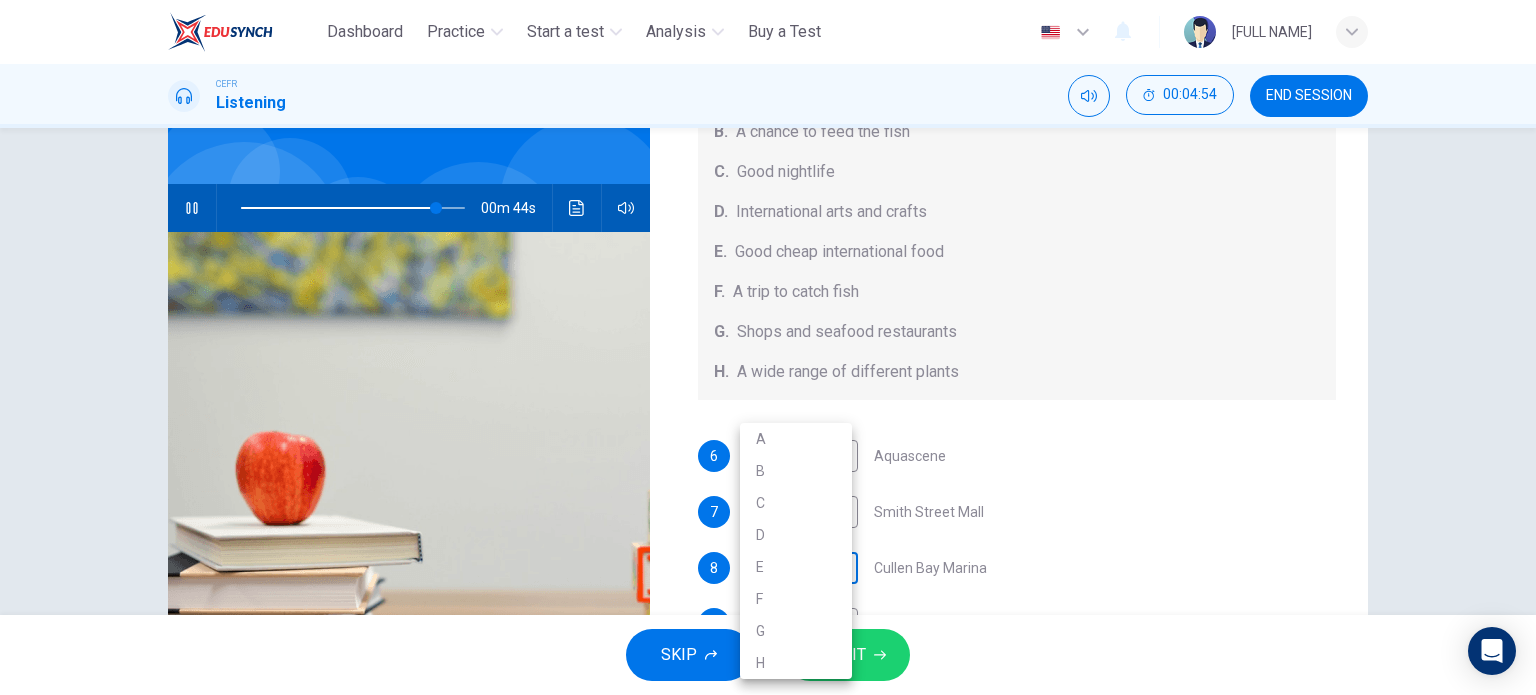 click on "This site uses cookies, as explained in our Privacy Policy. If you agree to the use of cookies, please click the Accept button and continue to browse our site. Privacy Policy Accept Dashboard Practice Start a test Analysis Buy a Test English ** ​ [FULL NAME] CEFR Listening 00:04:54 END SESSION Questions 6 - 10 Choose your answers from the box and write the correct letter A-H next to the questions below.
What can you find at each of the places below? A. A flower market B. A chance to feed the fish C. Good nightlife D. International arts and crafts E. Good cheap international food F. A trip to catch fish G. Shops and seafood restaurants H. A wide range of different plants 6 B * Aquascene 7 E * Smith Street Mall 8 ​ ​ Cullen Bay Marina 9 ​ ​ Fannie Bay 10 ​ ​ Mitchell Street [CITY], [COUNTRY] 00m 44s SKIP SUBMIT ELTC - EduSynch CEFR Test for Teachers in Malaysia
Dashboard Practice Start a test Analysis Pricing Notifications 2 © Copyright 2025 A" at bounding box center (768, 347) 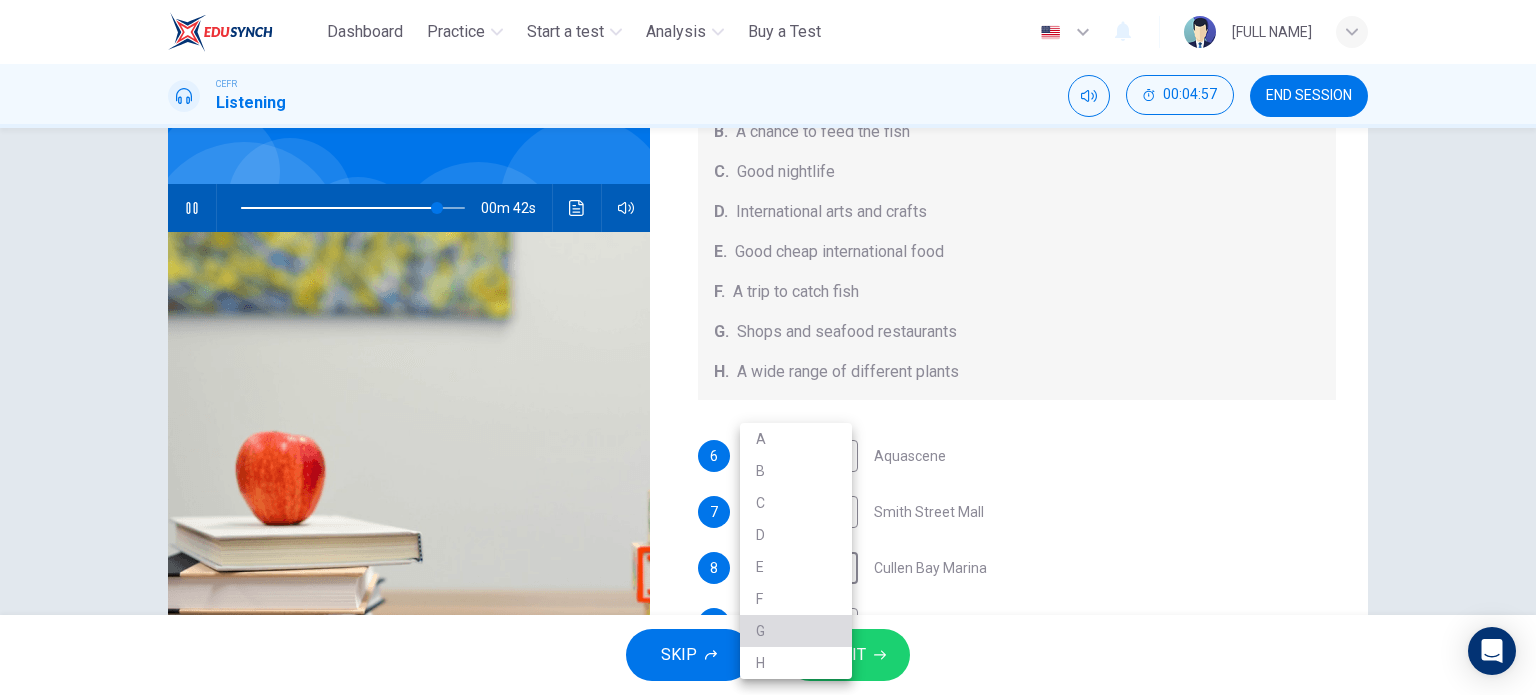 click on "G" at bounding box center (796, 631) 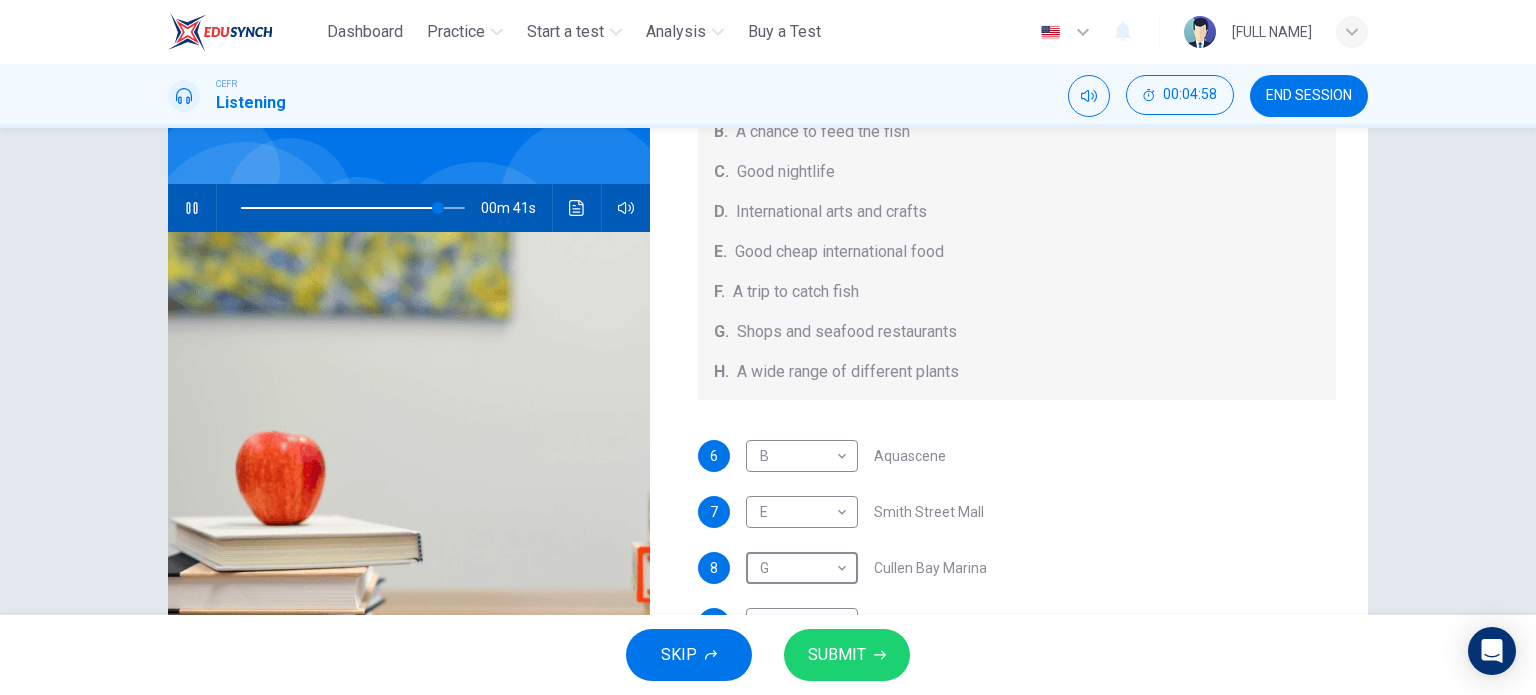 scroll, scrollTop: 224, scrollLeft: 0, axis: vertical 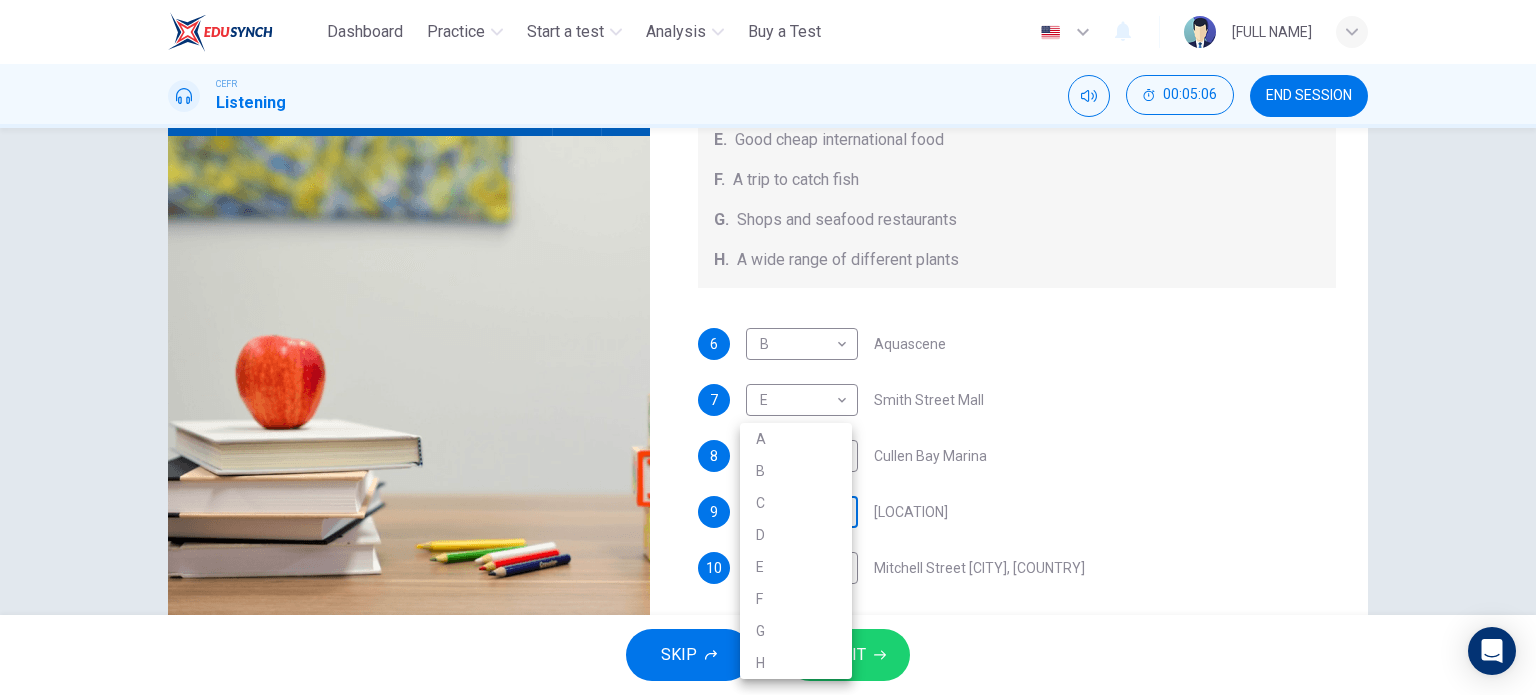 click on "This site uses cookies, as explained in our Privacy Policy. If you agree to the use of cookies, please click the Accept button and continue to browse our site. Privacy Policy Accept Dashboard Practice Start a test Analysis Buy a Test English ** ​ [FULL NAME] CEFR Listening 00:05:06 END SESSION Questions 6 - 10 Choose your answers from the box and write the correct letter A-H next to the questions below.
What can you find at each of the places below? A. A flower market B. A chance to feed the fish C. Good nightlife D. International arts and crafts E. Good cheap international food F. A trip to catch fish G. Shops and seafood restaurants H. A wide range of different plants 6 B * Aquascene 7 E * Smith Street Mall 8 G * Cullen Bay Marina 9 ​ ​ Fannie Bay 10 ​ ​ Mitchell Street [CITY], [COUNTRY] 00m 33s SKIP SUBMIT ELTC - EduSynch CEFR Test for Teachers in Malaysia
Dashboard Practice Start a test Analysis Pricing Notifications 2 © Copyright 2025 A" at bounding box center (768, 347) 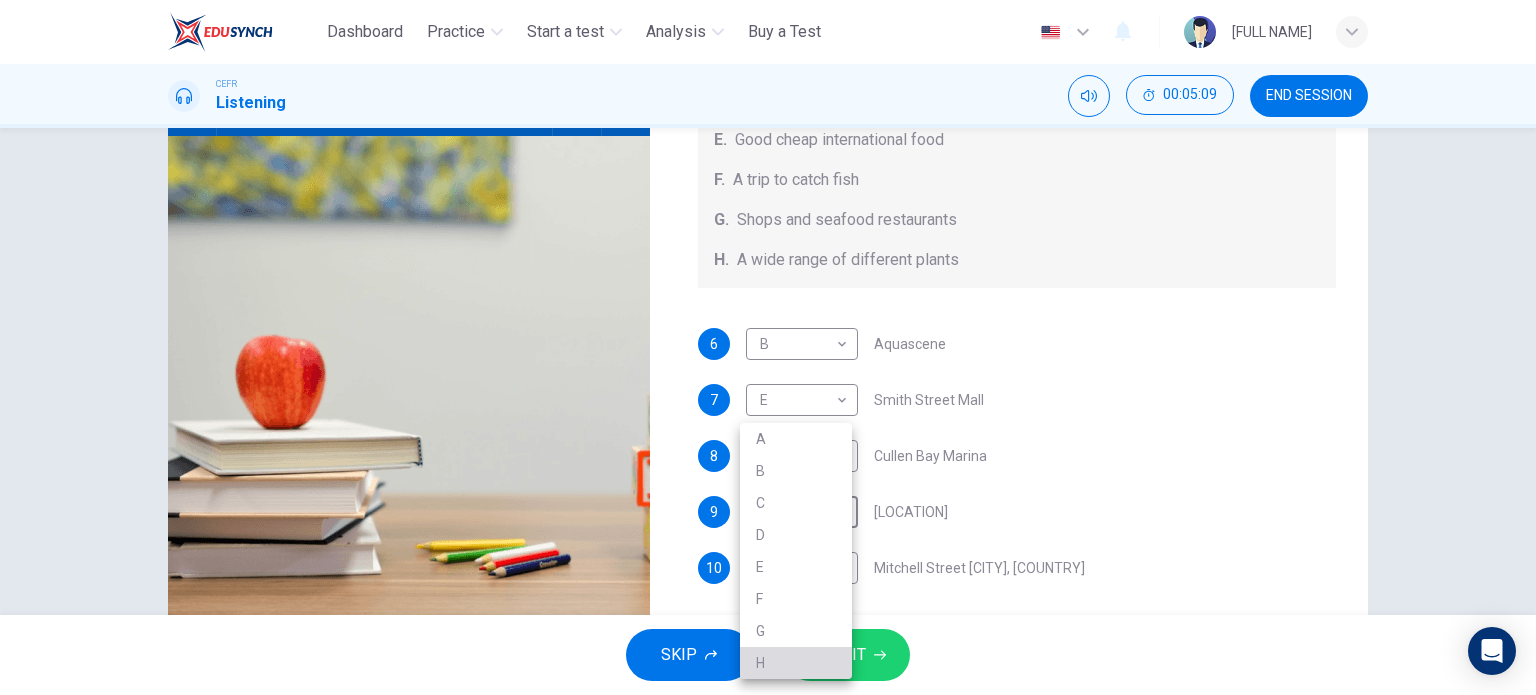 click on "H" at bounding box center (796, 663) 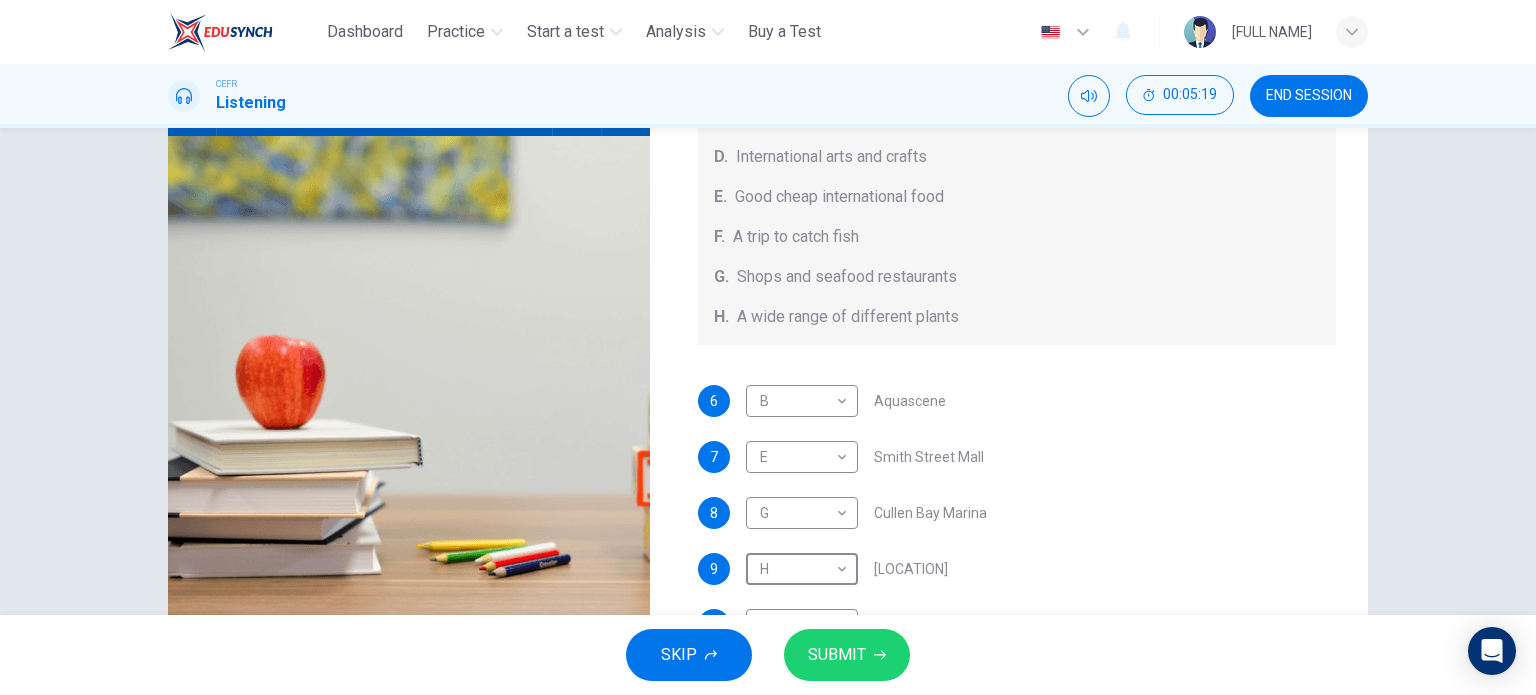 scroll, scrollTop: 224, scrollLeft: 0, axis: vertical 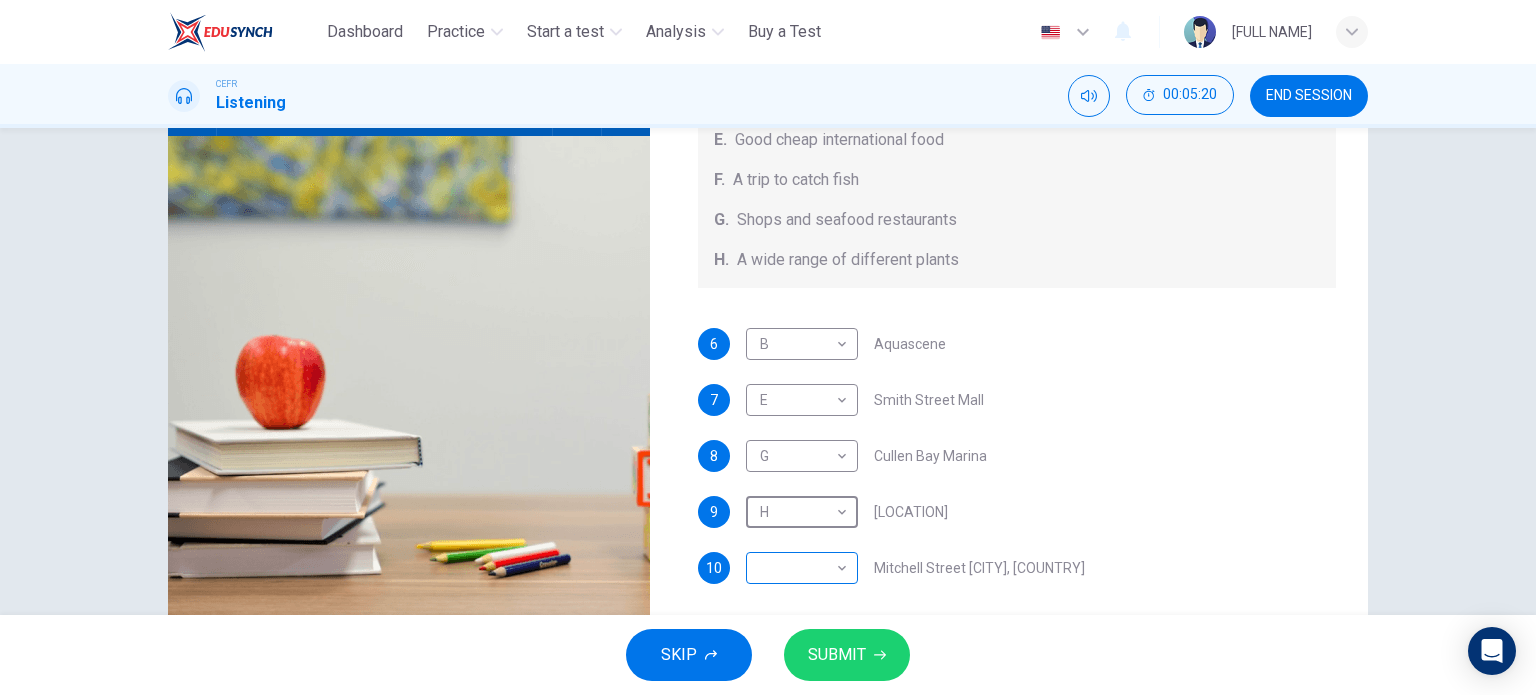 click on "This site uses cookies, as explained in our Privacy Policy. If you agree to the use of cookies, please click the Accept button and continue to browse our site. Privacy Policy Accept Dashboard Practice Start a test Analysis Buy a Test English ** ​ [FULL NAME] CEFR Listening 00:05:20 END SESSION Questions 6 - 10 Choose your answers from the box and write the correct letter A-H next to the questions below.
What can you find at each of the places below? A. A flower market B. A chance to feed the fish C. Good nightlife D. International arts and crafts E. Good cheap international food F. A trip to catch fish G. Shops and seafood restaurants H. A wide range of different plants 6 B * Aquascene 7 E * Smith Street Mall 8 G * Cullen Bay Marina 9 H * Fannie Bay 10 ​ ​ Mitchell Street [CITY], [COUNTRY] 00m 18s SKIP SUBMIT ELTC - EduSynch CEFR Test for Teachers in Malaysia
Dashboard Practice Start a test Analysis Pricing Notifications 2 © Copyright 2025" at bounding box center (768, 347) 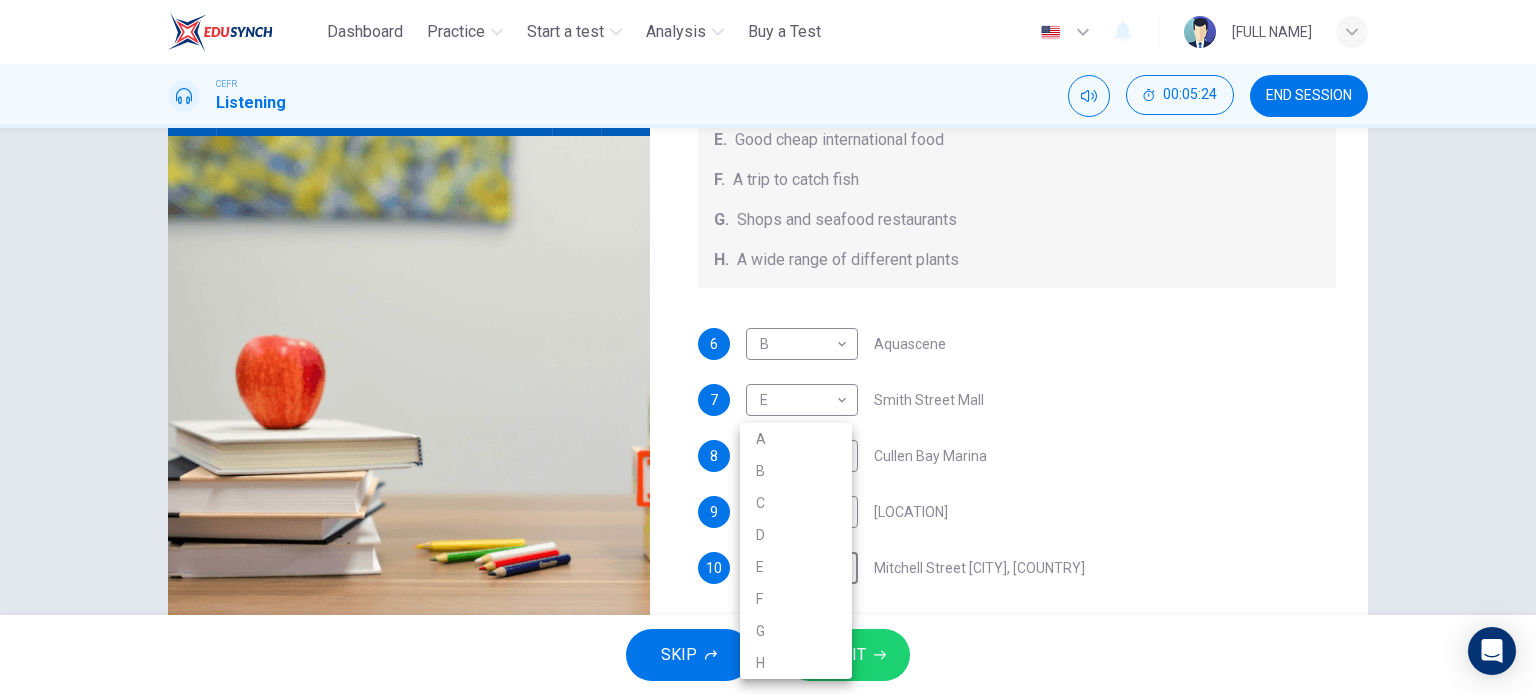 click at bounding box center (768, 347) 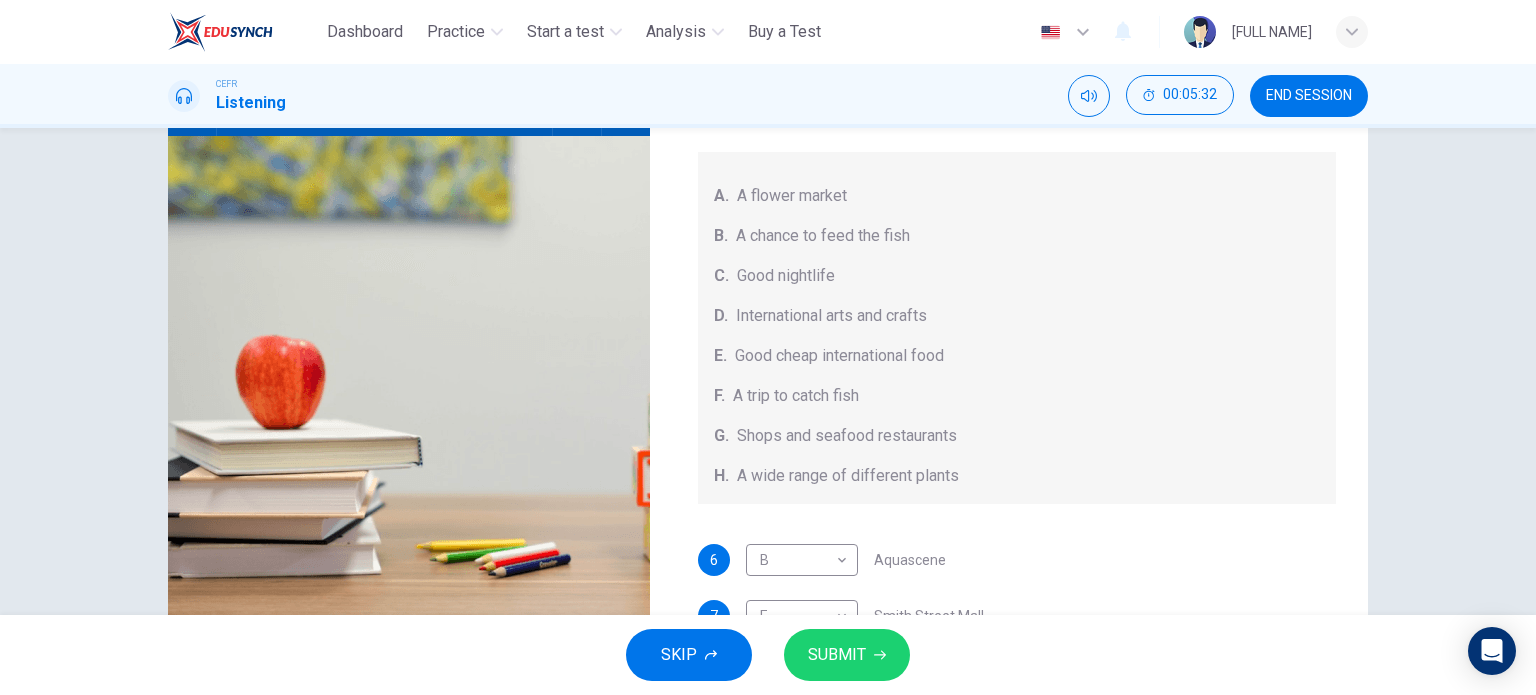scroll, scrollTop: 224, scrollLeft: 0, axis: vertical 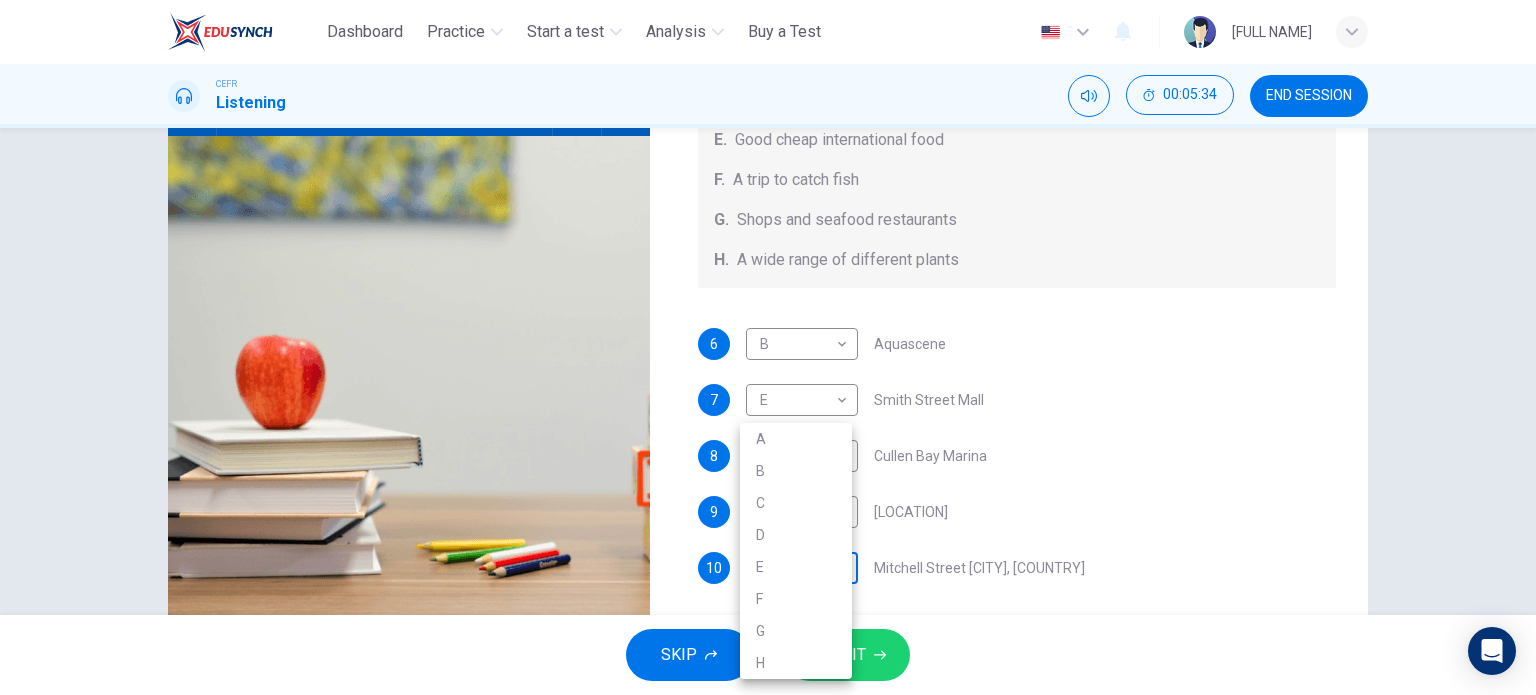 click on "This site uses cookies, as explained in our Privacy Policy. If you agree to the use of cookies, please click the Accept button and continue to browse our site. Privacy Policy Accept Dashboard Practice Start a test Analysis Buy a Test English ** ​ [FULL NAME] CEFR Listening 00:05:34 END SESSION Questions 6 - 10 Choose your answers from the box and write the correct letter A-H next to the questions below.
What can you find at each of the places below? A. A flower market B. A chance to feed the fish C. Good nightlife D. International arts and crafts E. Good cheap international food F. A trip to catch fish G. Shops and seafood restaurants H. A wide range of different plants 6 B * Aquascene 7 E * Smith Street Mall 8 G * Cullen Bay Marina 9 H * Fannie Bay 10 ​ ​ Mitchell Street [CITY], [COUNTRY] 00m 04s SKIP SUBMIT ELTC - EduSynch CEFR Test for Teachers in Malaysia
Dashboard Practice Start a test Analysis Pricing Notifications 2 © Copyright 2025 A" at bounding box center [768, 347] 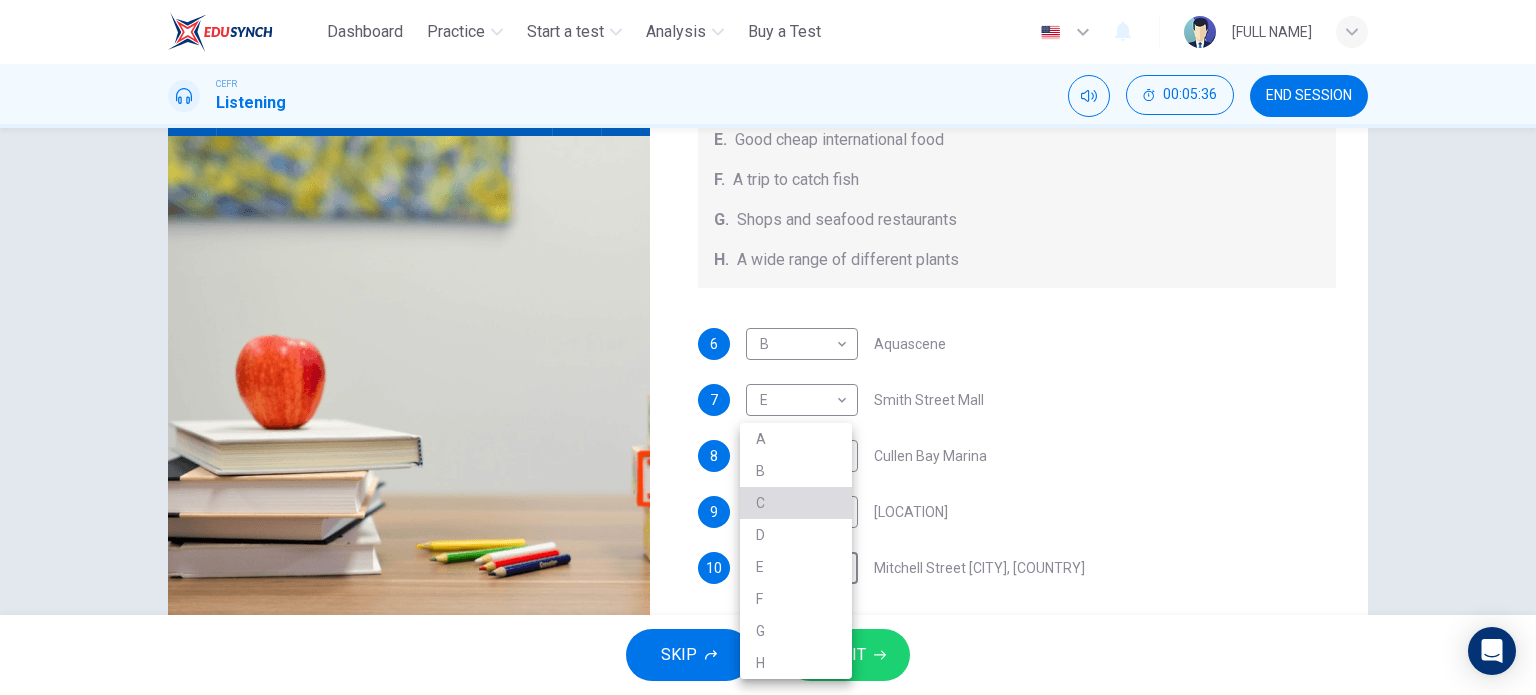 click on "C" at bounding box center (796, 503) 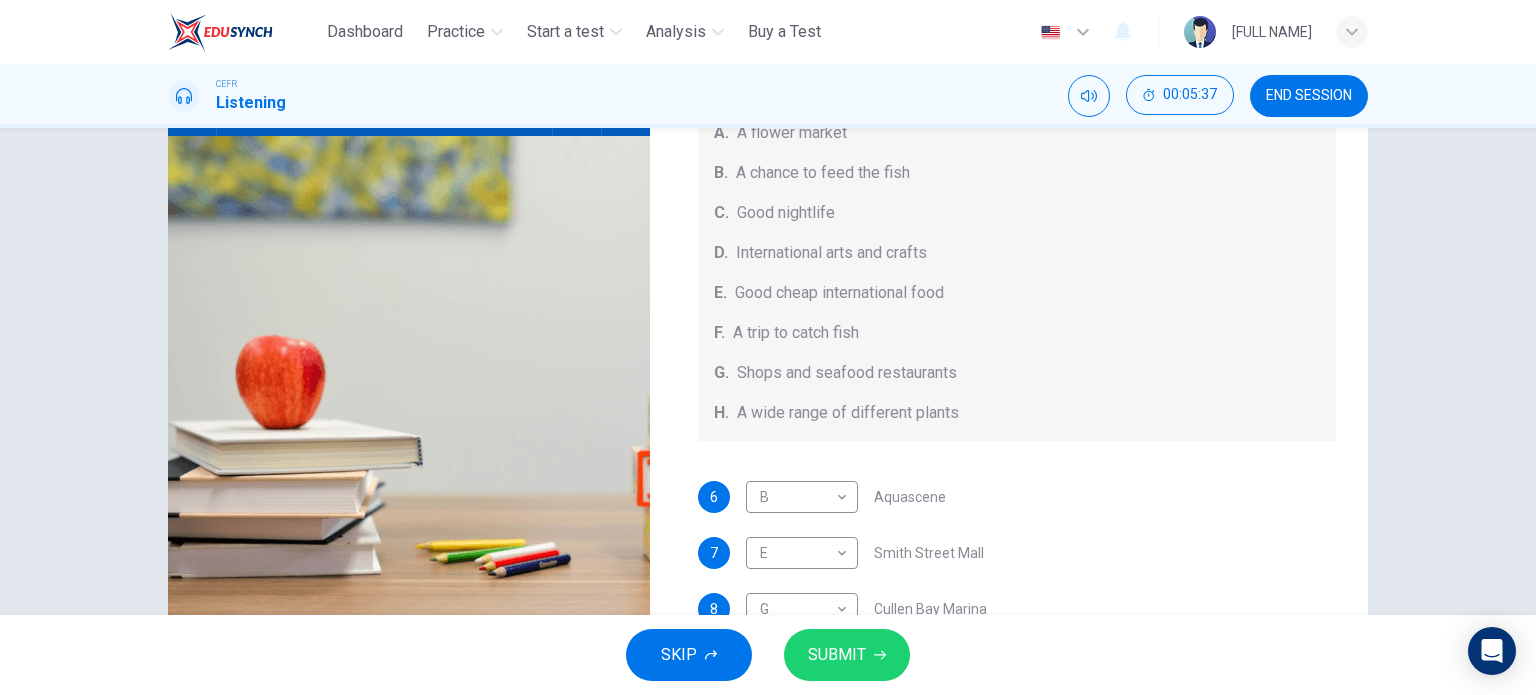 scroll, scrollTop: 68, scrollLeft: 0, axis: vertical 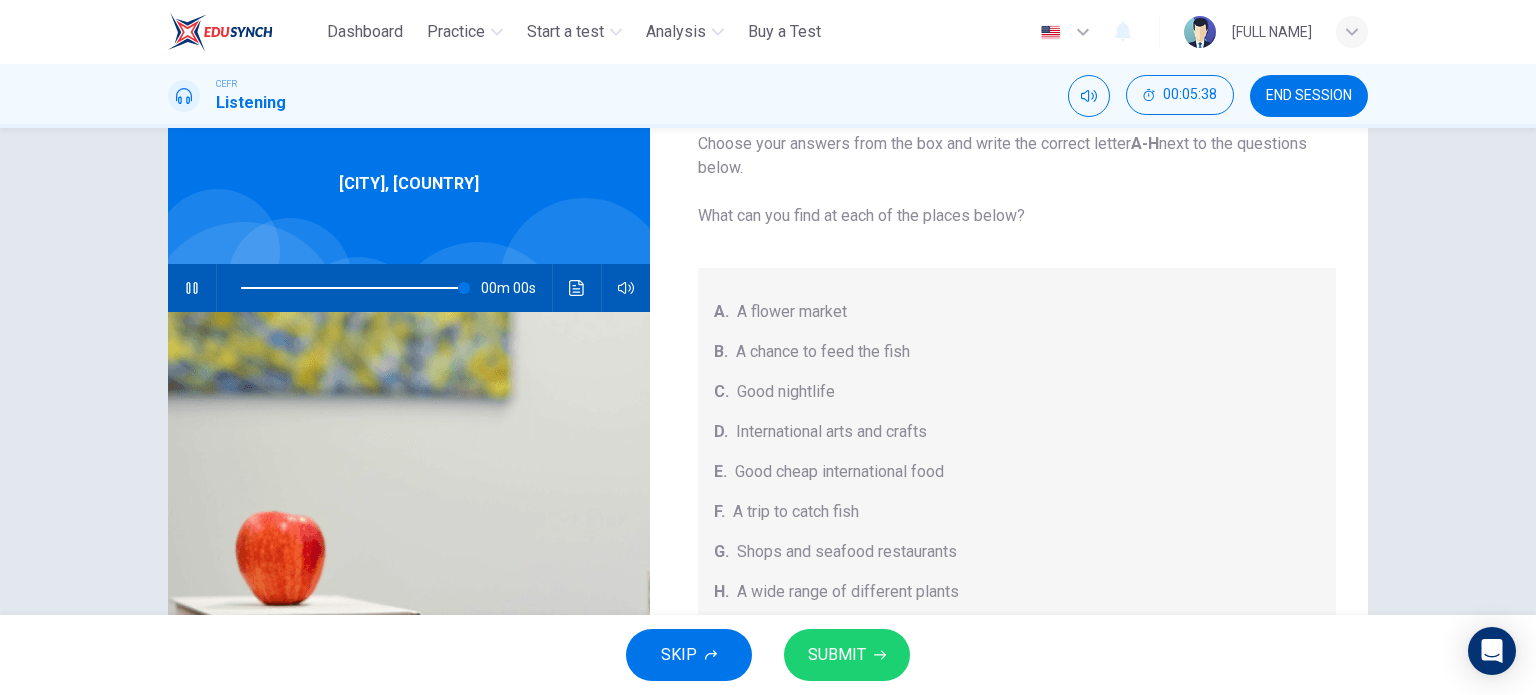 type on "*" 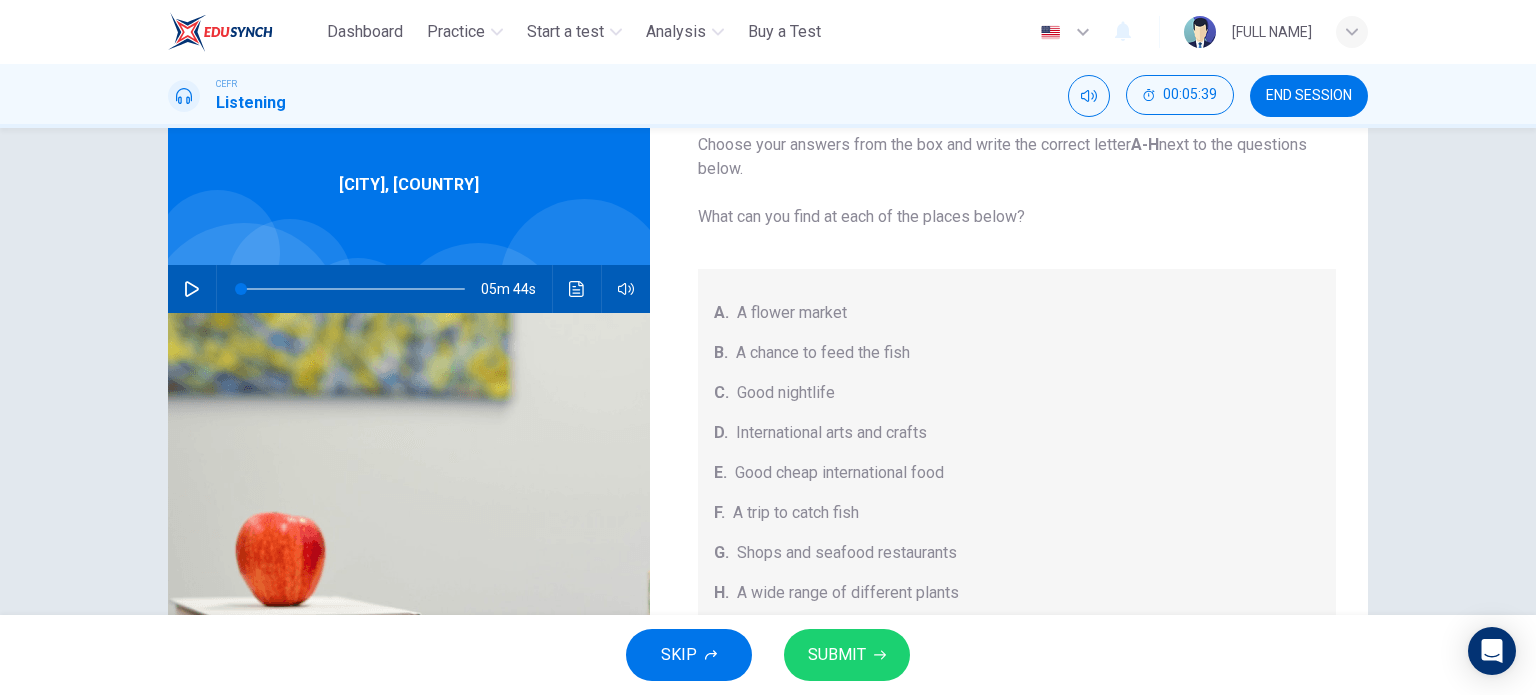 scroll, scrollTop: 224, scrollLeft: 0, axis: vertical 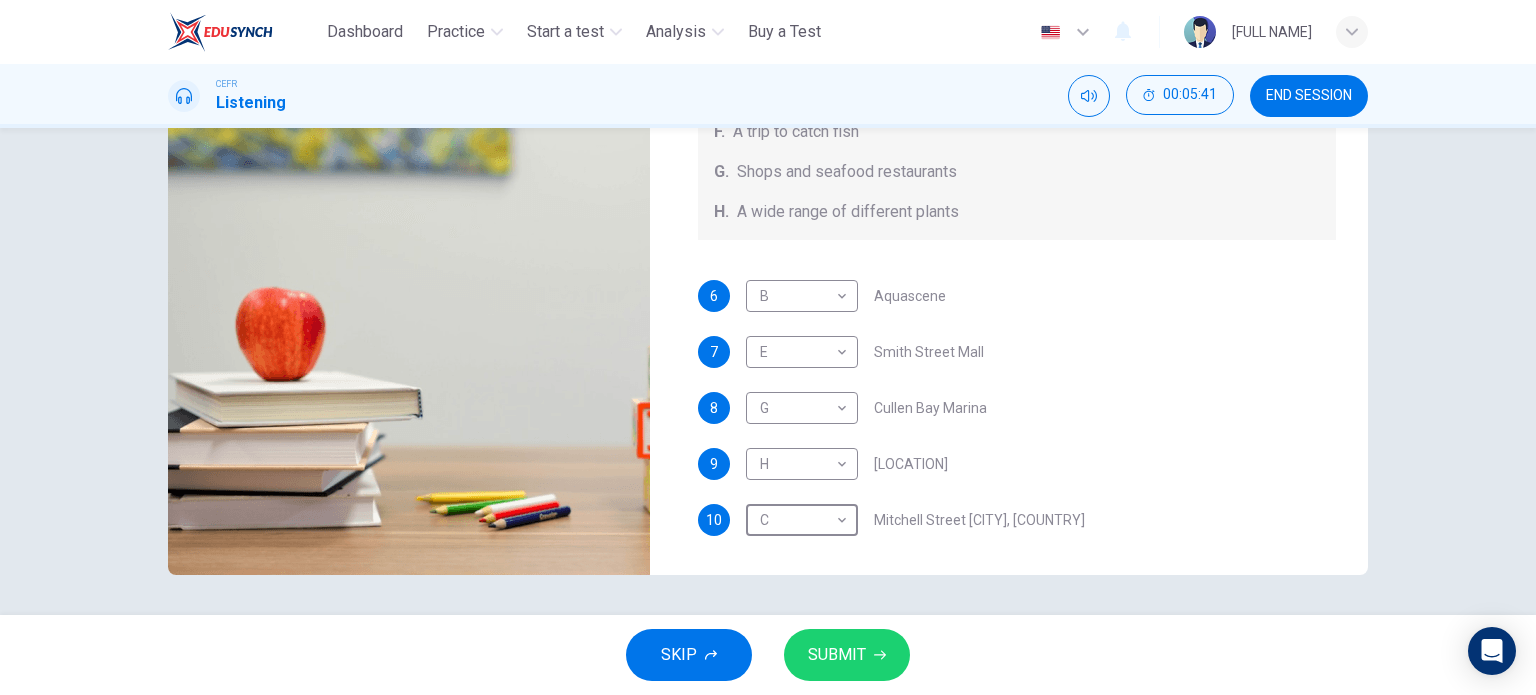 click on "SUBMIT" at bounding box center [837, 655] 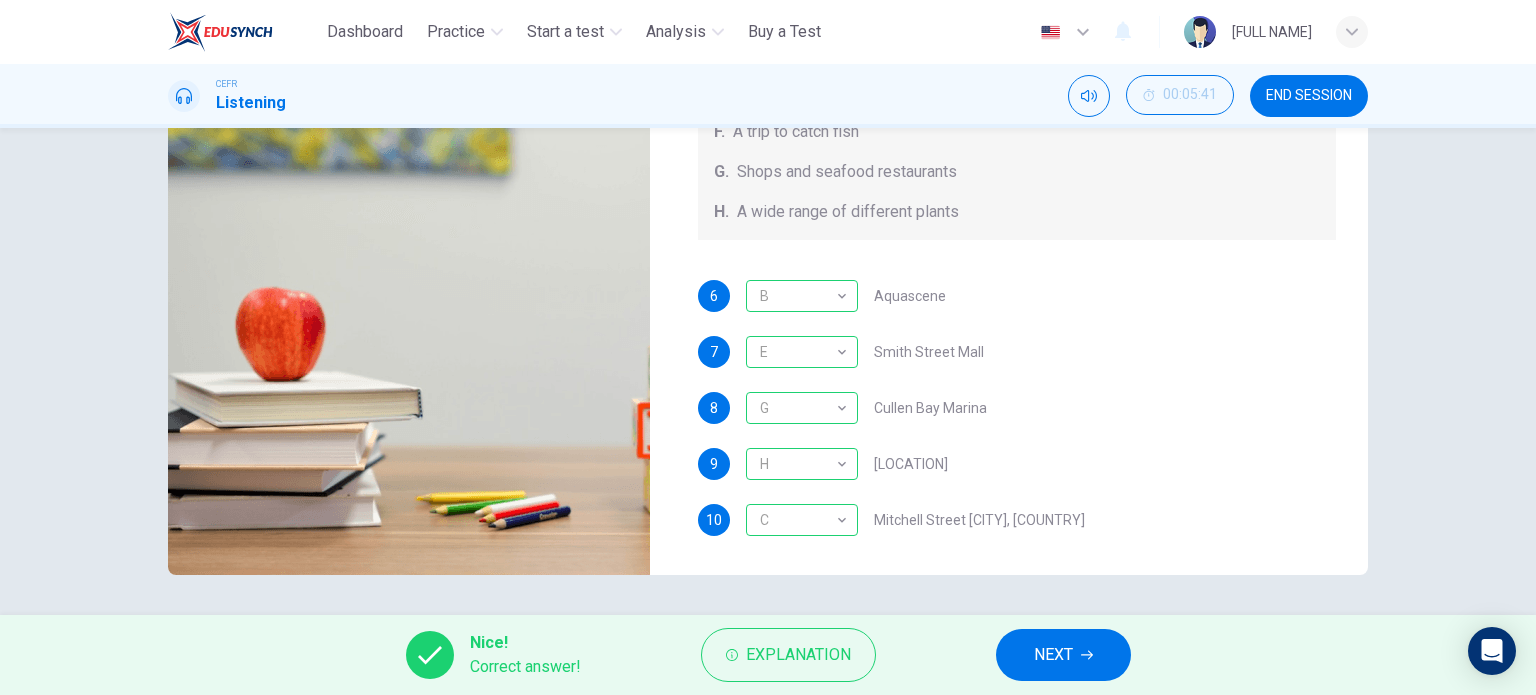 scroll, scrollTop: 0, scrollLeft: 0, axis: both 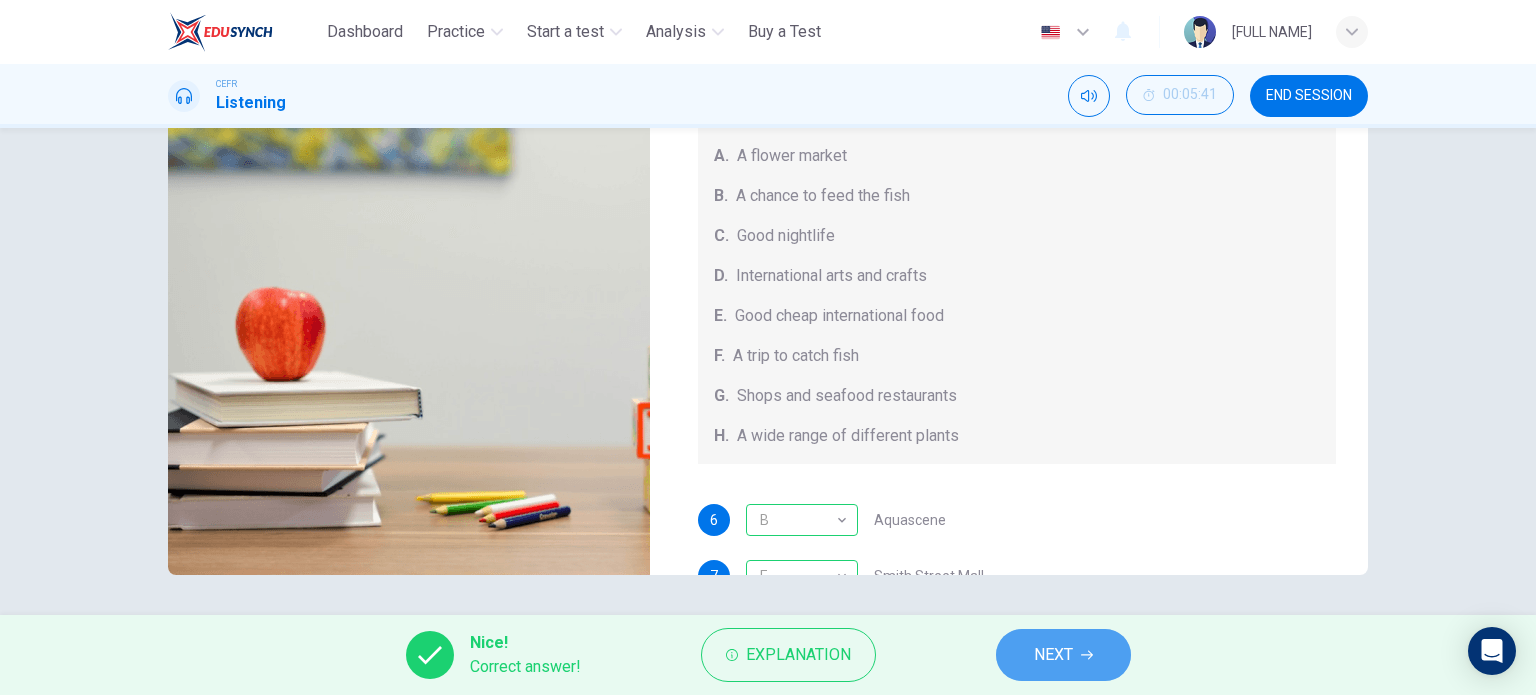 click on "NEXT" at bounding box center [1053, 655] 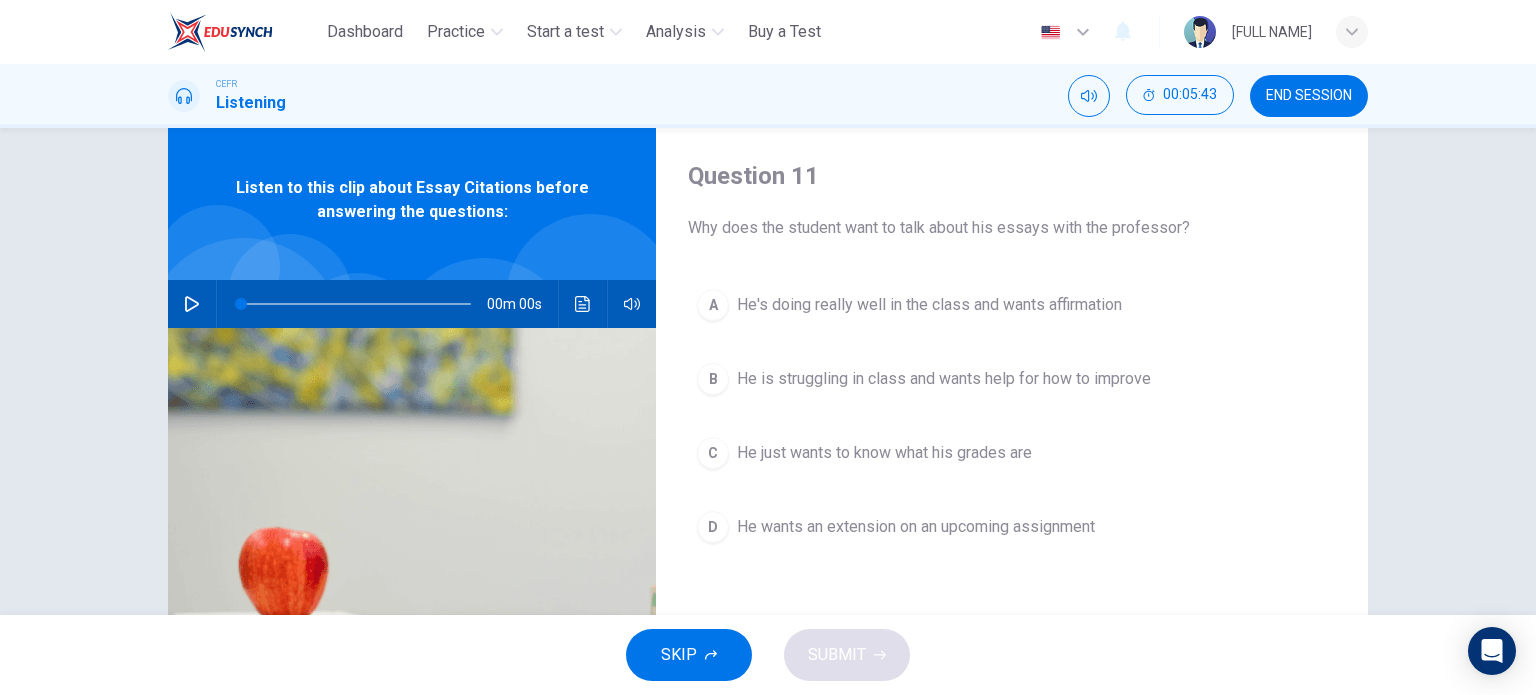 scroll, scrollTop: 48, scrollLeft: 0, axis: vertical 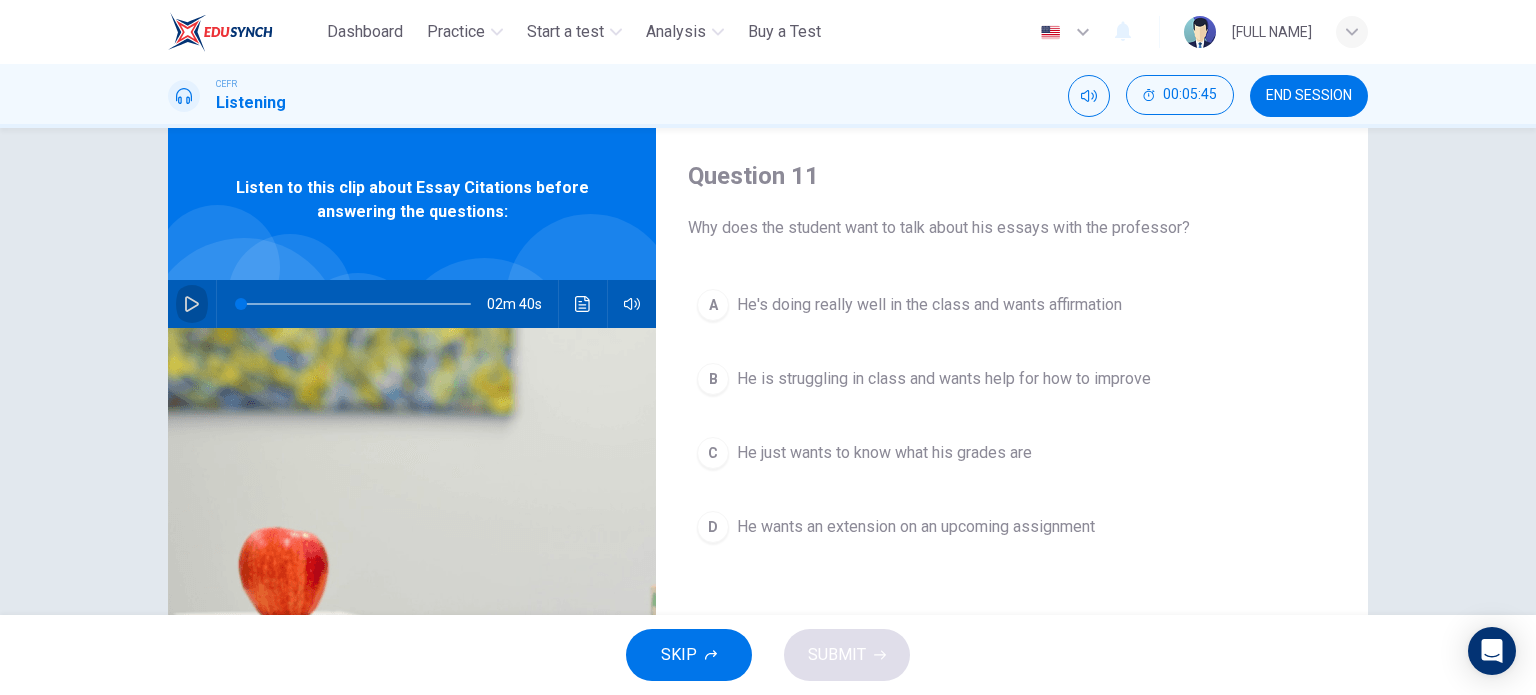 click at bounding box center (192, 304) 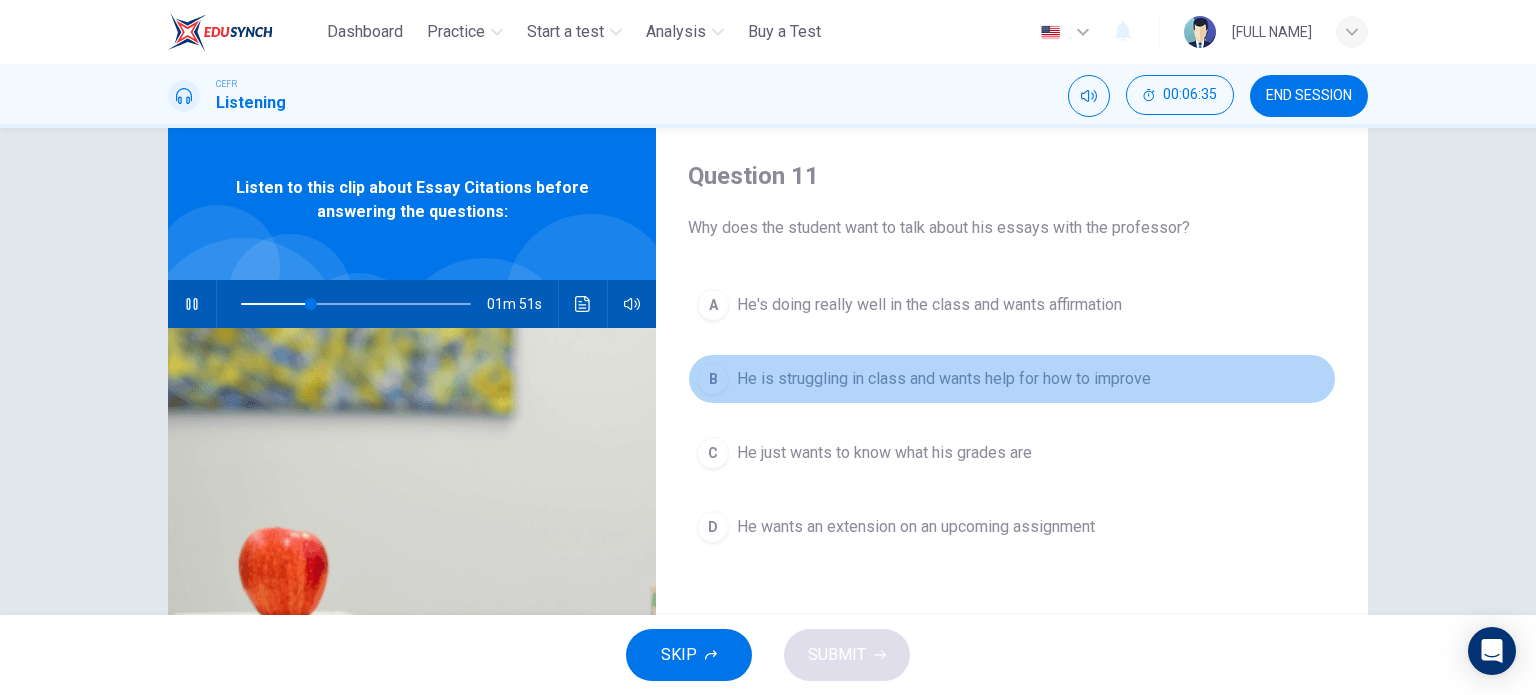 click on "He is struggling in class and wants help for how to improve" at bounding box center [944, 379] 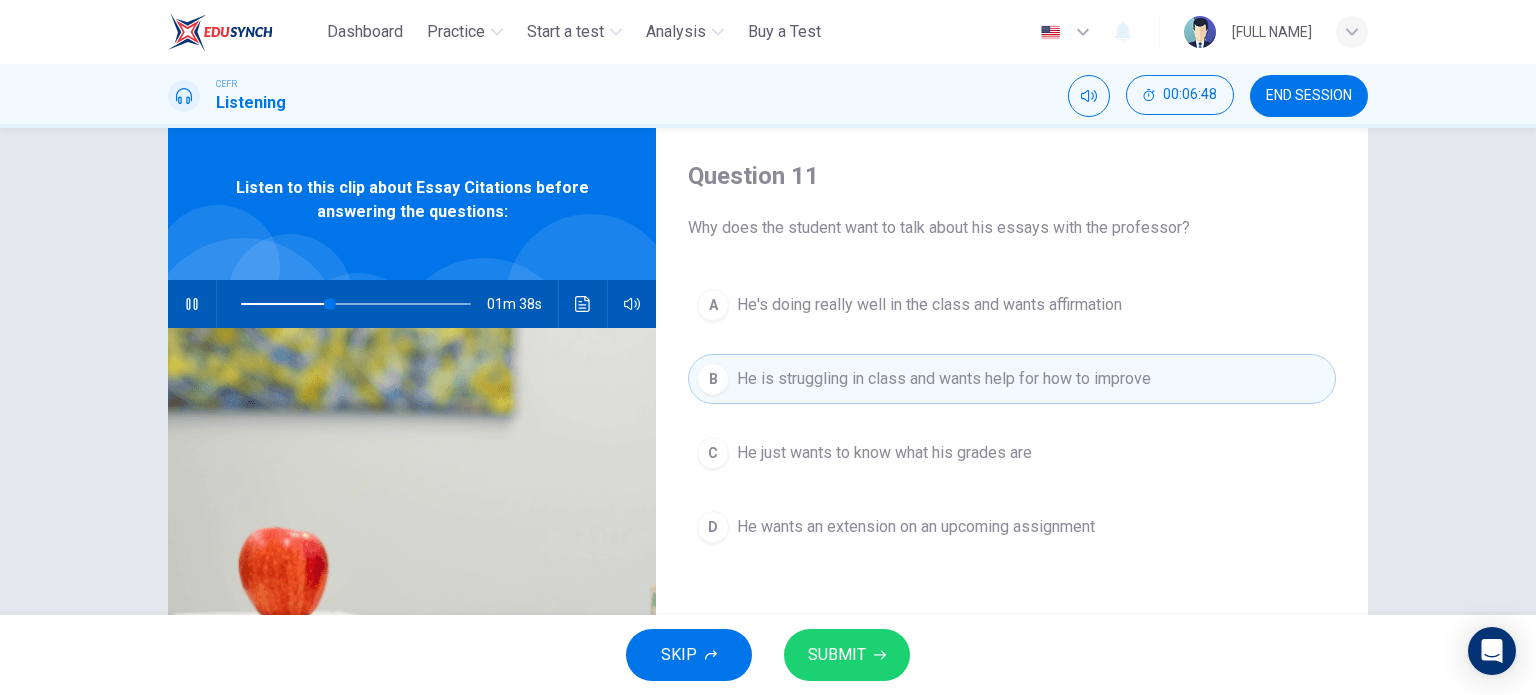 click on "SUBMIT" at bounding box center (837, 655) 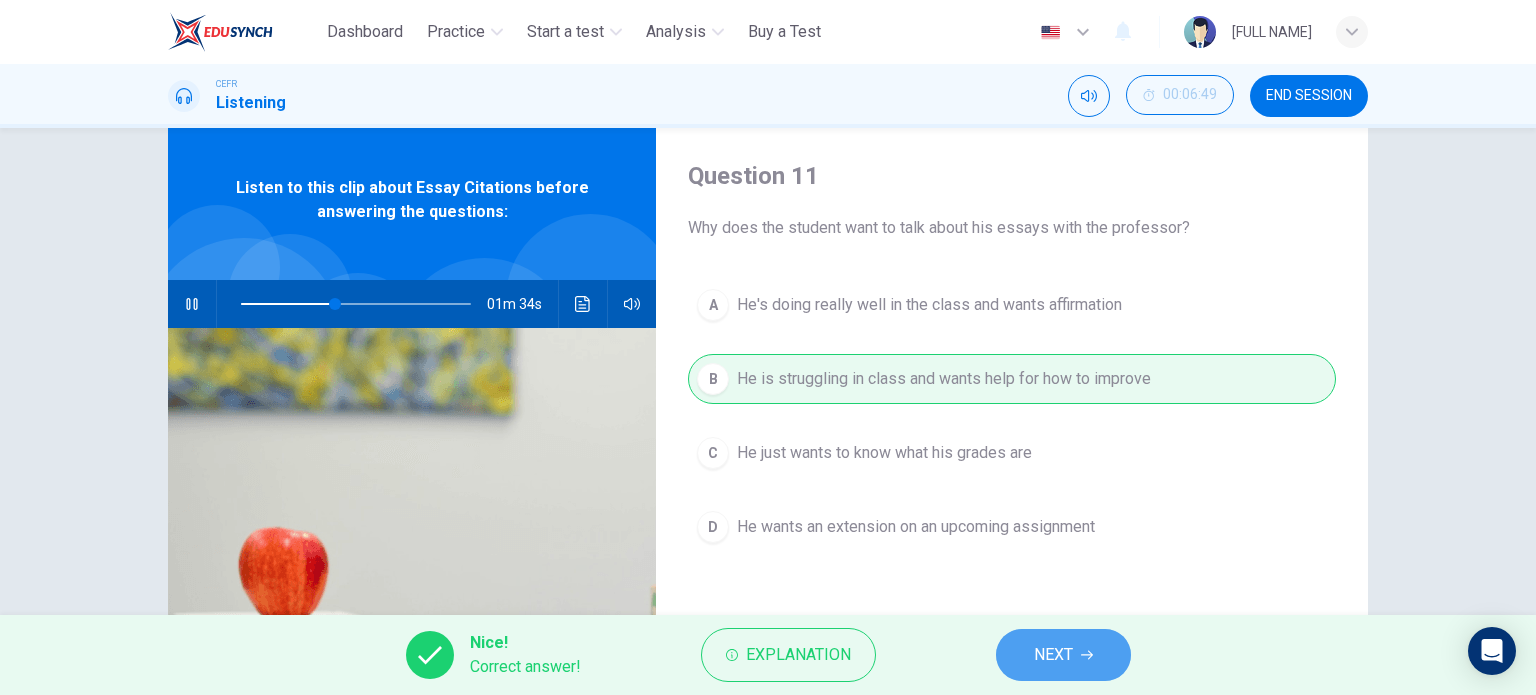 click on "NEXT" at bounding box center (1053, 655) 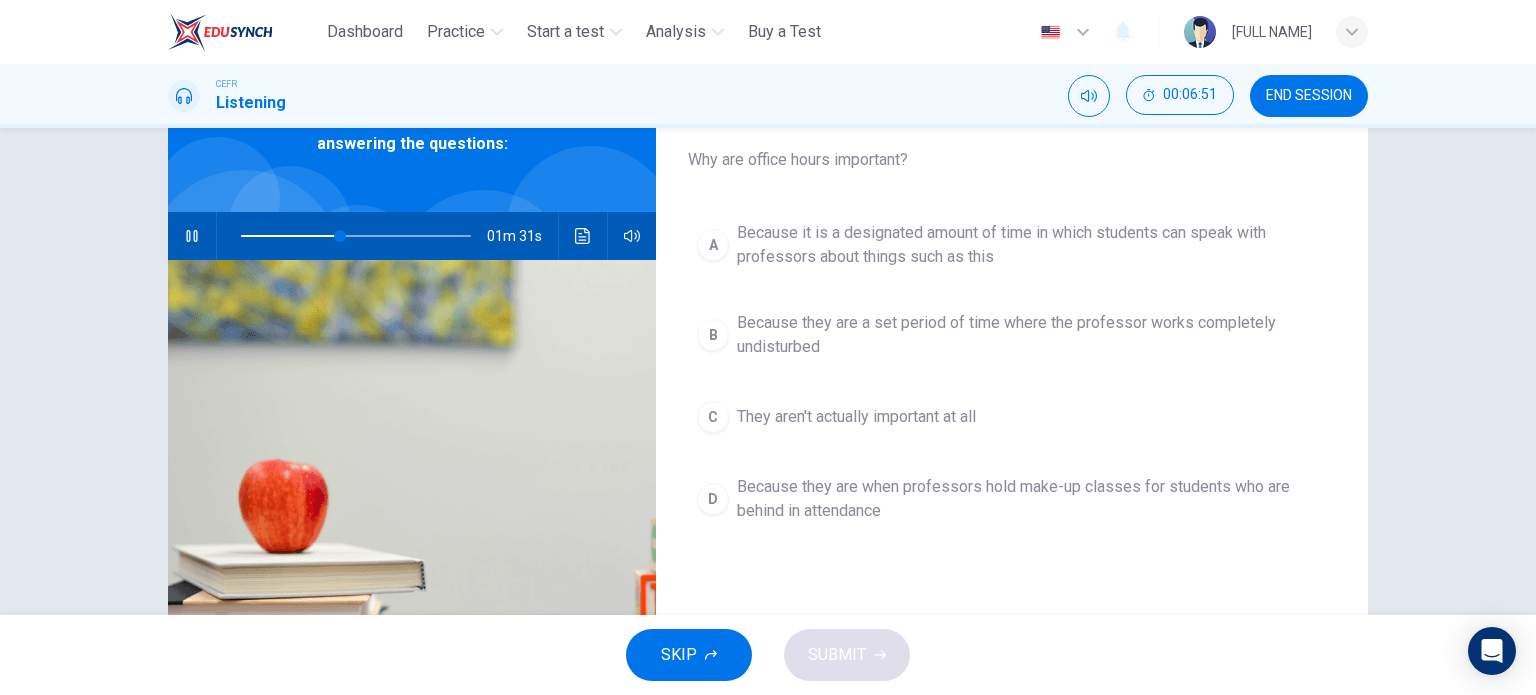 scroll, scrollTop: 118, scrollLeft: 0, axis: vertical 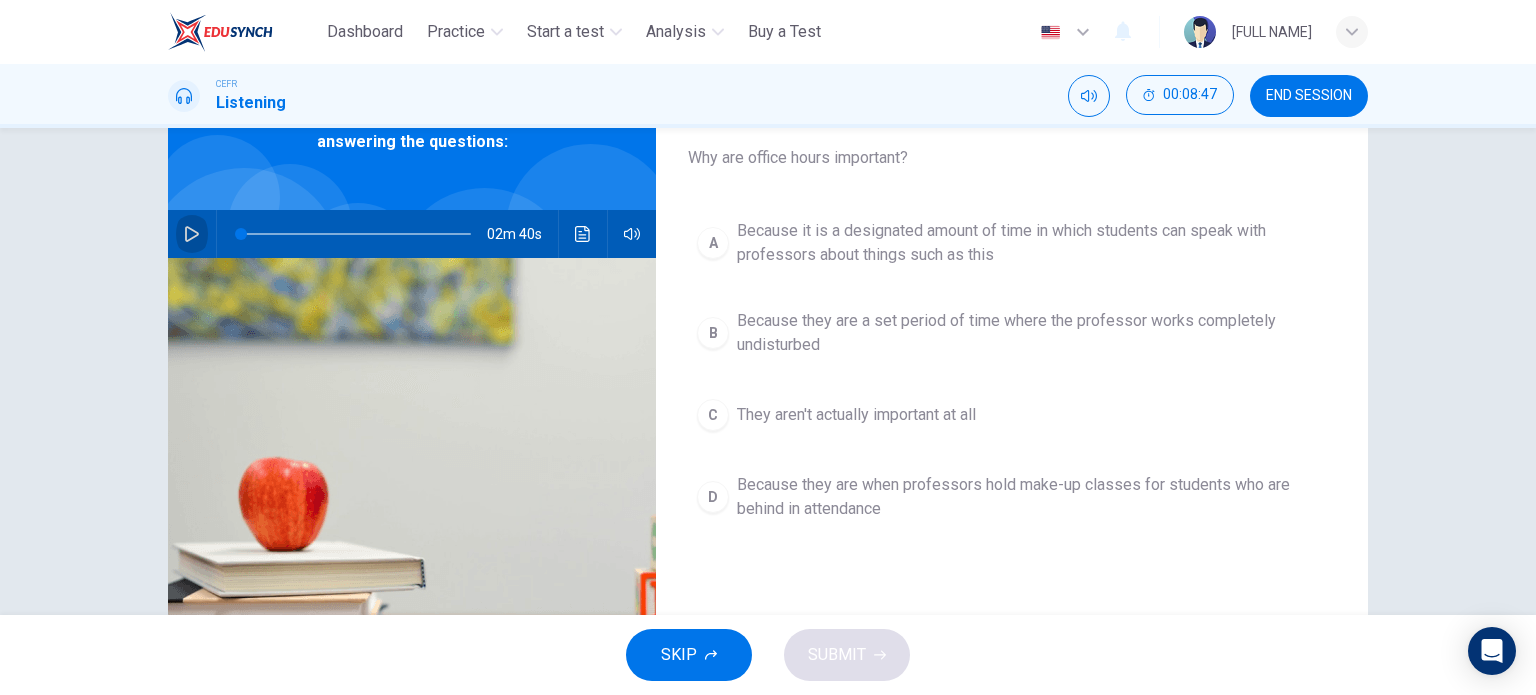 click 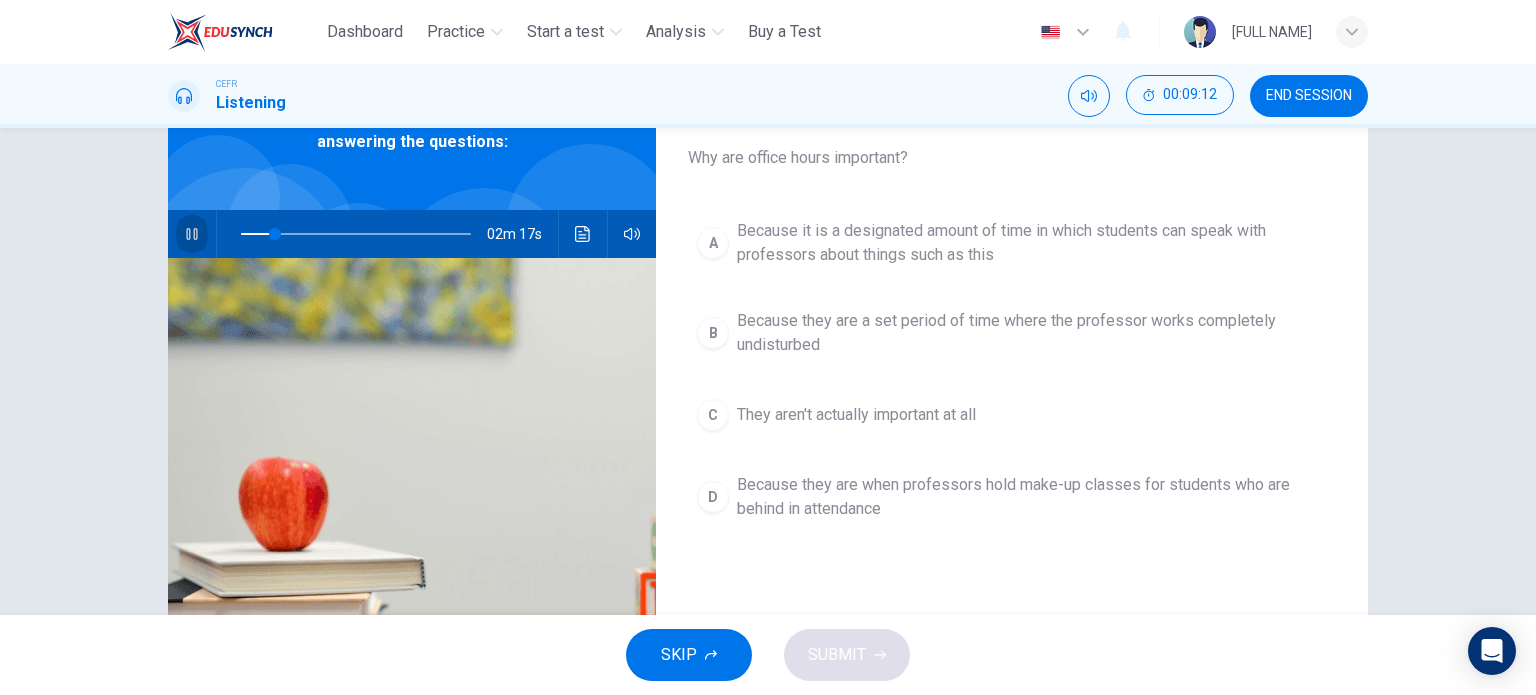 click 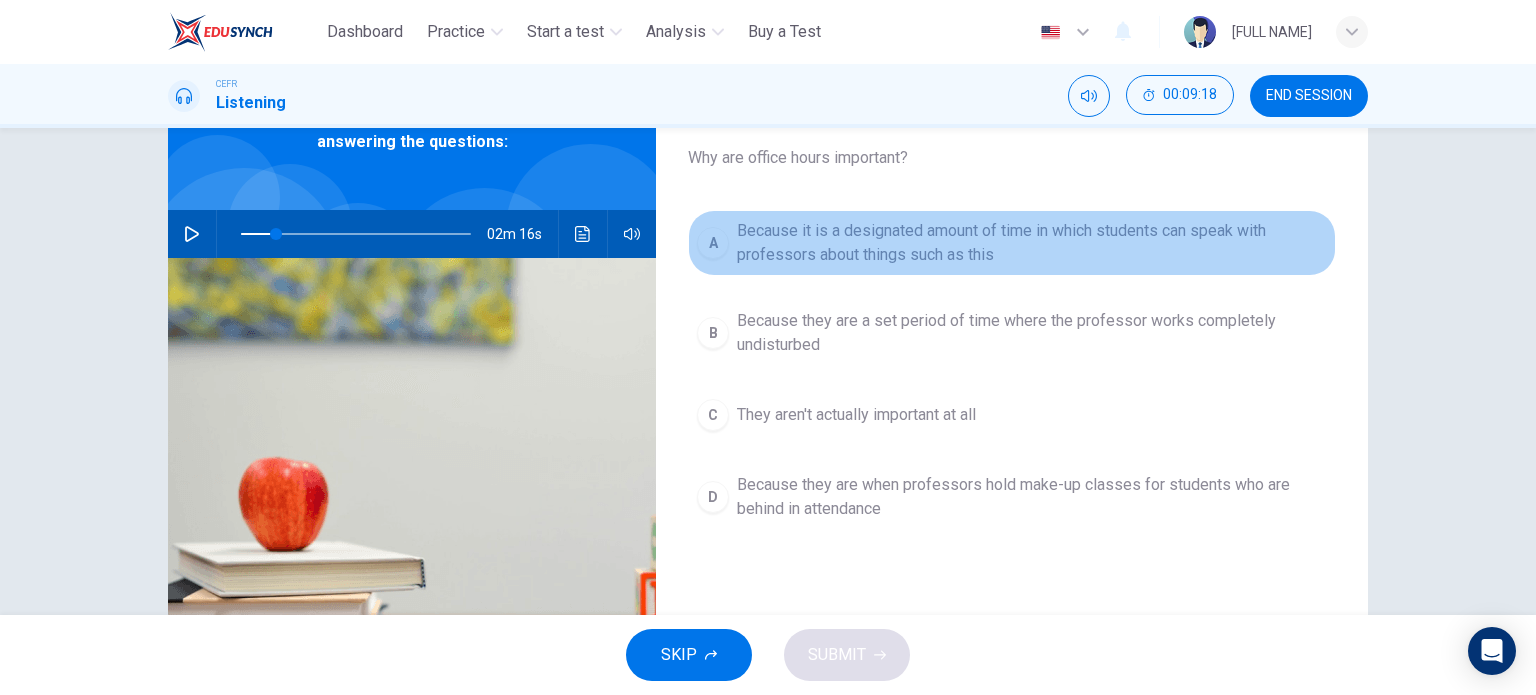 click on "Because it is a designated amount of time in which students can speak with professors about things such as this" at bounding box center [1032, 243] 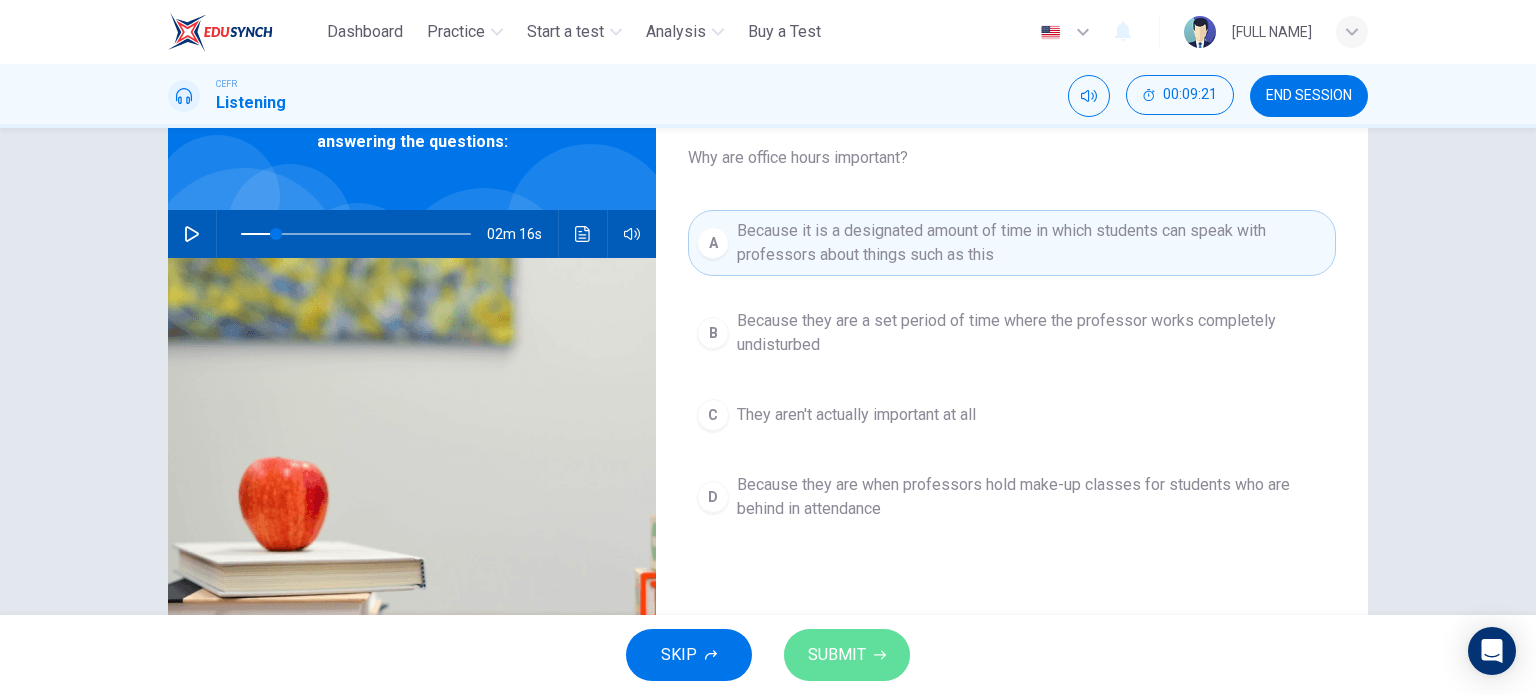 click on "SUBMIT" at bounding box center [837, 655] 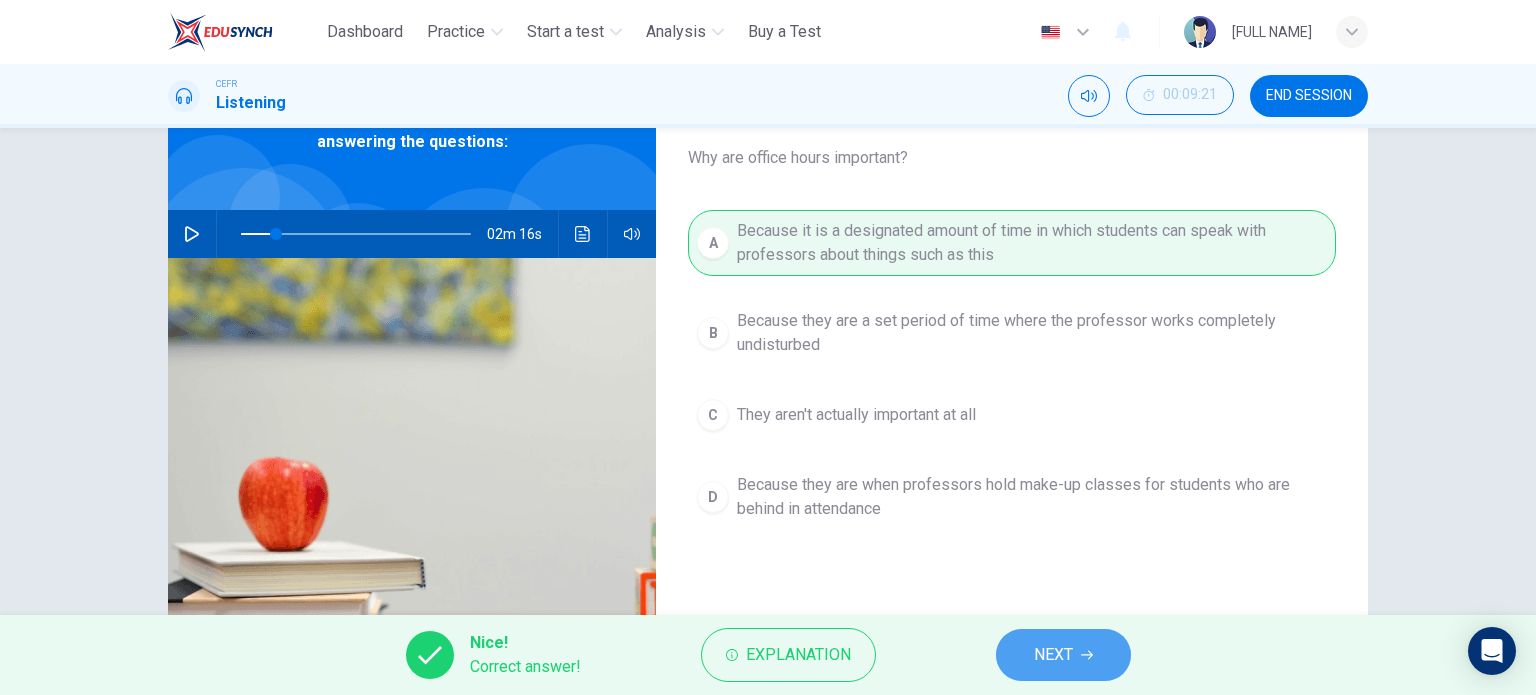 click on "NEXT" at bounding box center (1053, 655) 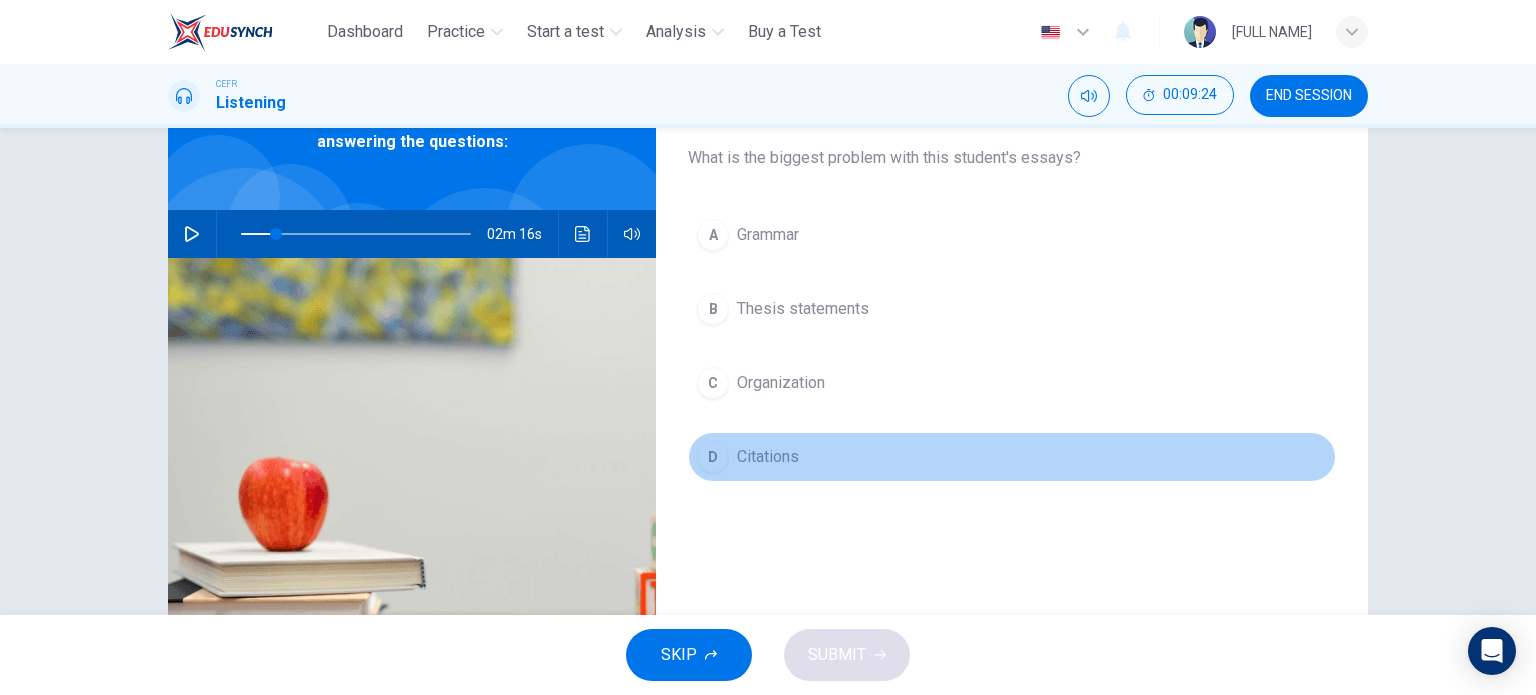 click on "Citations" at bounding box center (768, 457) 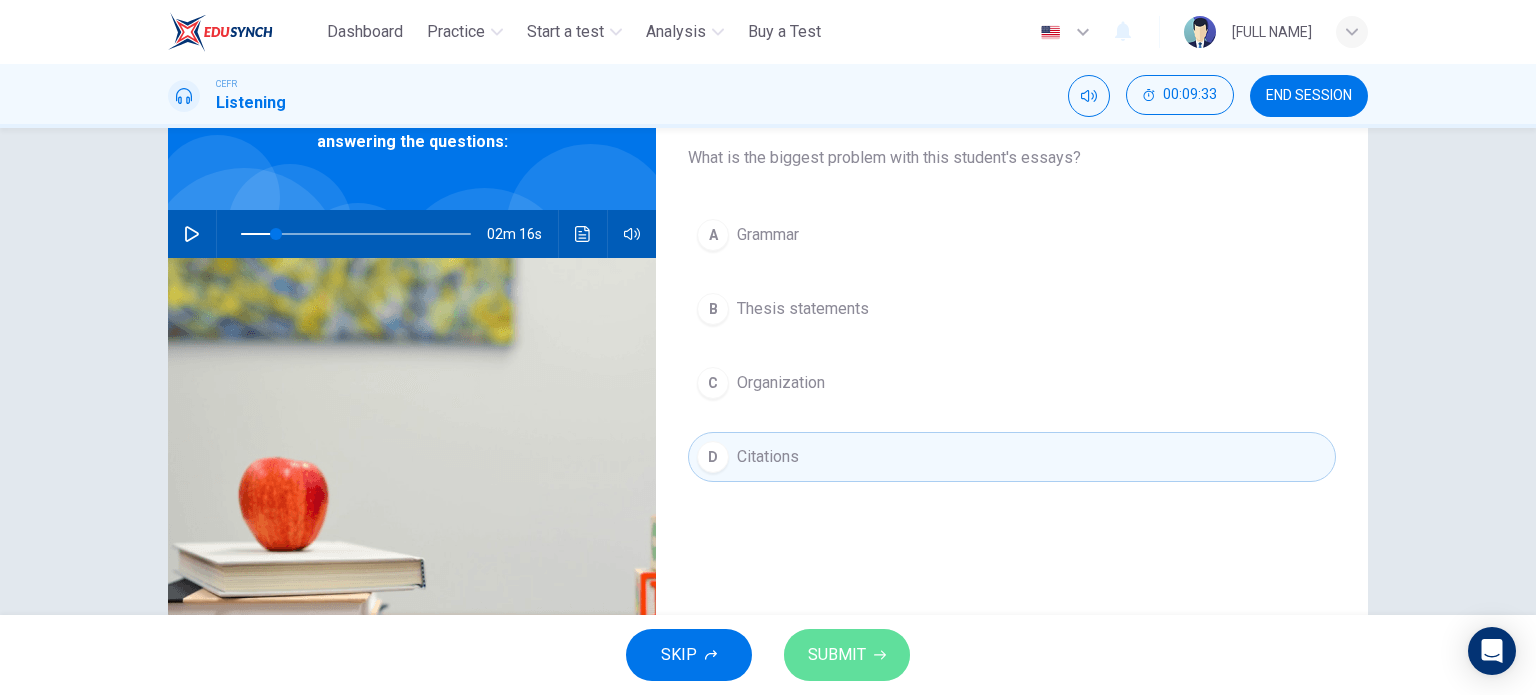 click on "SUBMIT" at bounding box center [837, 655] 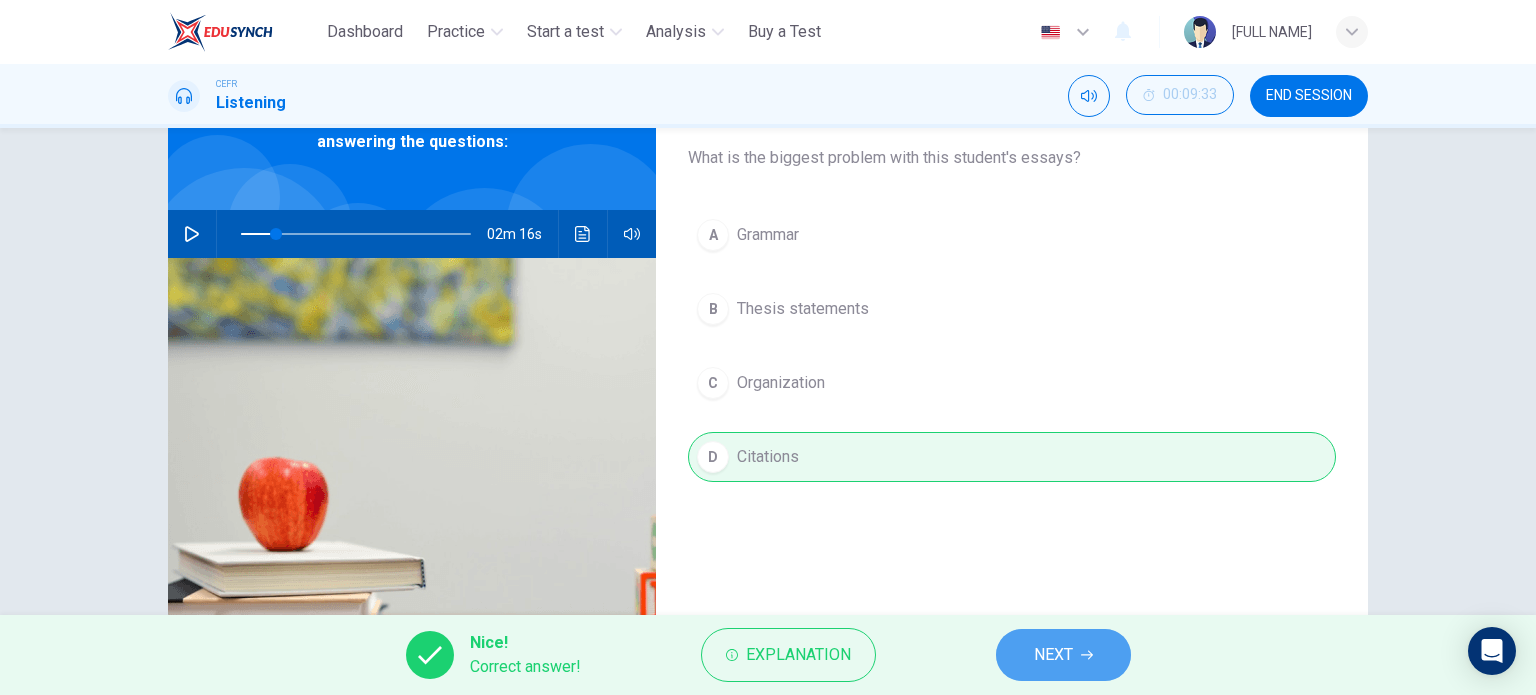 click on "NEXT" at bounding box center (1063, 655) 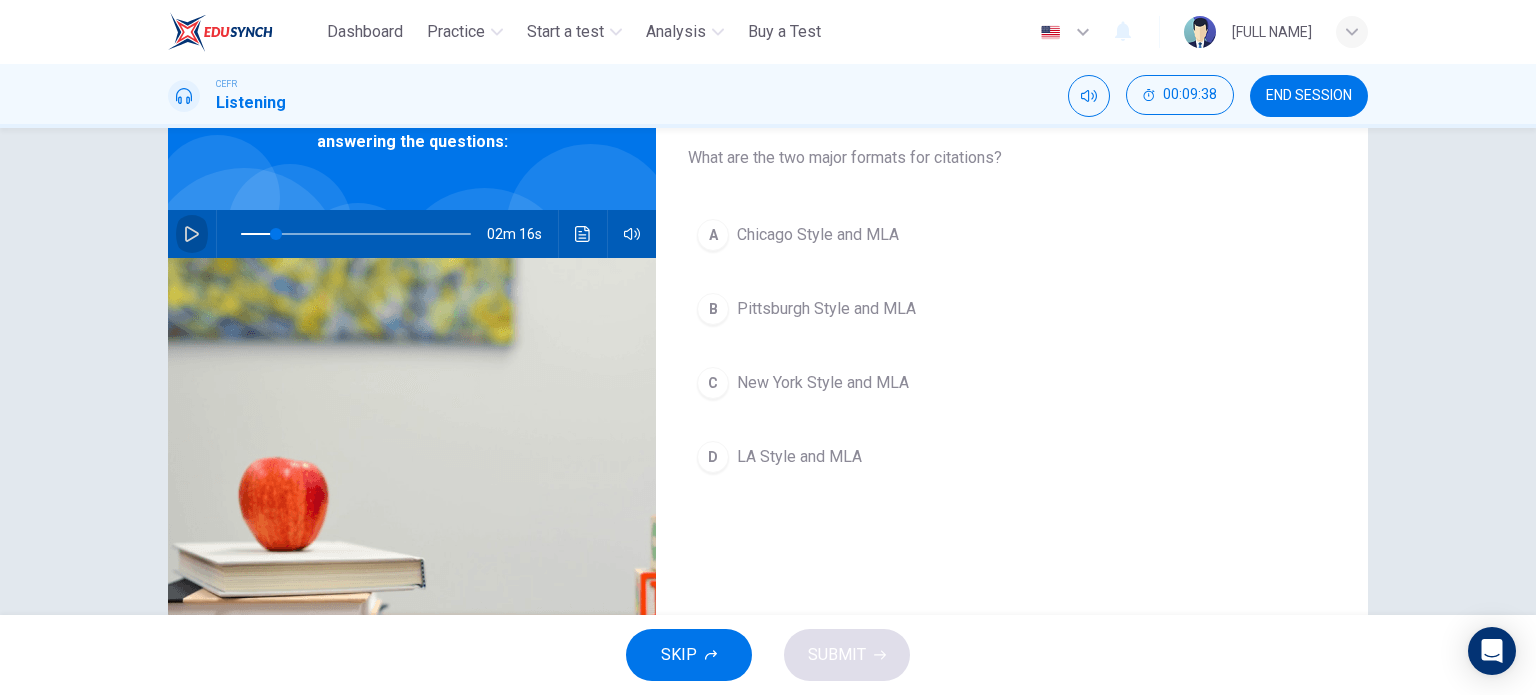 click 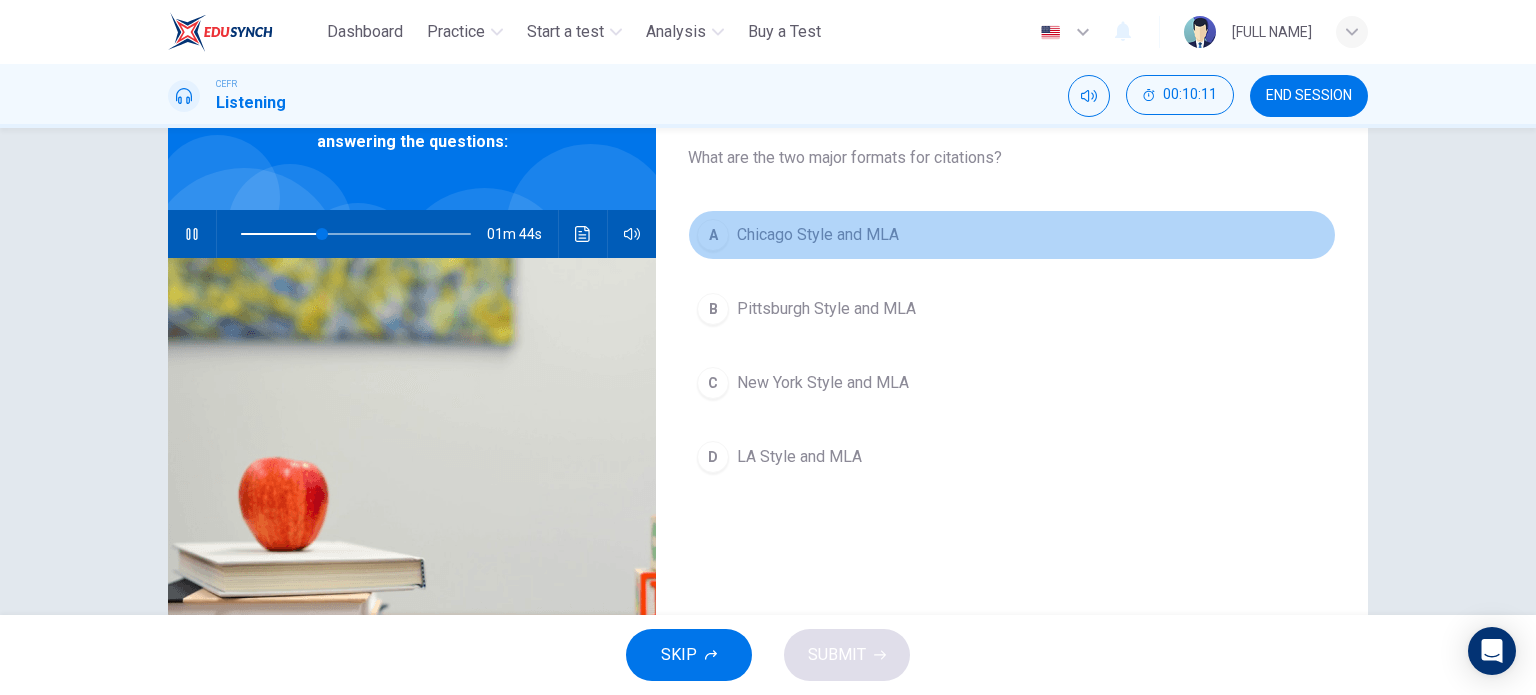 click on "A Chicago Style and MLA" at bounding box center [1012, 235] 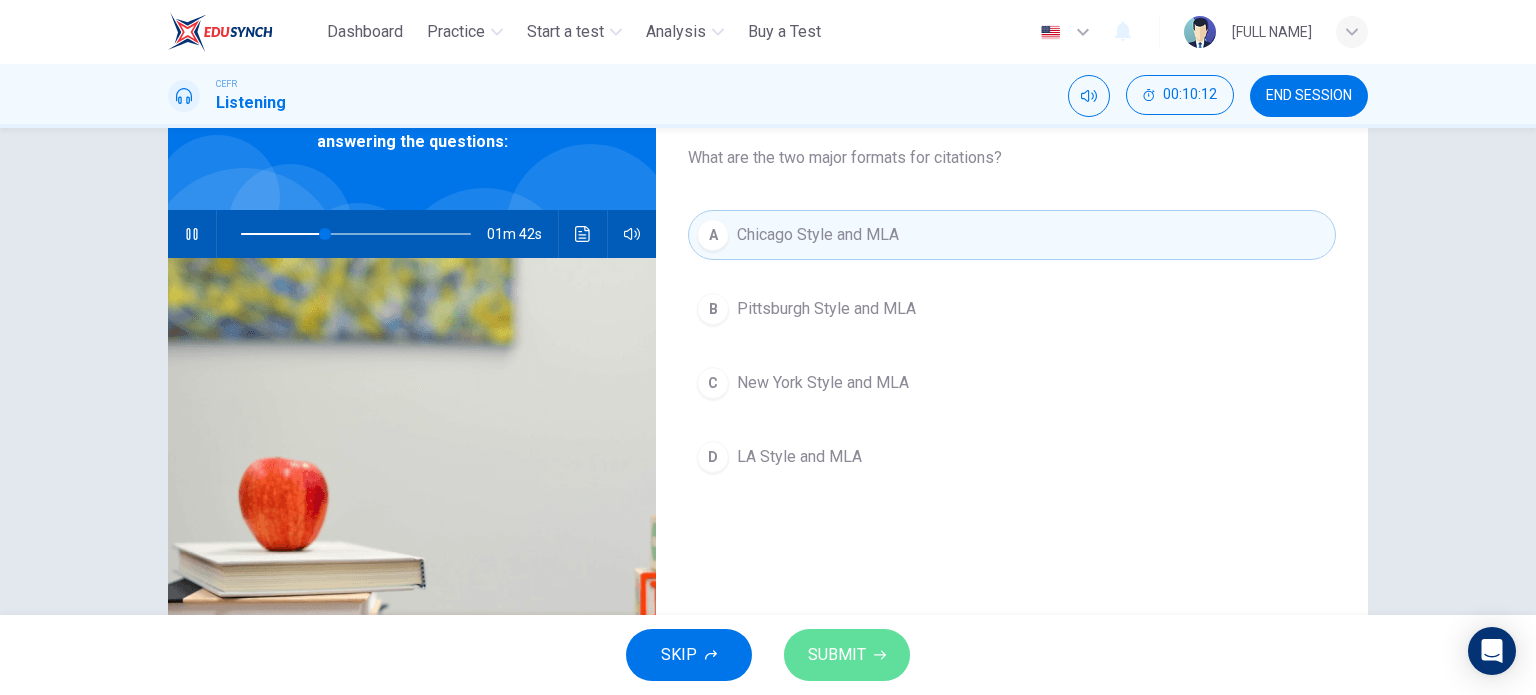 click on "SUBMIT" at bounding box center [837, 655] 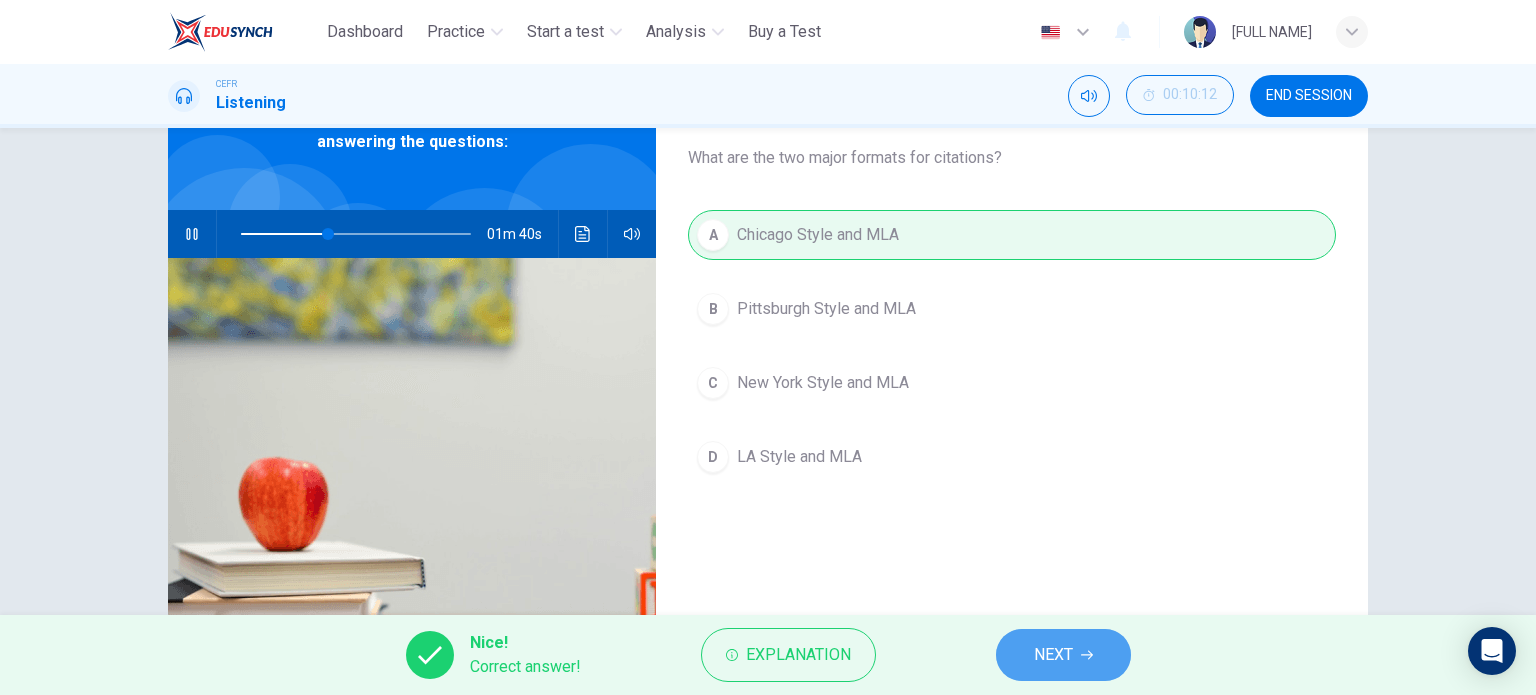 click on "NEXT" at bounding box center (1053, 655) 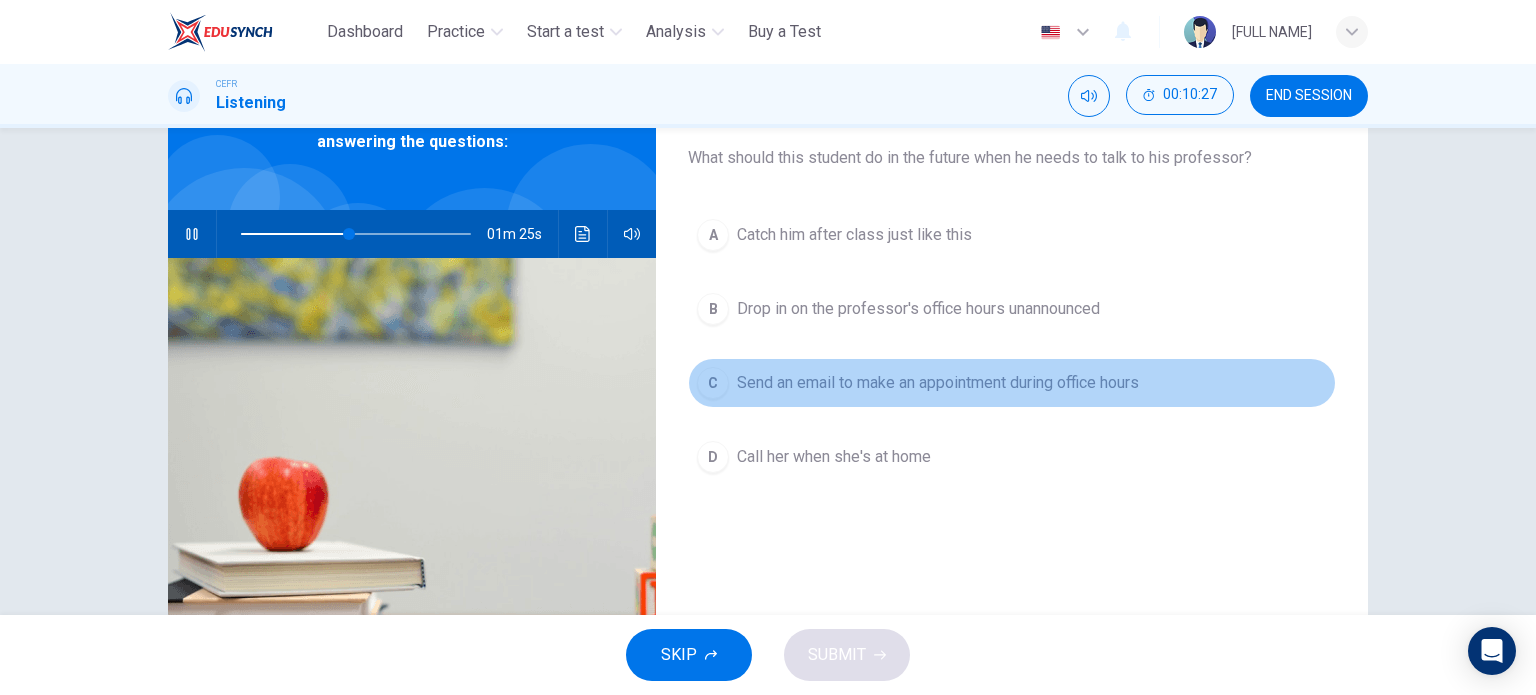 click on "Send an email to make an appointment during office hours" at bounding box center (938, 383) 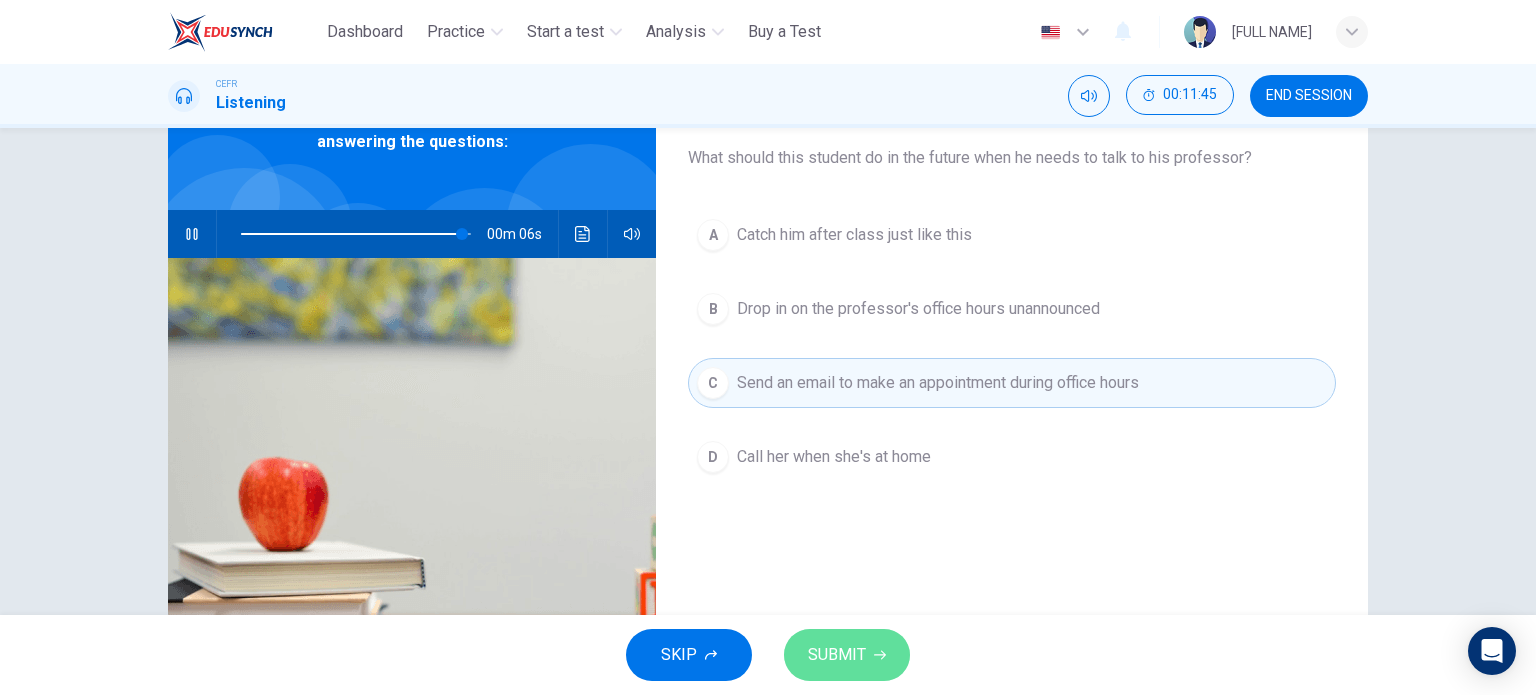 click on "SUBMIT" at bounding box center (847, 655) 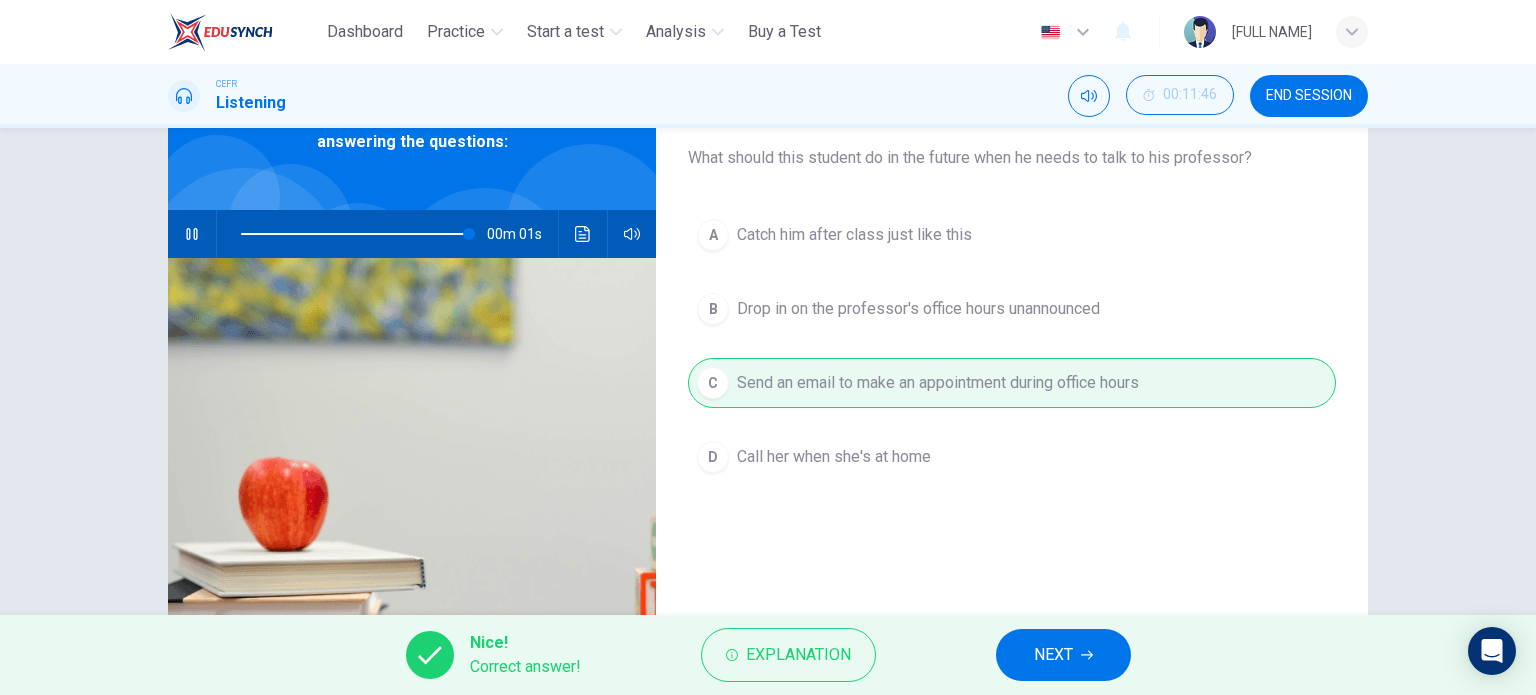 scroll, scrollTop: 0, scrollLeft: 0, axis: both 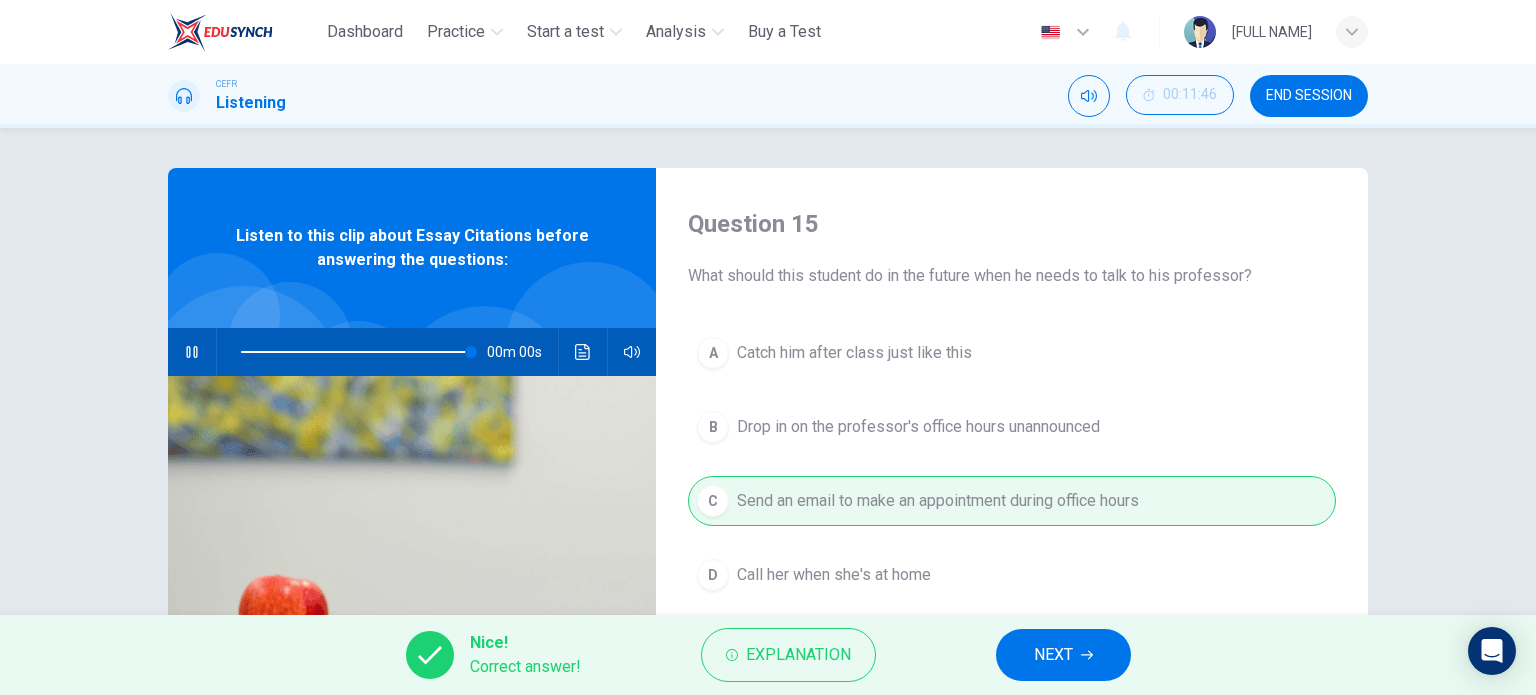 type on "*" 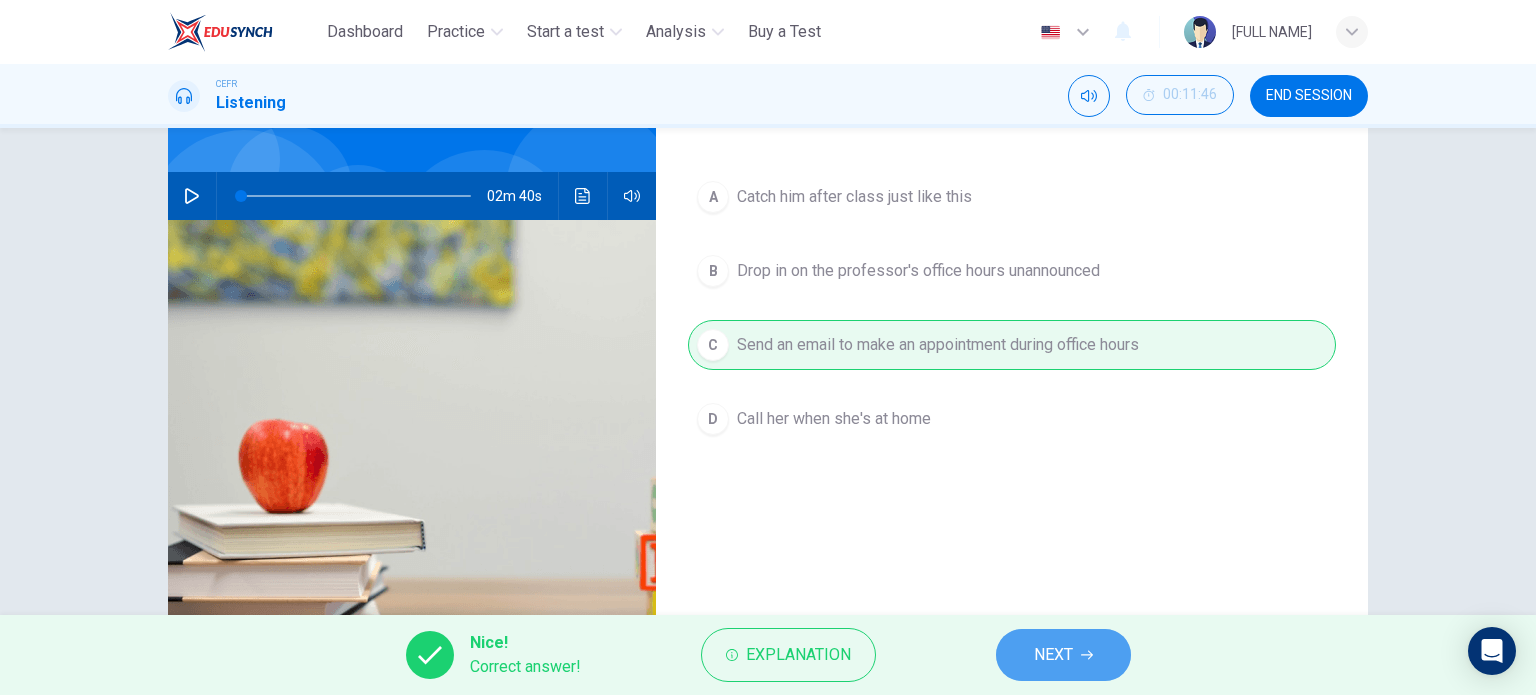 click on "NEXT" at bounding box center [1063, 655] 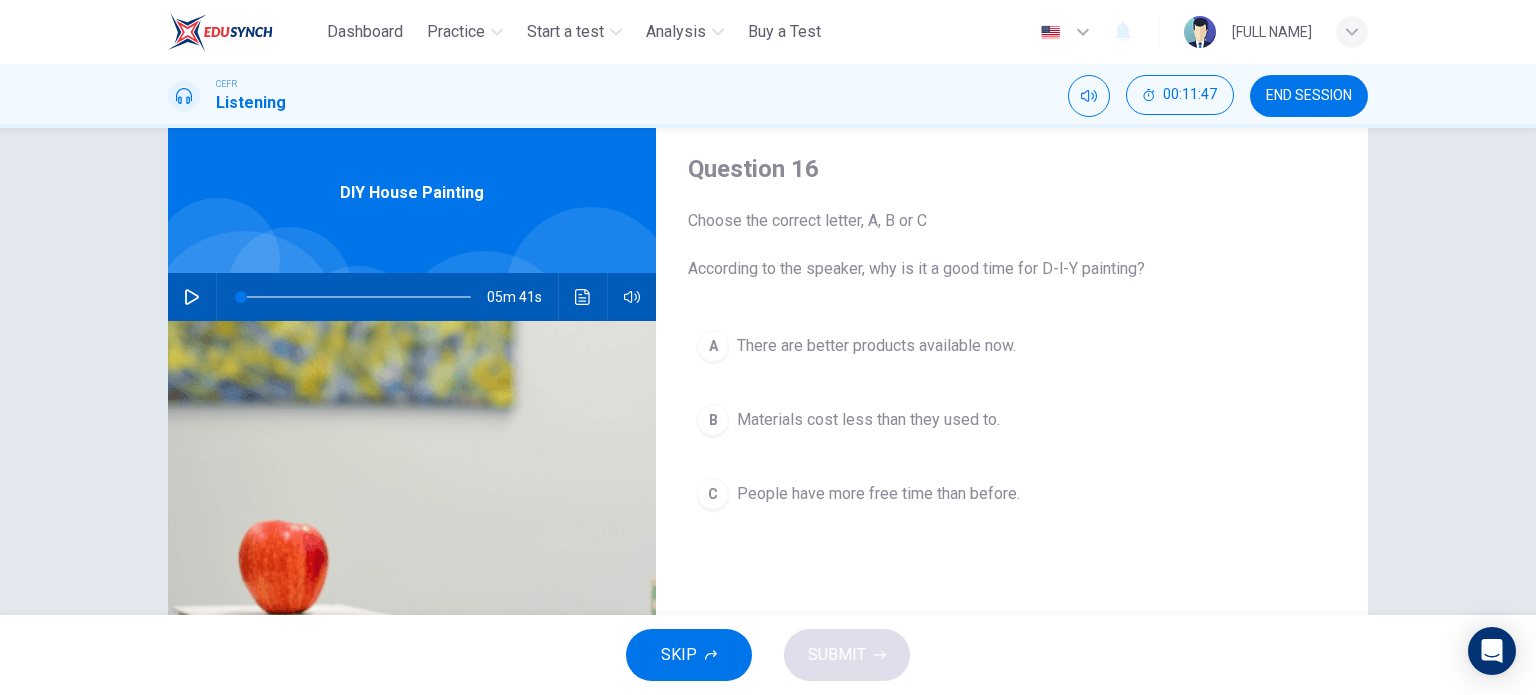 scroll, scrollTop: 58, scrollLeft: 0, axis: vertical 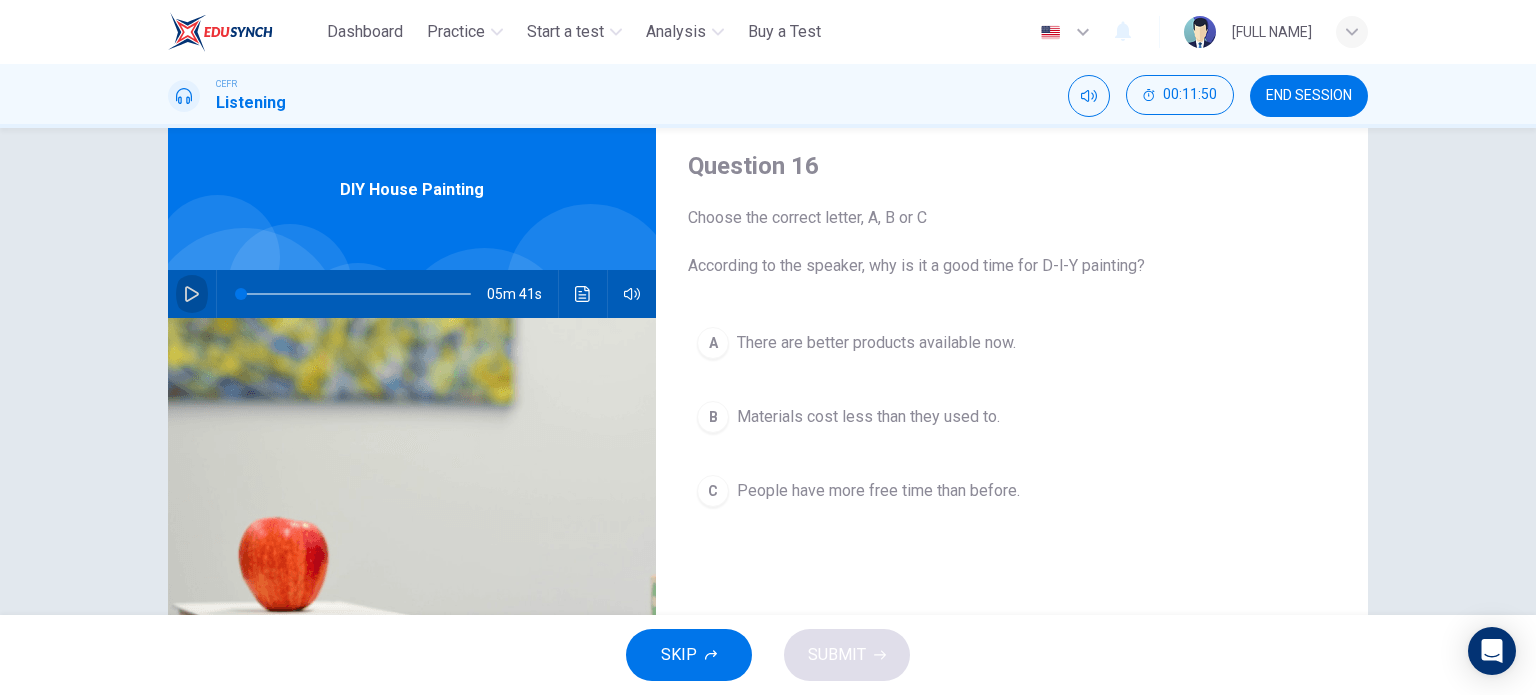 click 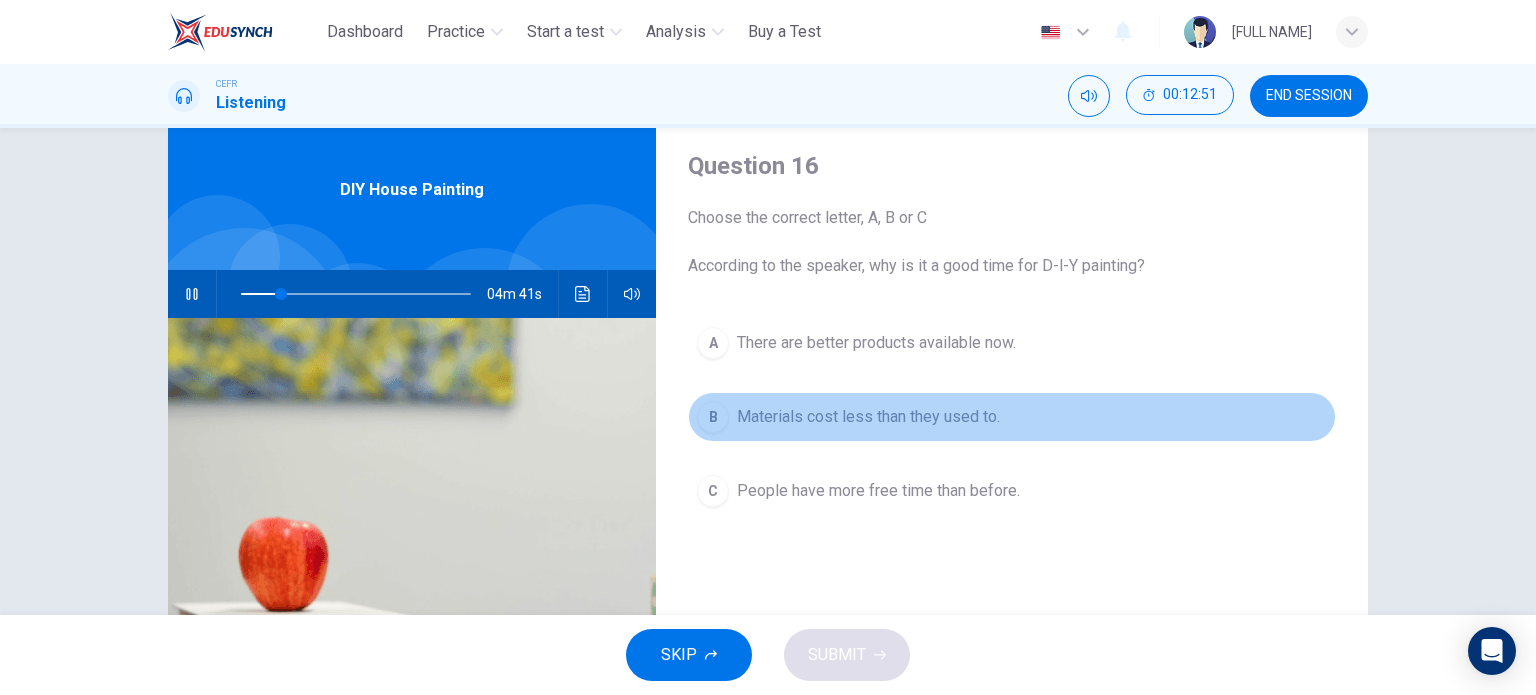 click on "B Materials cost less than they used to." at bounding box center (1012, 417) 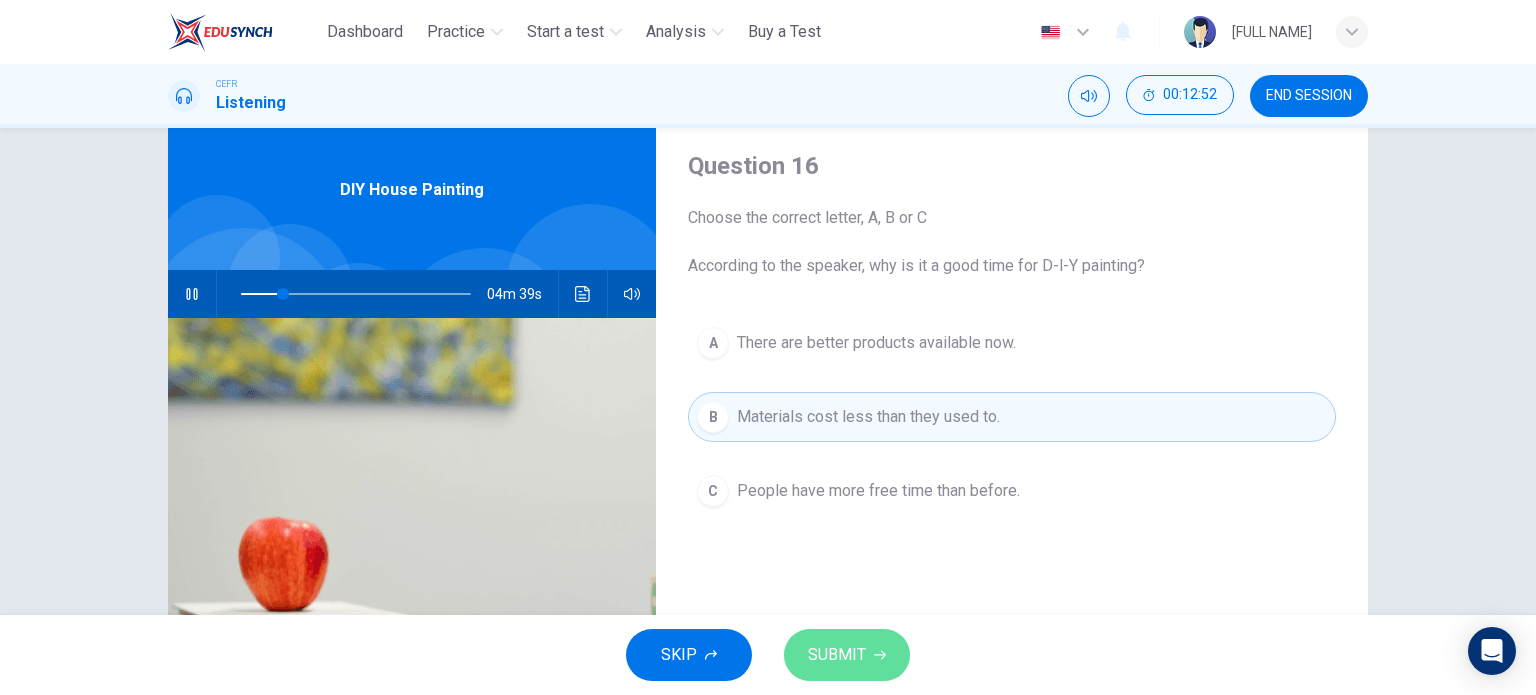 click on "SUBMIT" at bounding box center [837, 655] 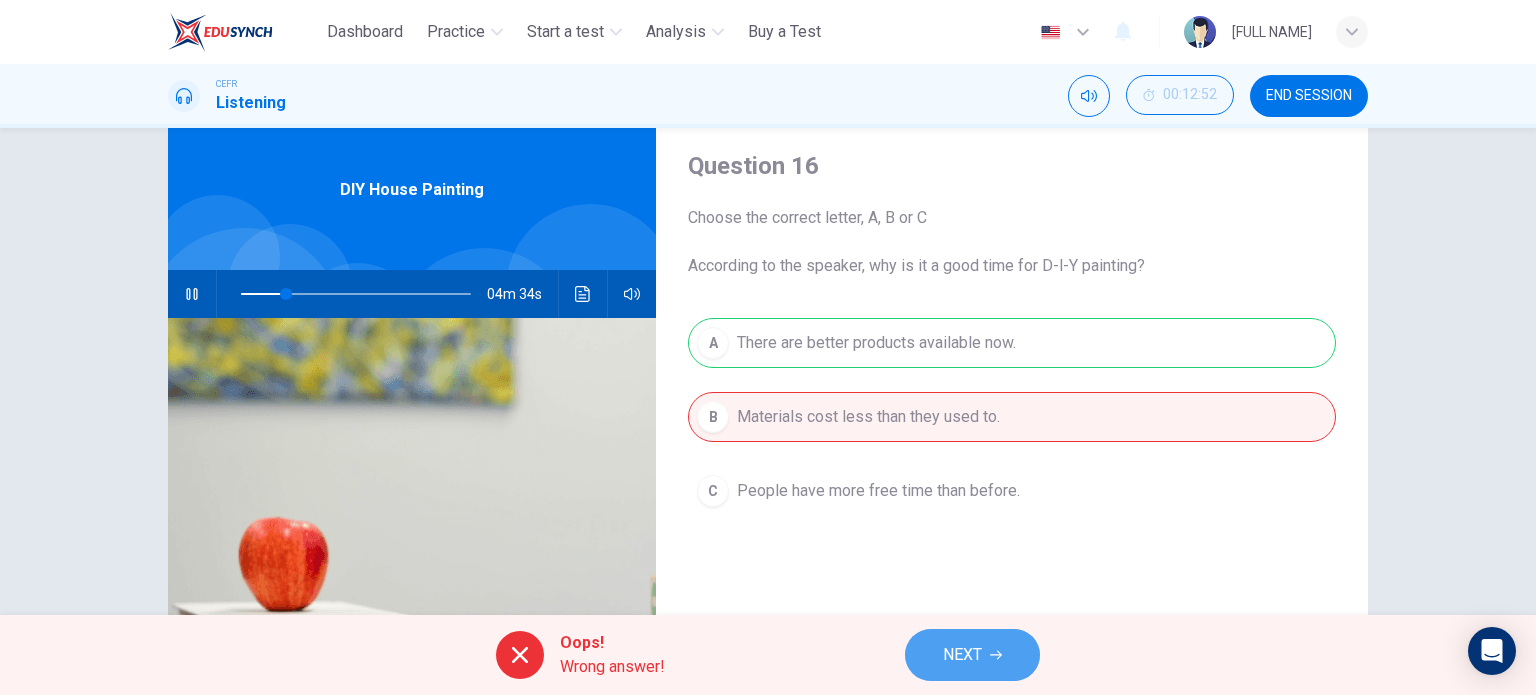 click on "NEXT" at bounding box center (962, 655) 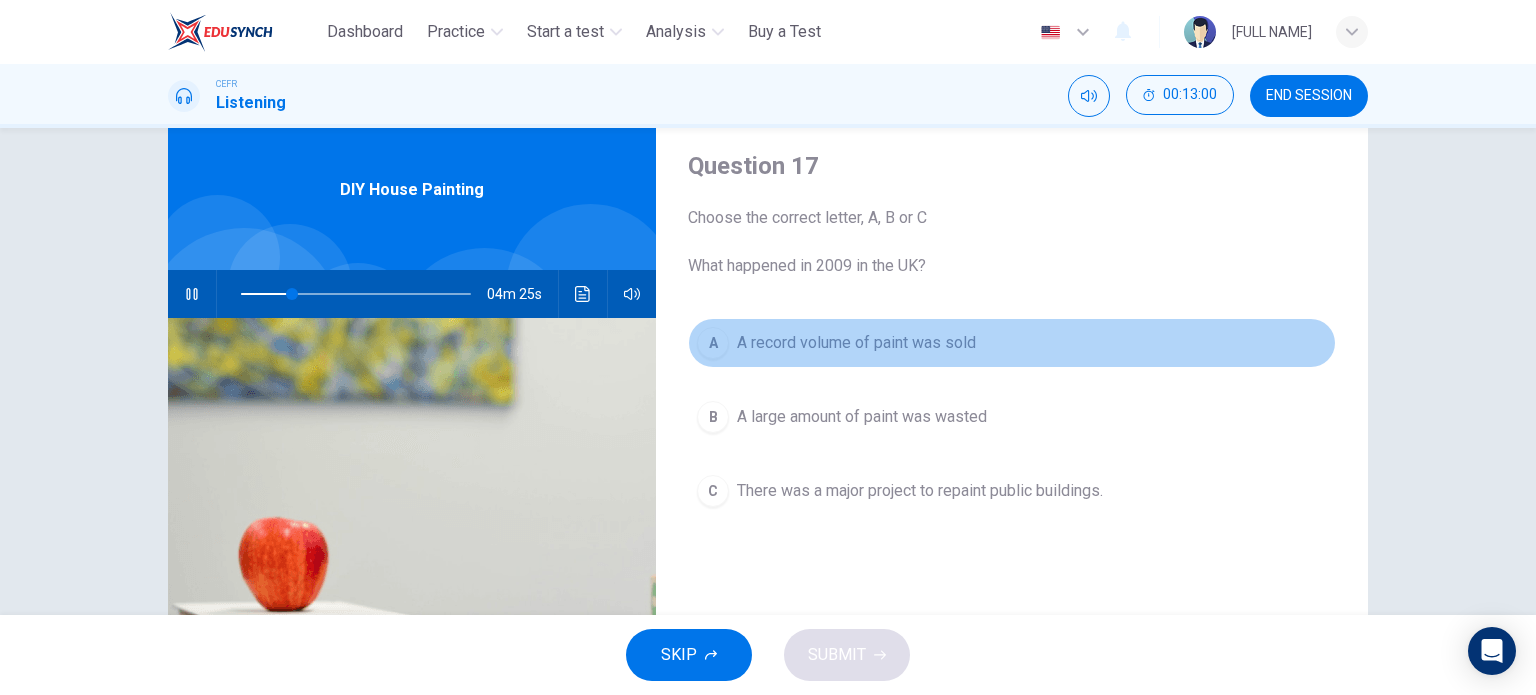 click on "A record volume of paint was sold" at bounding box center (856, 343) 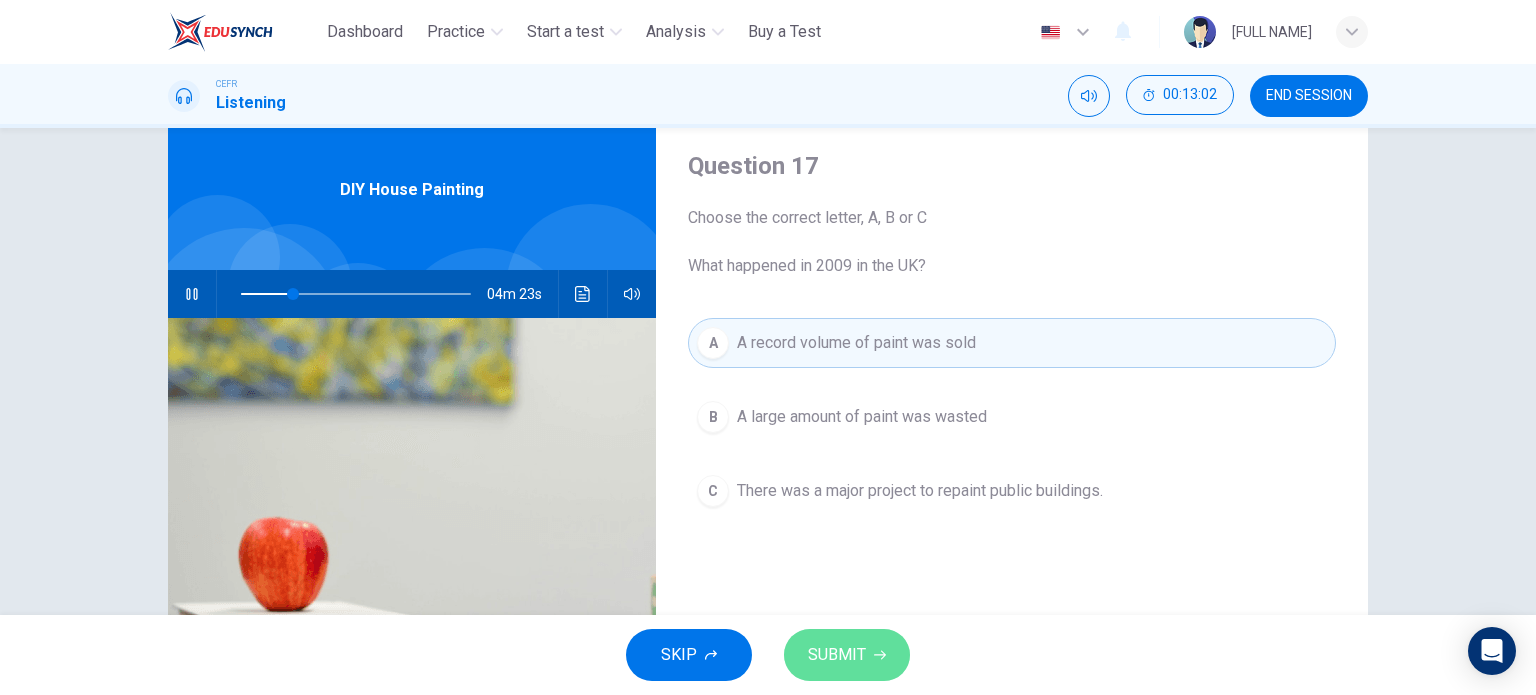 click on "SUBMIT" at bounding box center (847, 655) 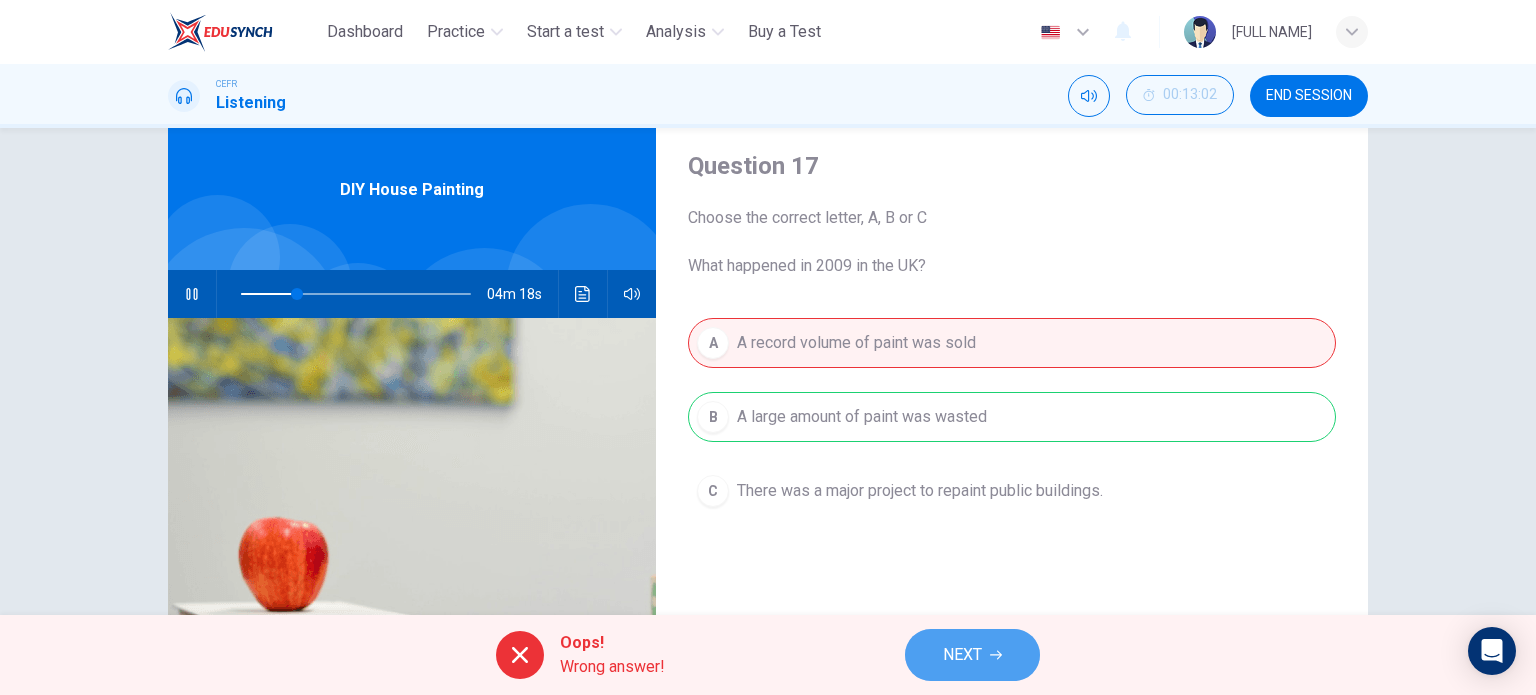 click on "NEXT" at bounding box center (962, 655) 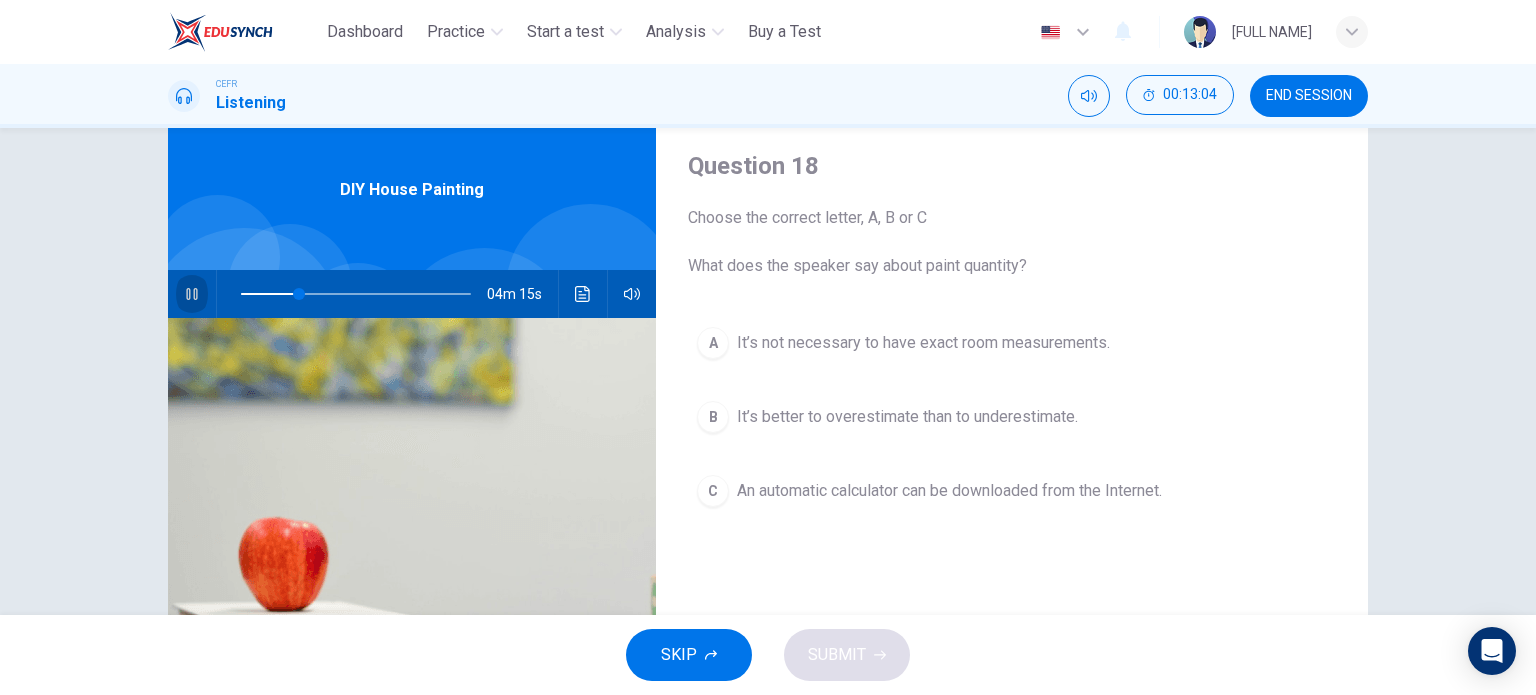 click 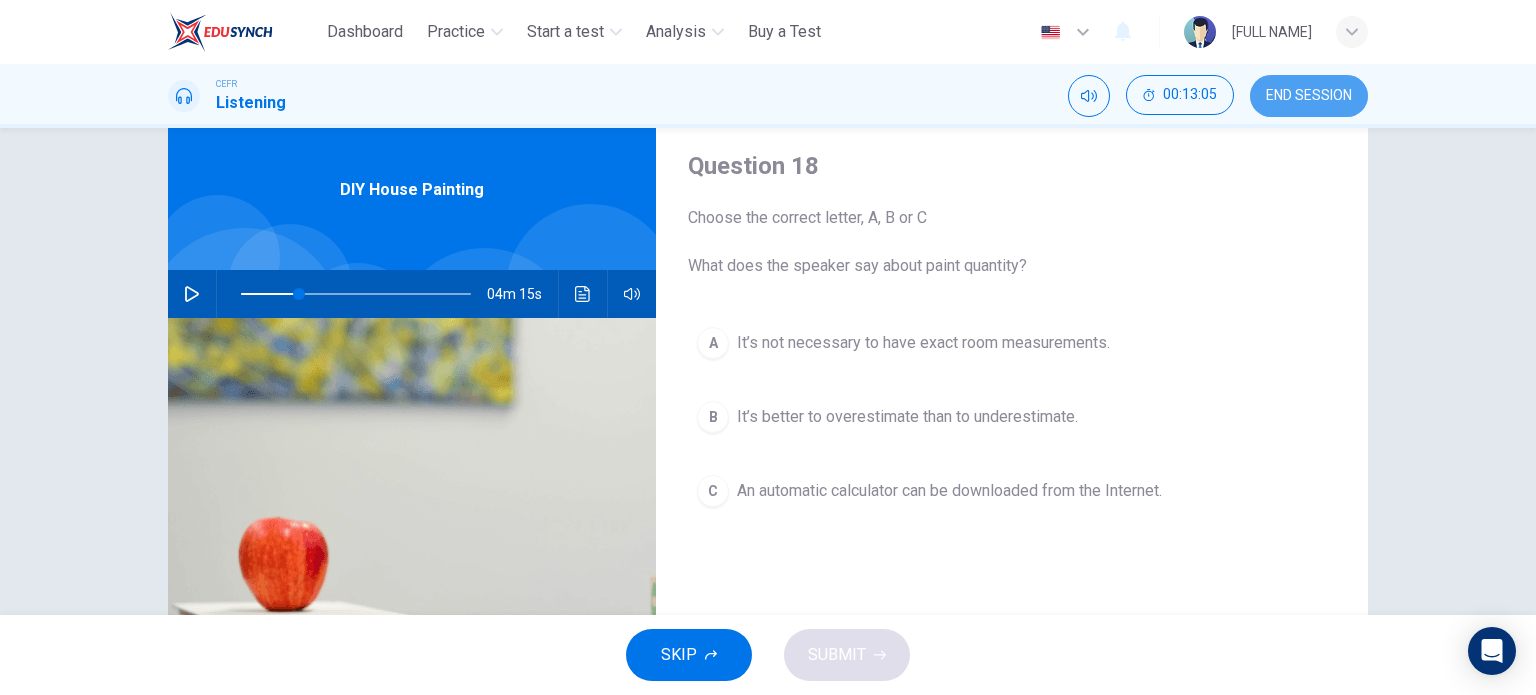 click on "END SESSION" at bounding box center [1309, 96] 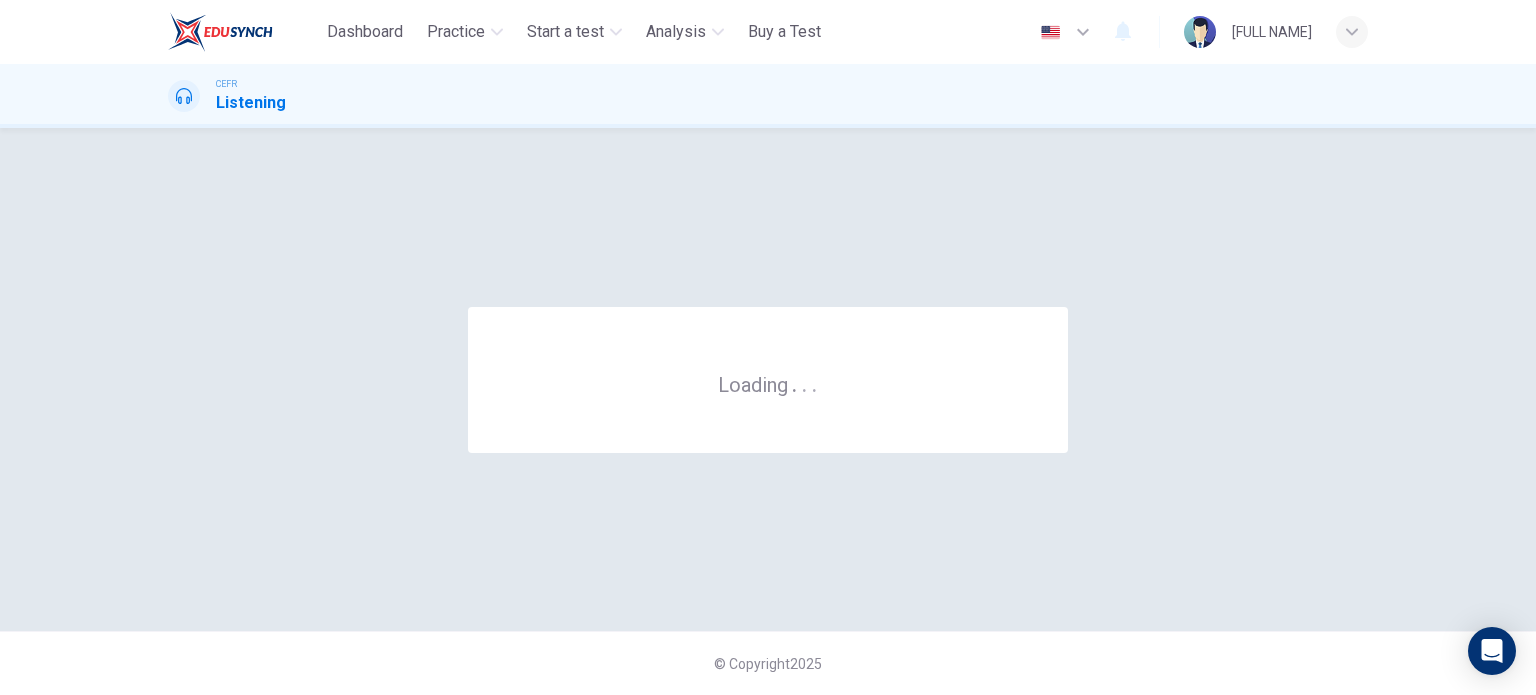 scroll, scrollTop: 0, scrollLeft: 0, axis: both 